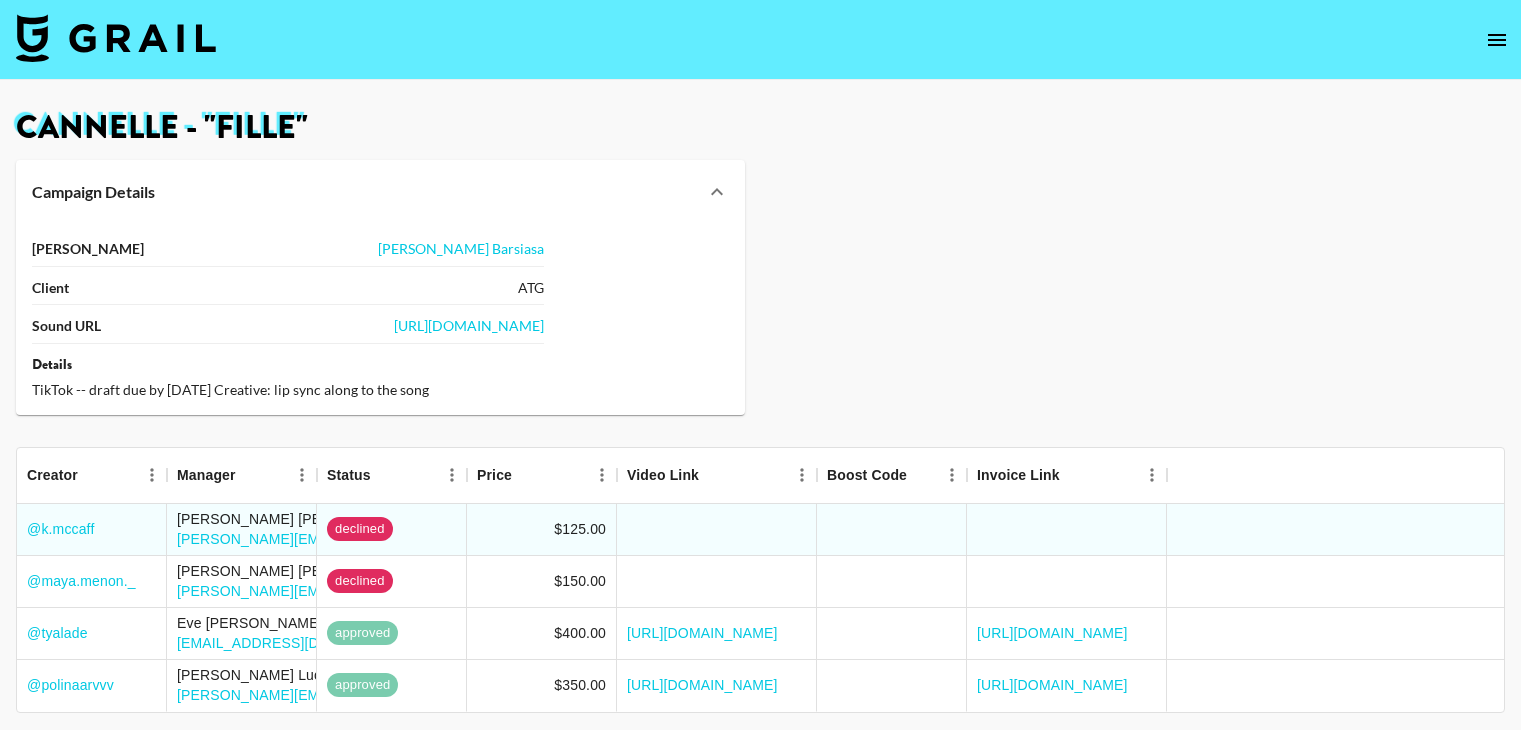 scroll, scrollTop: 0, scrollLeft: 0, axis: both 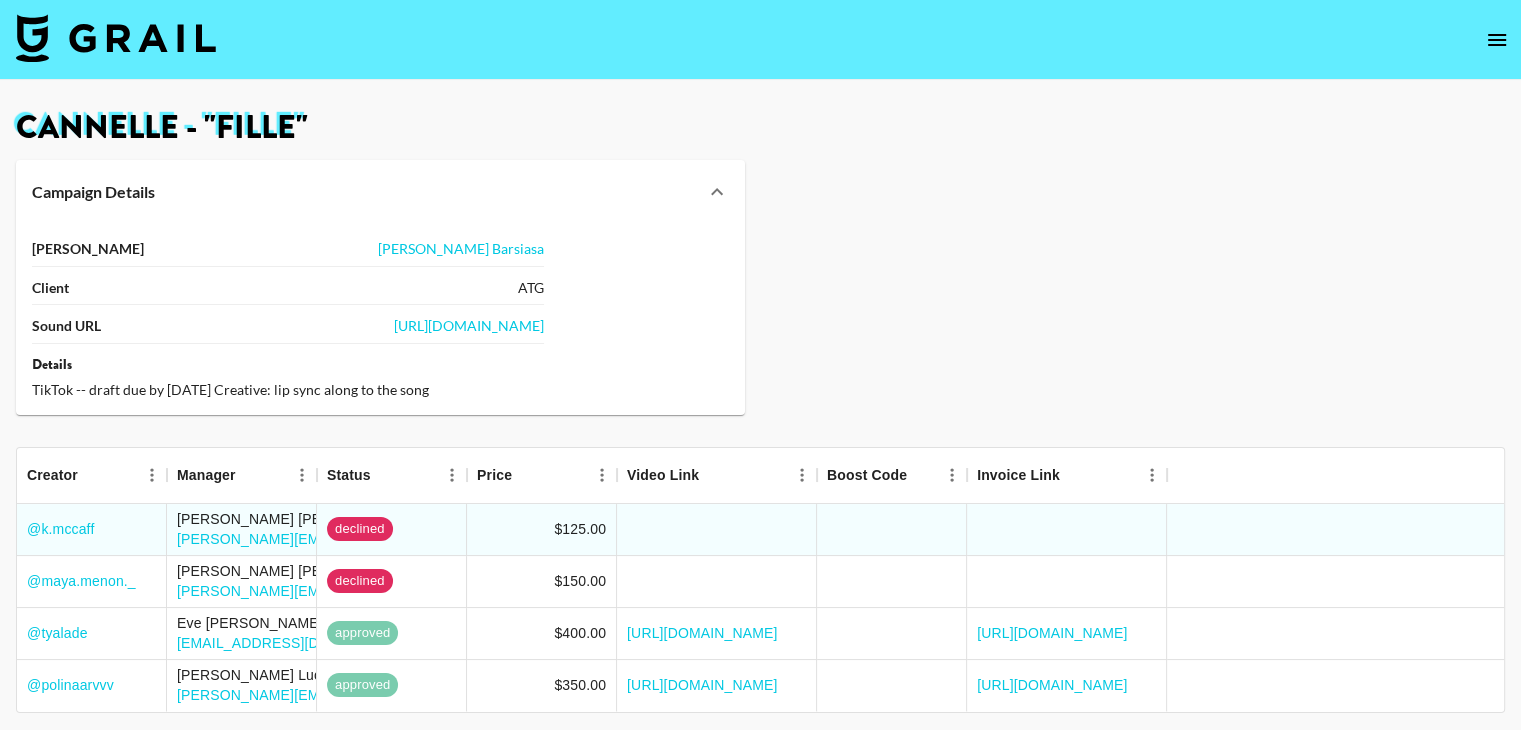 click on "Cannelle - "FILLE" Campaign Details [PERSON_NAME] Client ATG Sound URL [URL][DOMAIN_NAME] Details TikTok --
draft due by [DATE]
Creative: lip sync along to the song" at bounding box center (760, 263) 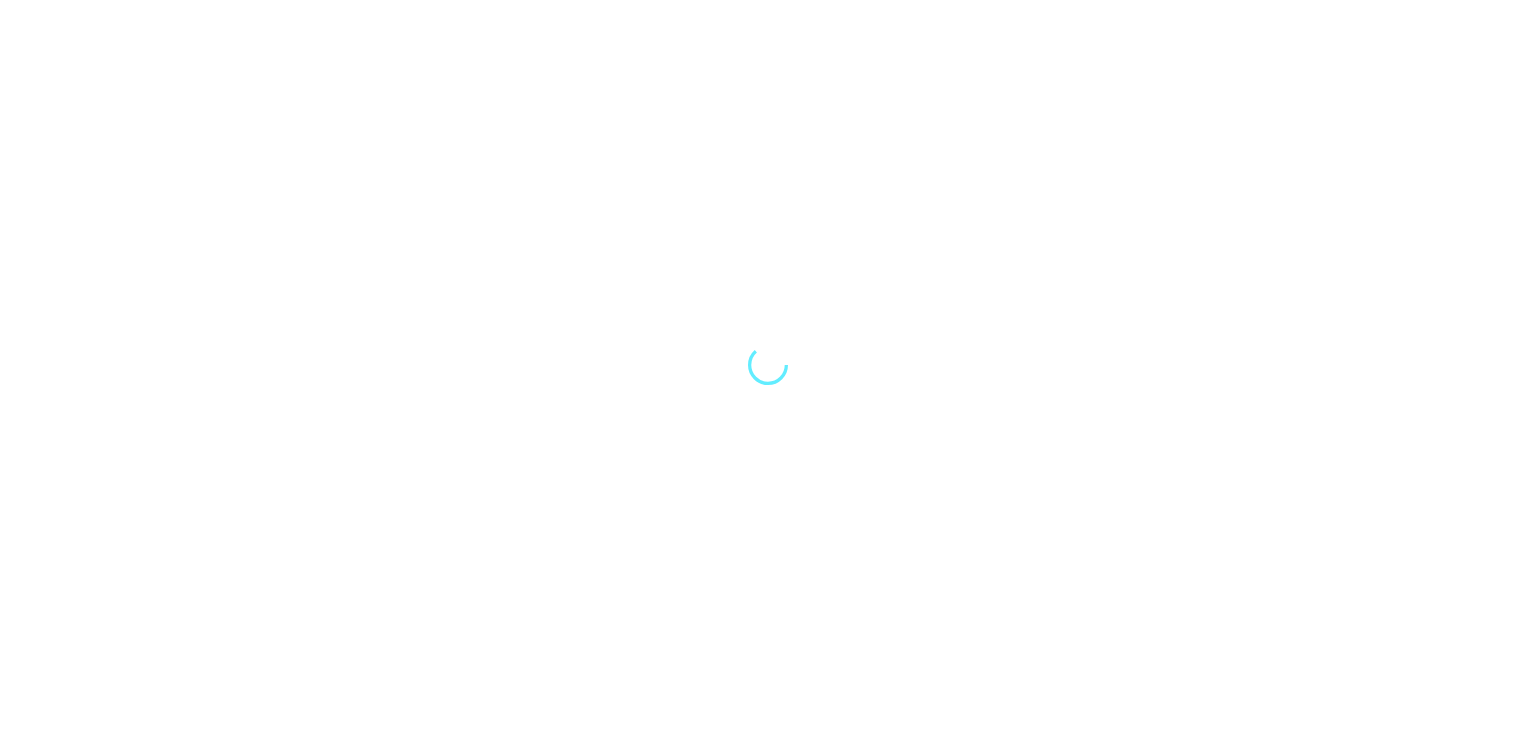 scroll, scrollTop: 0, scrollLeft: 0, axis: both 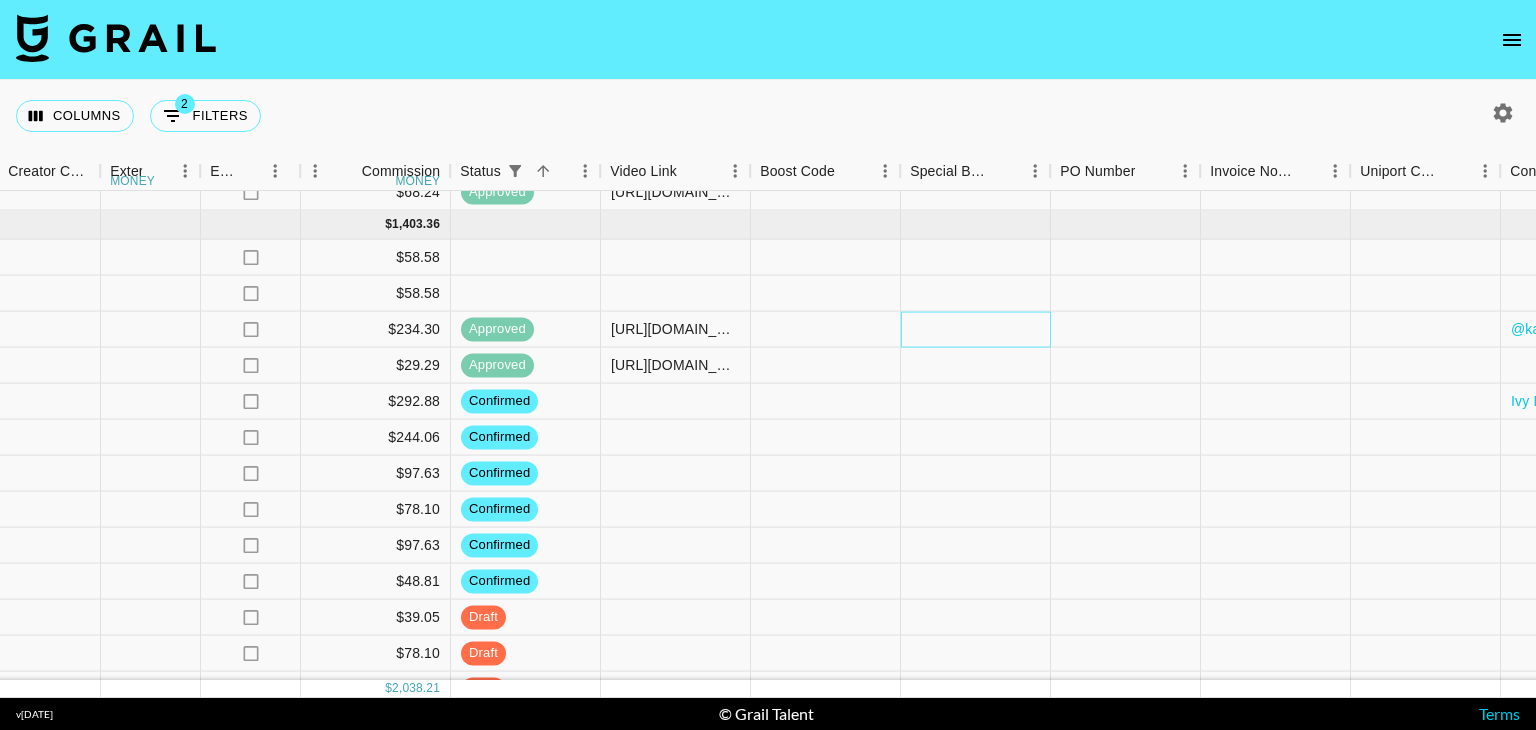 click at bounding box center (976, 330) 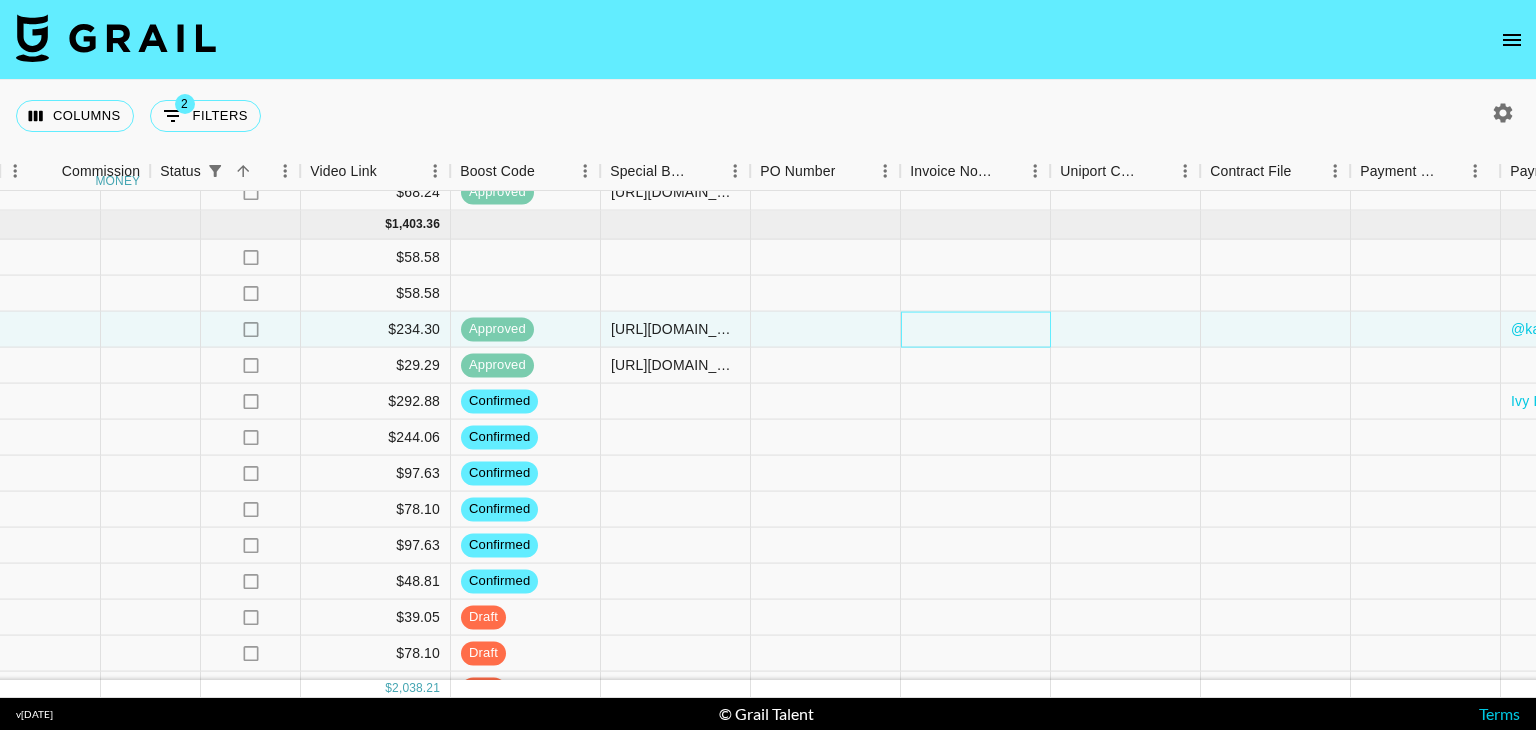 scroll, scrollTop: 254, scrollLeft: 2724, axis: both 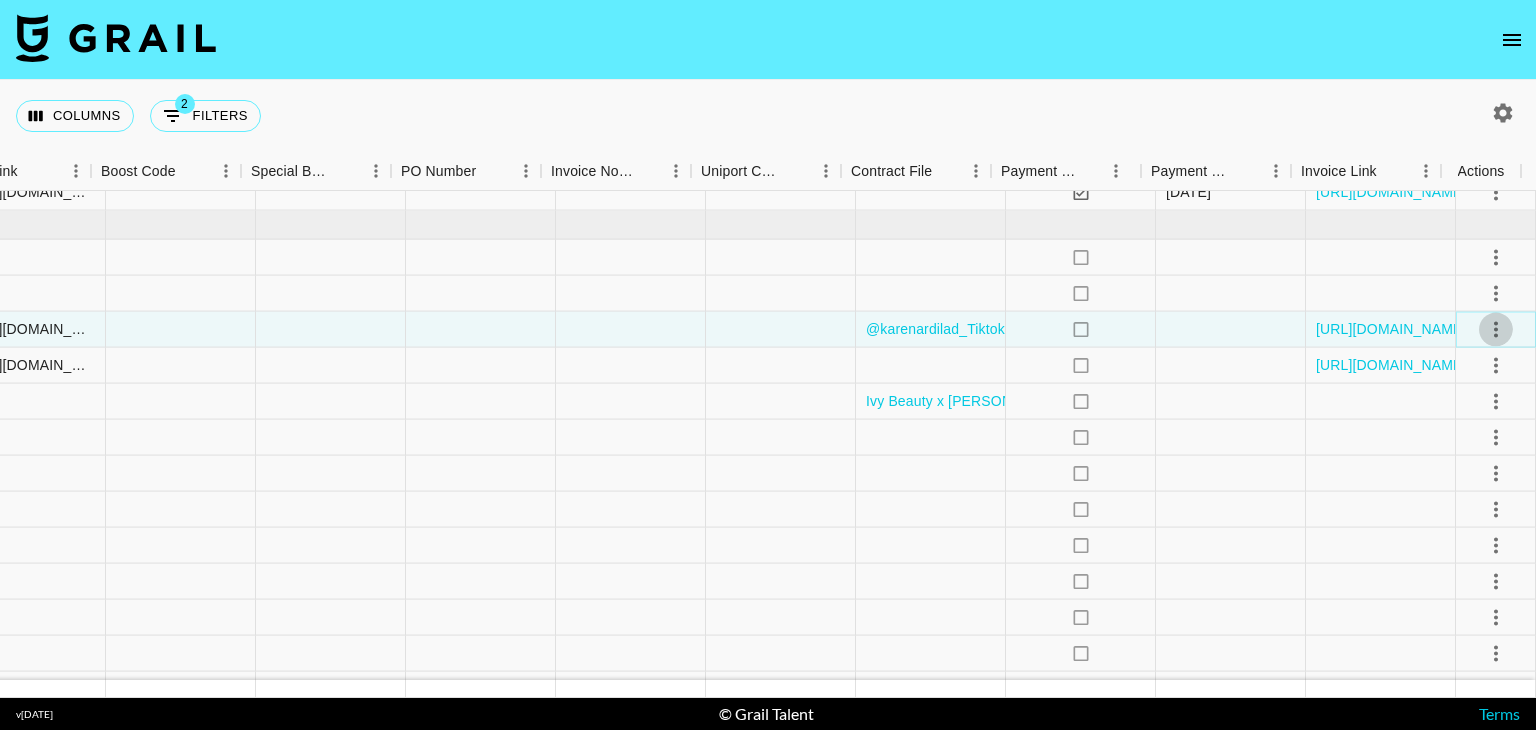 click 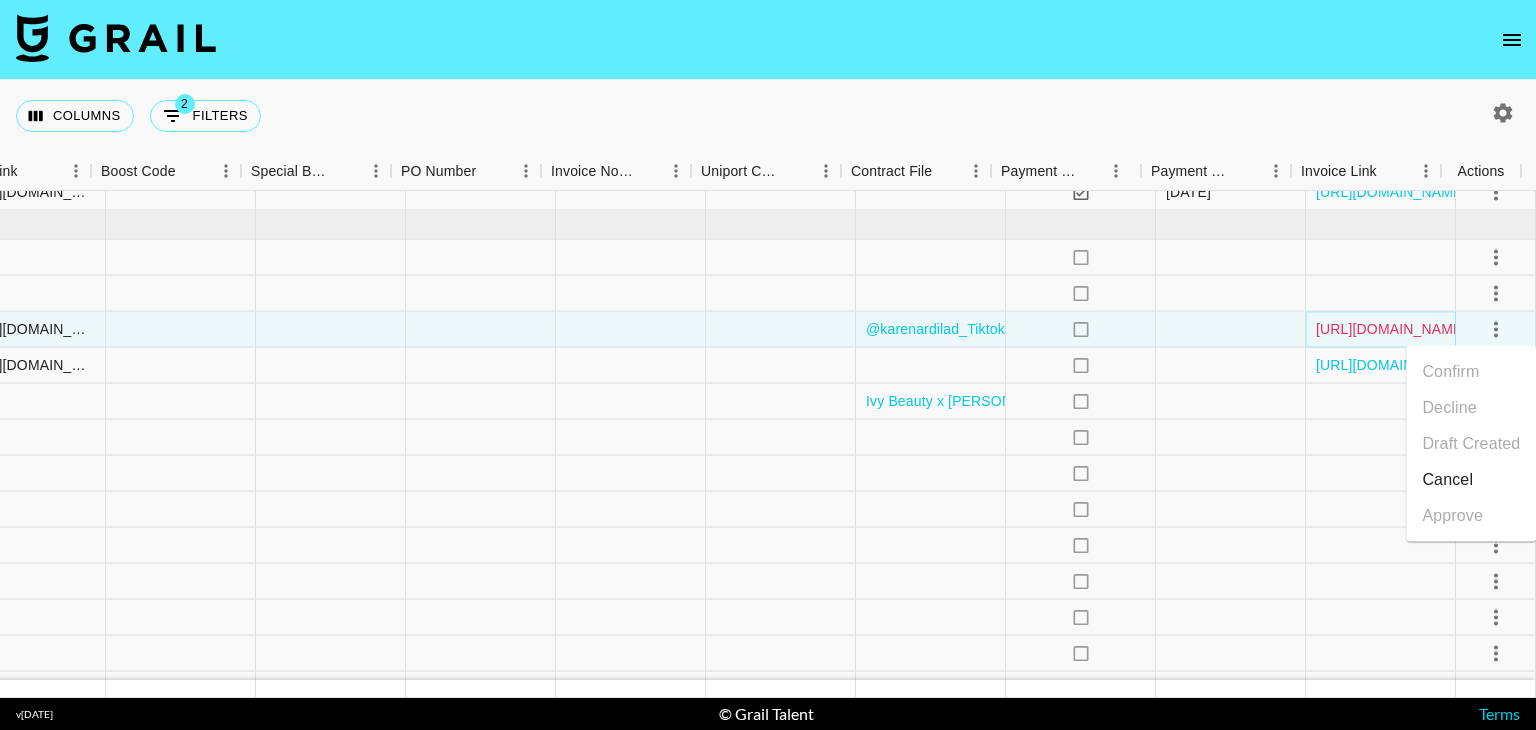 click on "https://in.xero.com/AYbyRsrAssUPGNYv0CjVF19RaCGFl73q8YBCO6k8" at bounding box center (1391, 329) 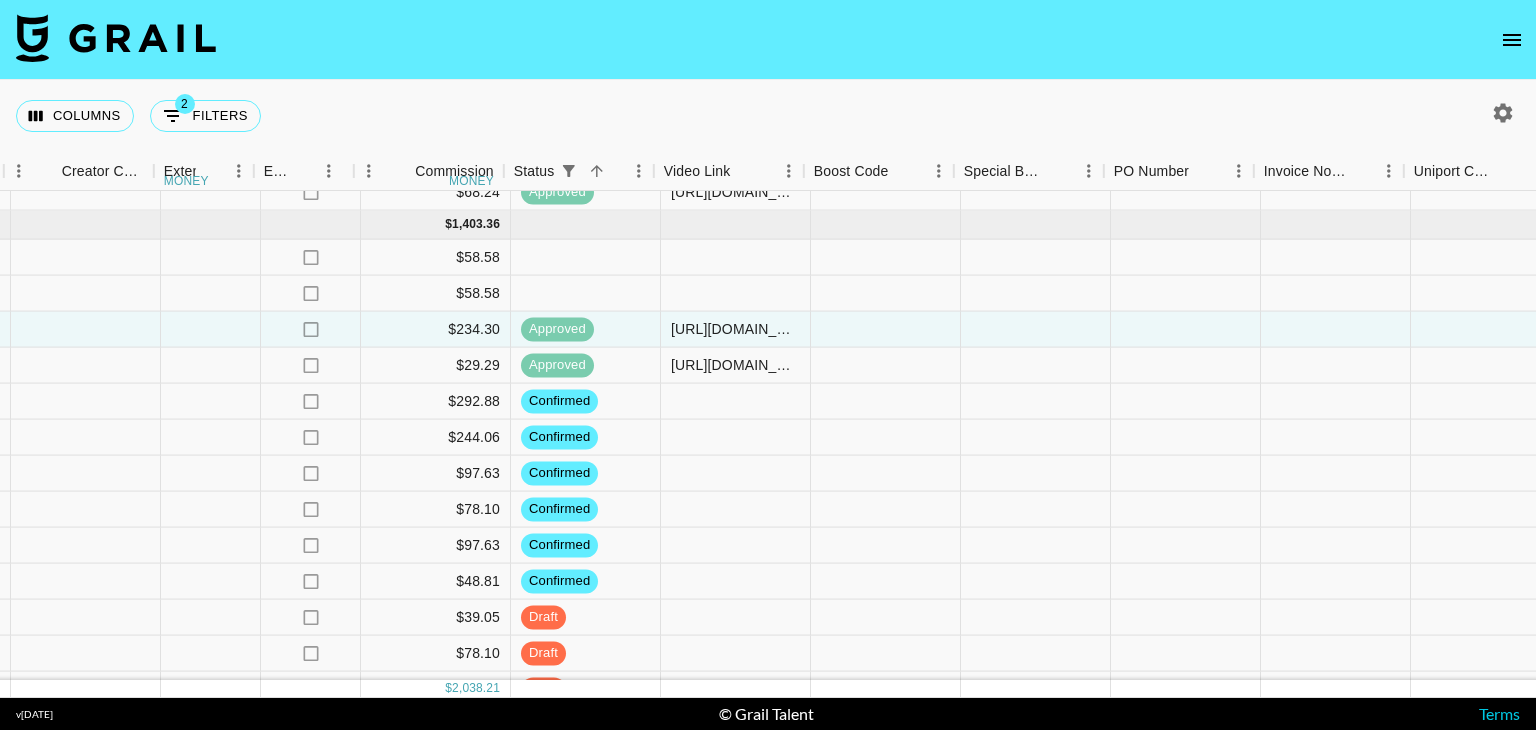 scroll, scrollTop: 254, scrollLeft: 2002, axis: both 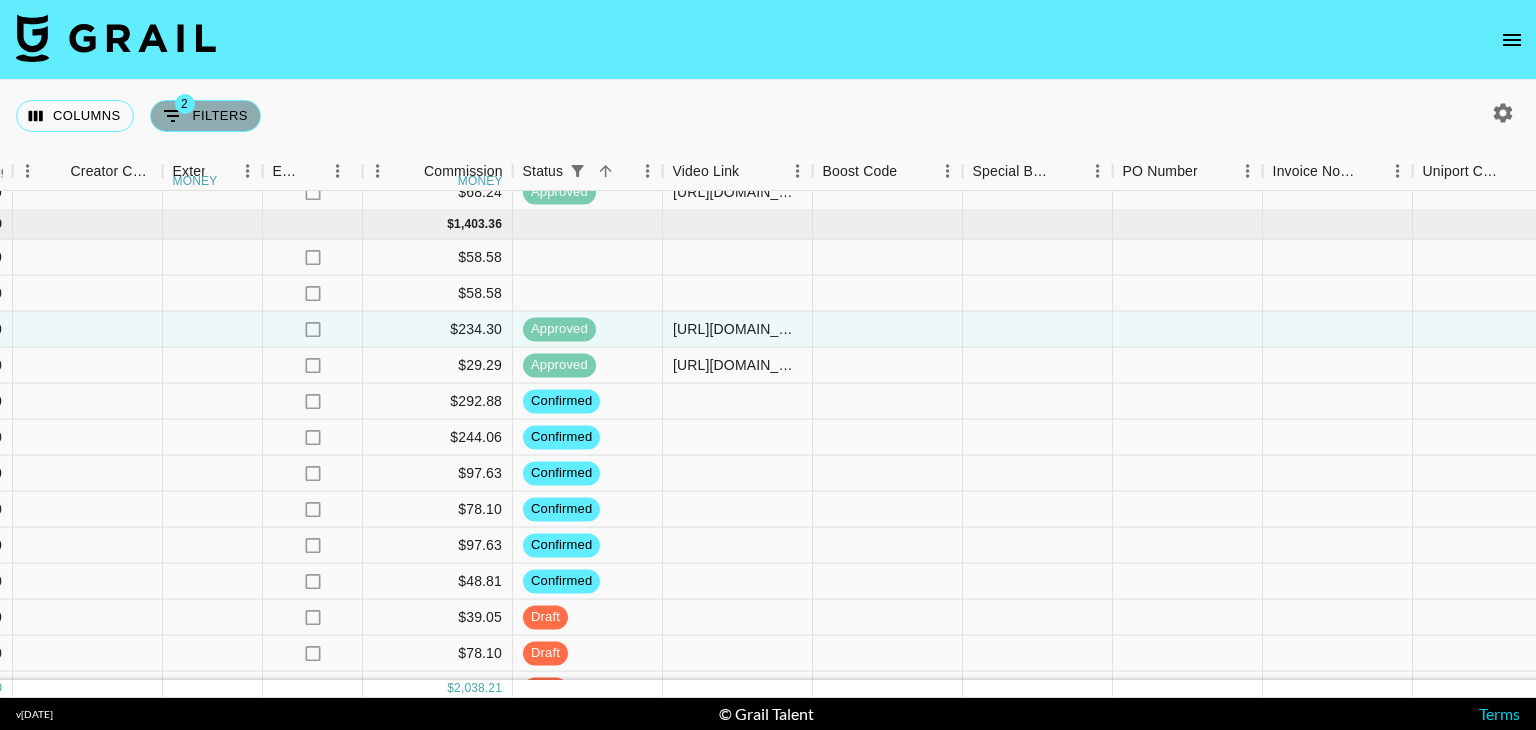 click on "2 Filters" at bounding box center [205, 116] 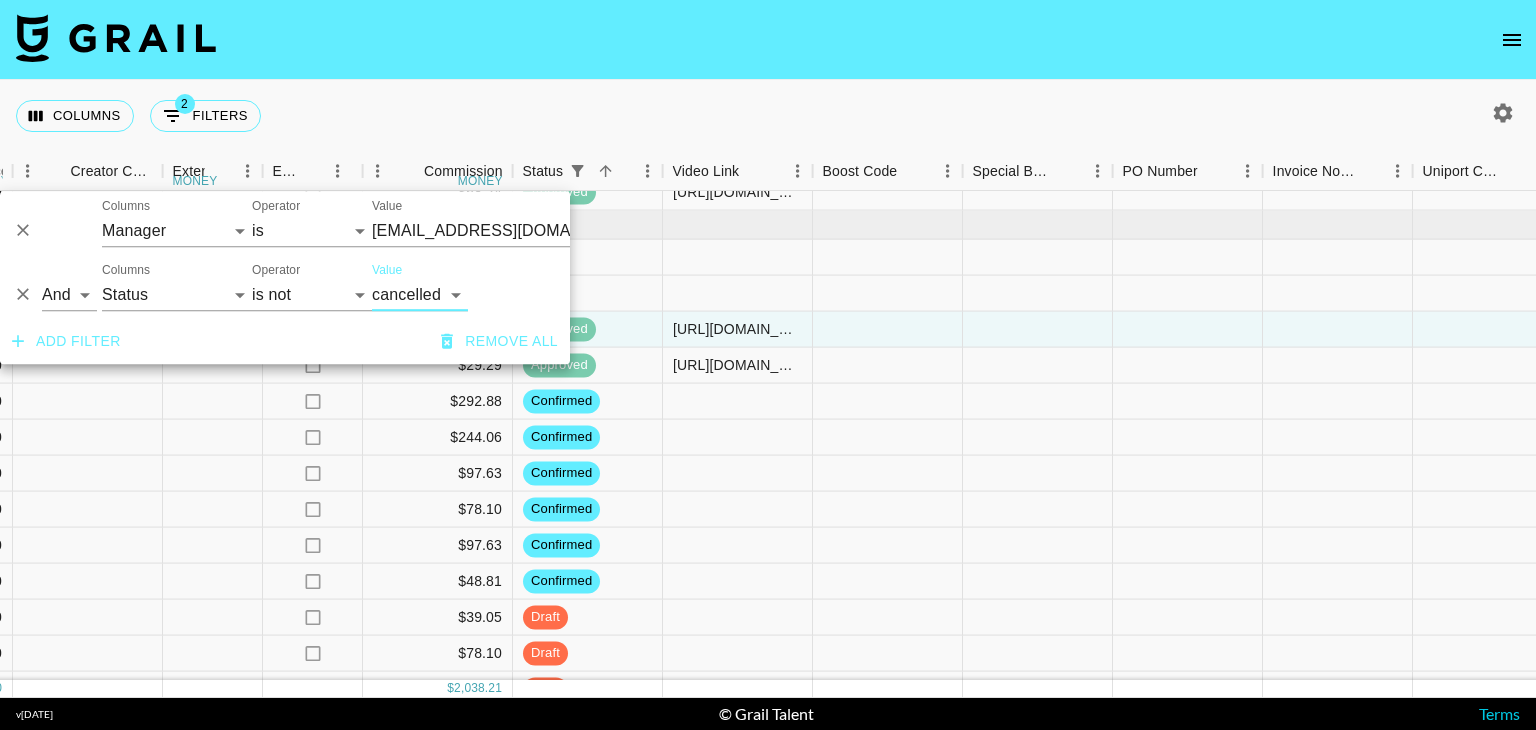 click on "dilnasheen.batool@grail-talent.com" at bounding box center (494, 230) 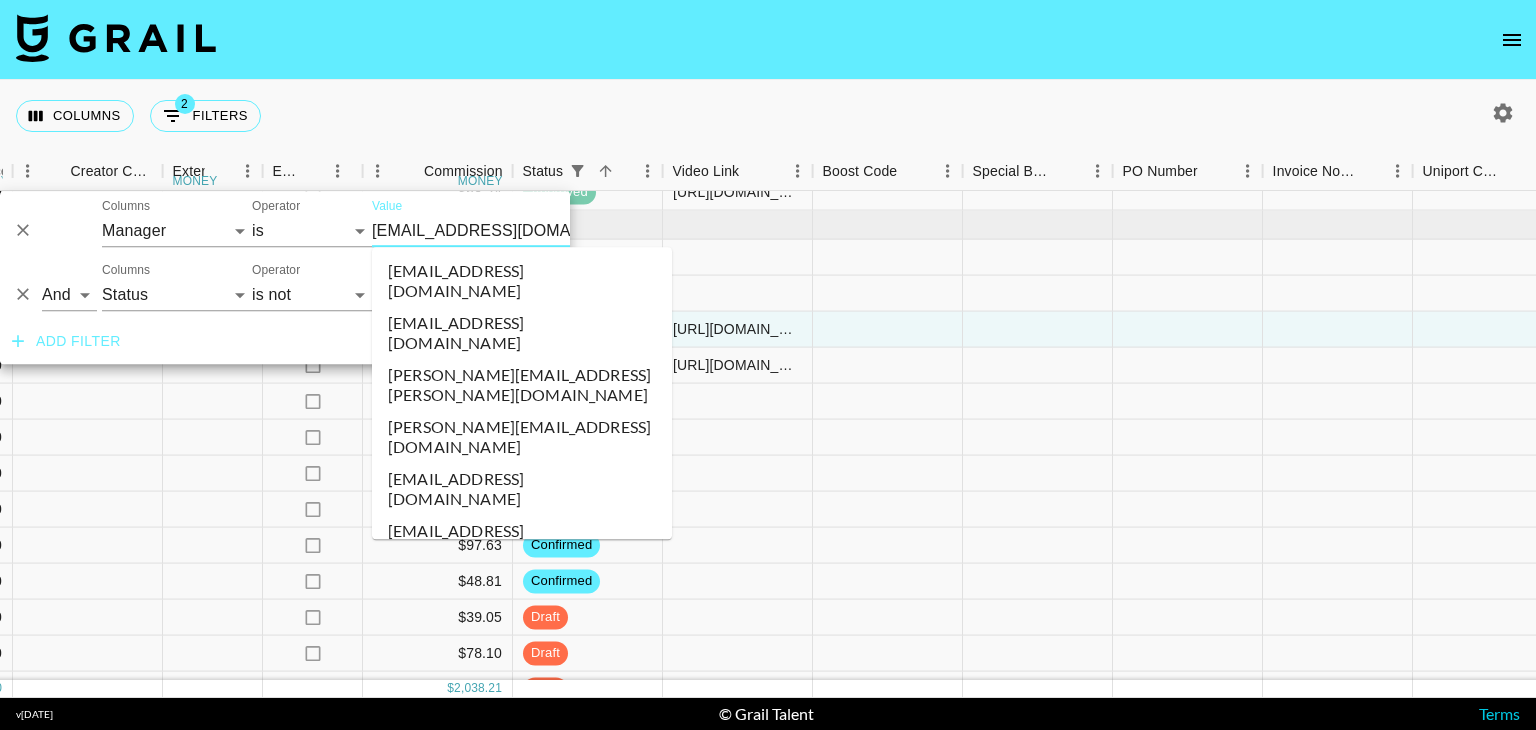 scroll, scrollTop: 2712, scrollLeft: 0, axis: vertical 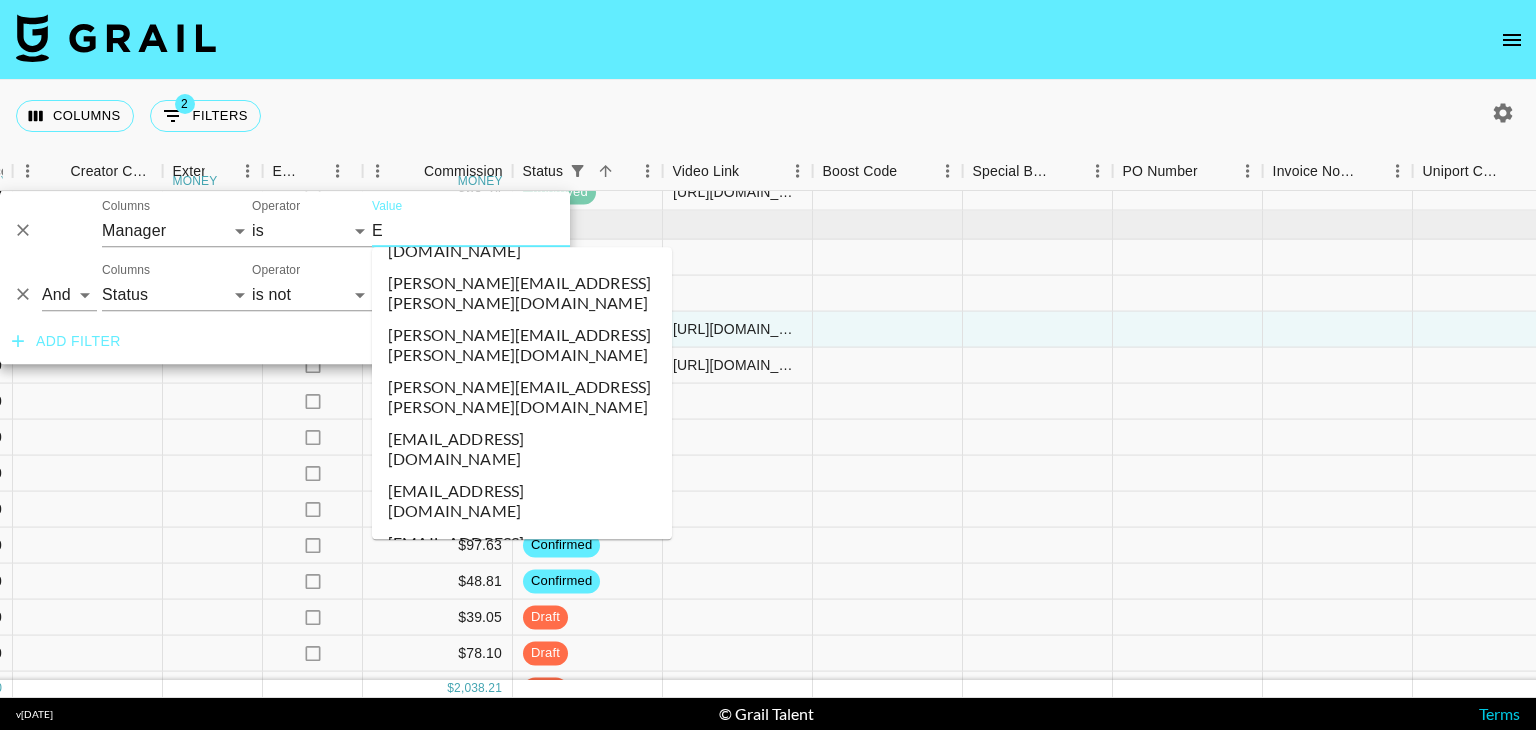 type on "EH" 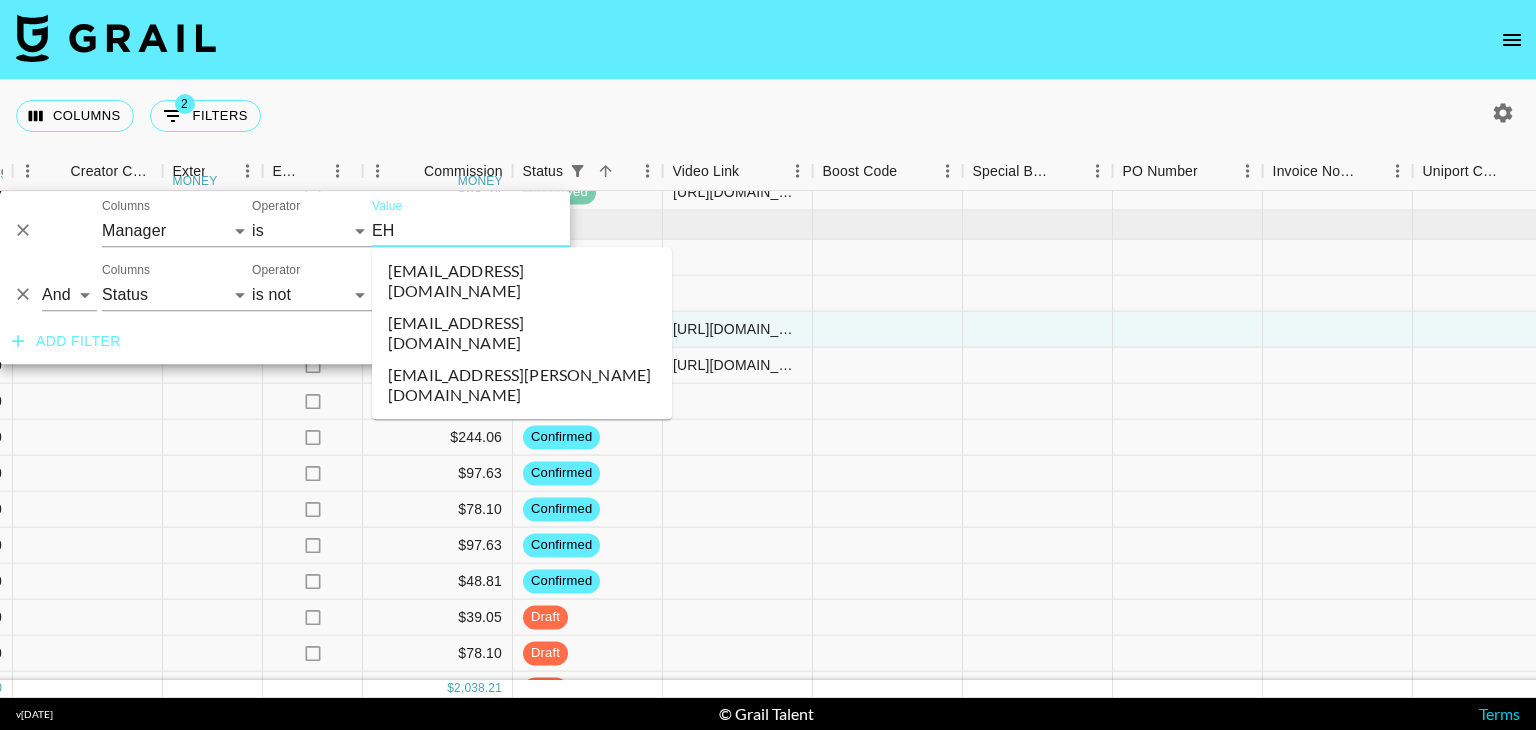 scroll, scrollTop: 0, scrollLeft: 0, axis: both 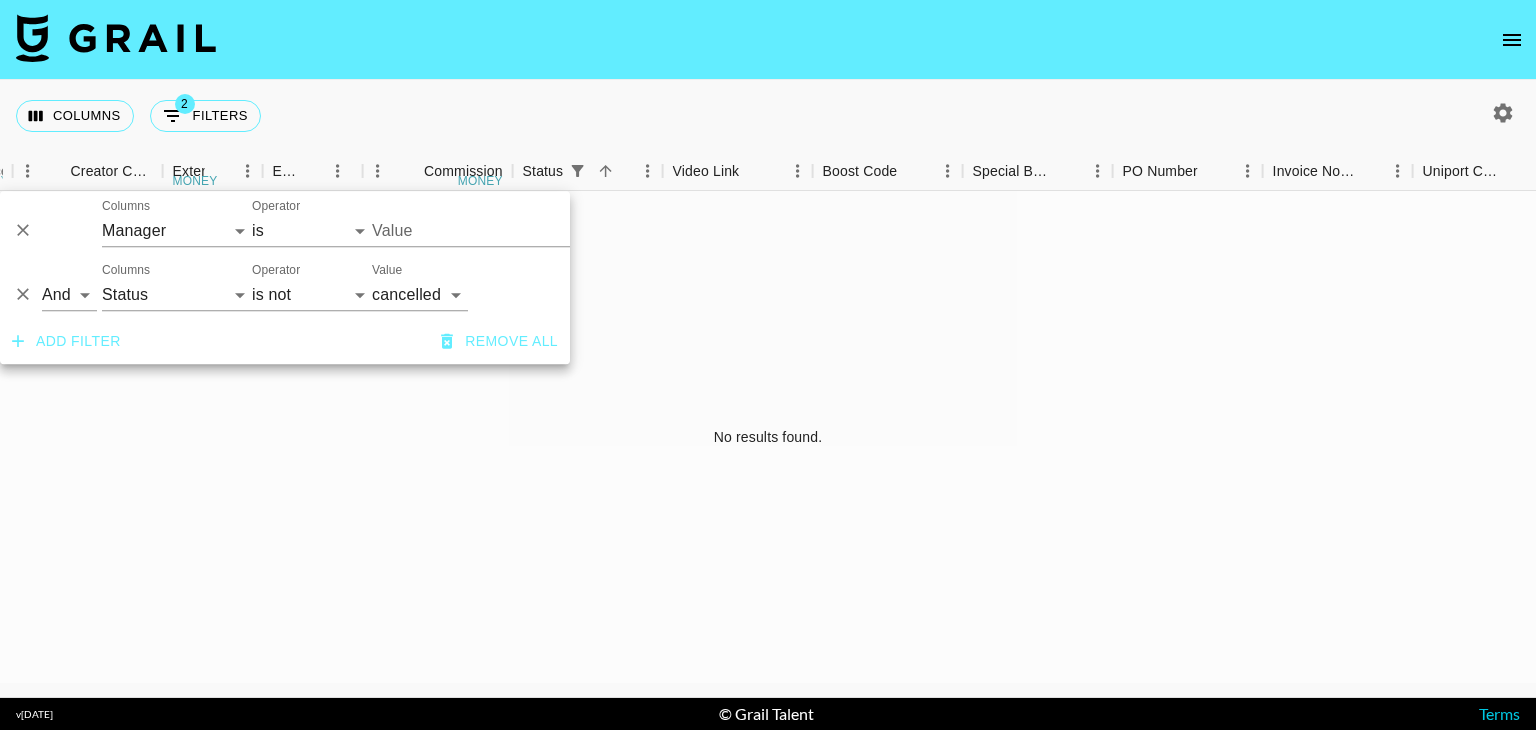 type on "ehartney@grail-talent.com" 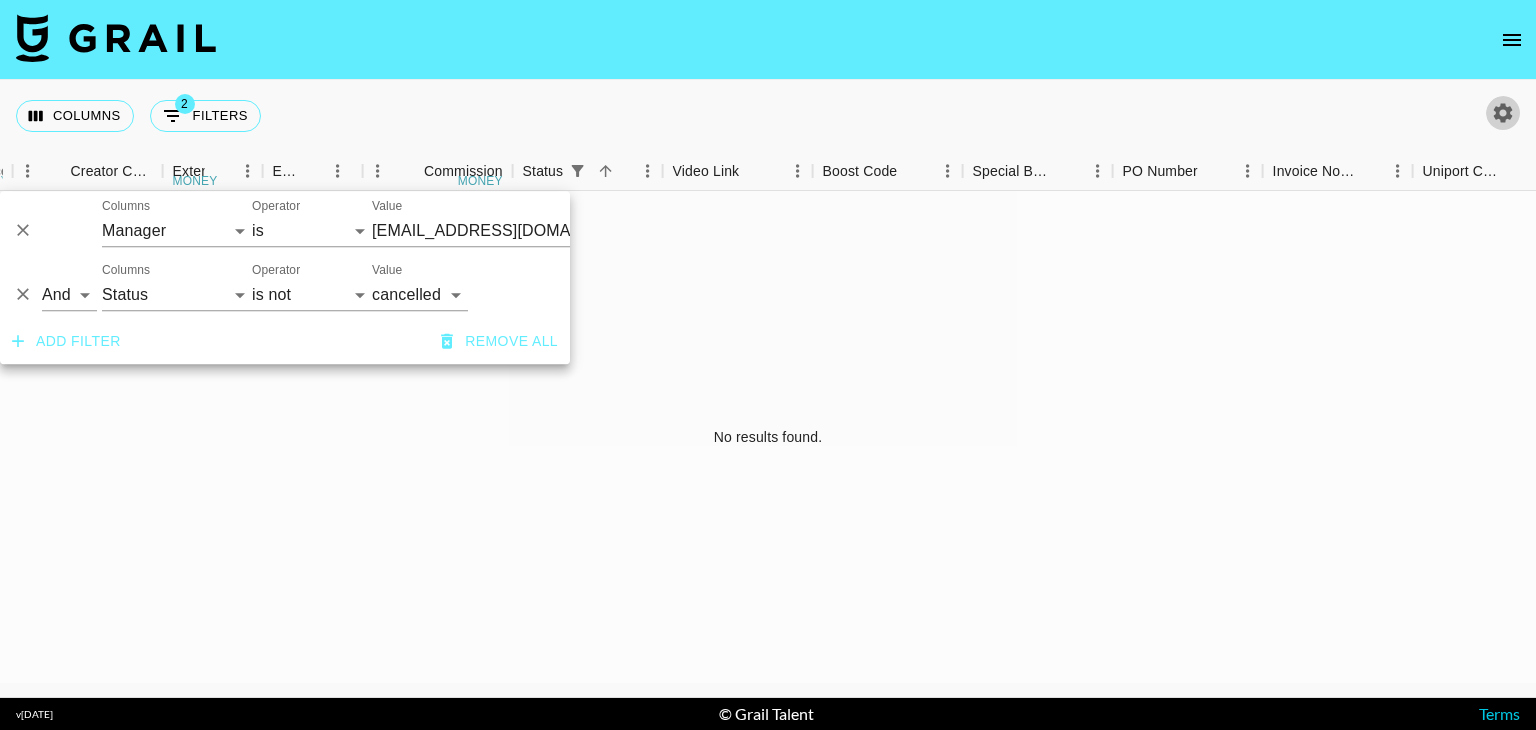 click 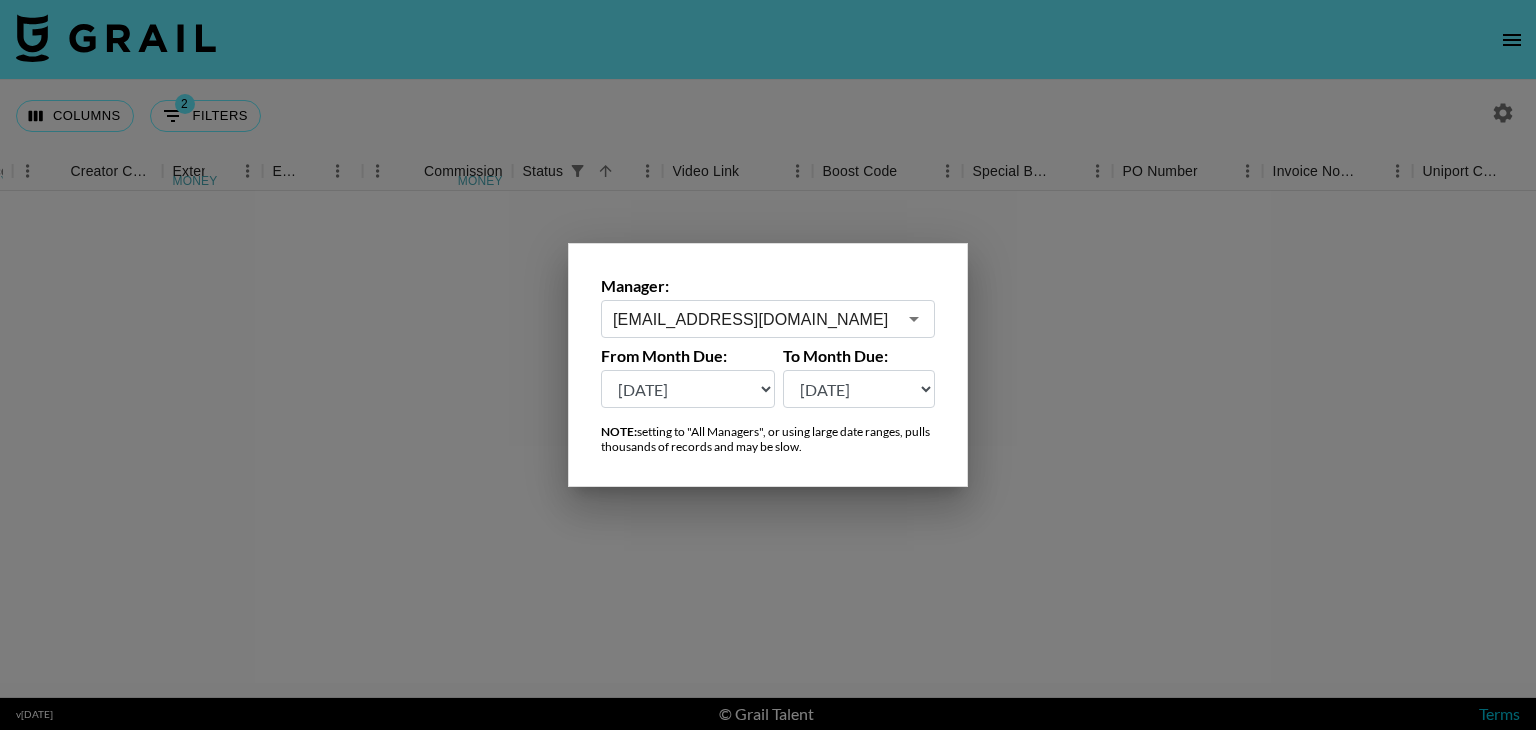 click on "dilnasheen.batool@grail-talent.com" at bounding box center (754, 319) 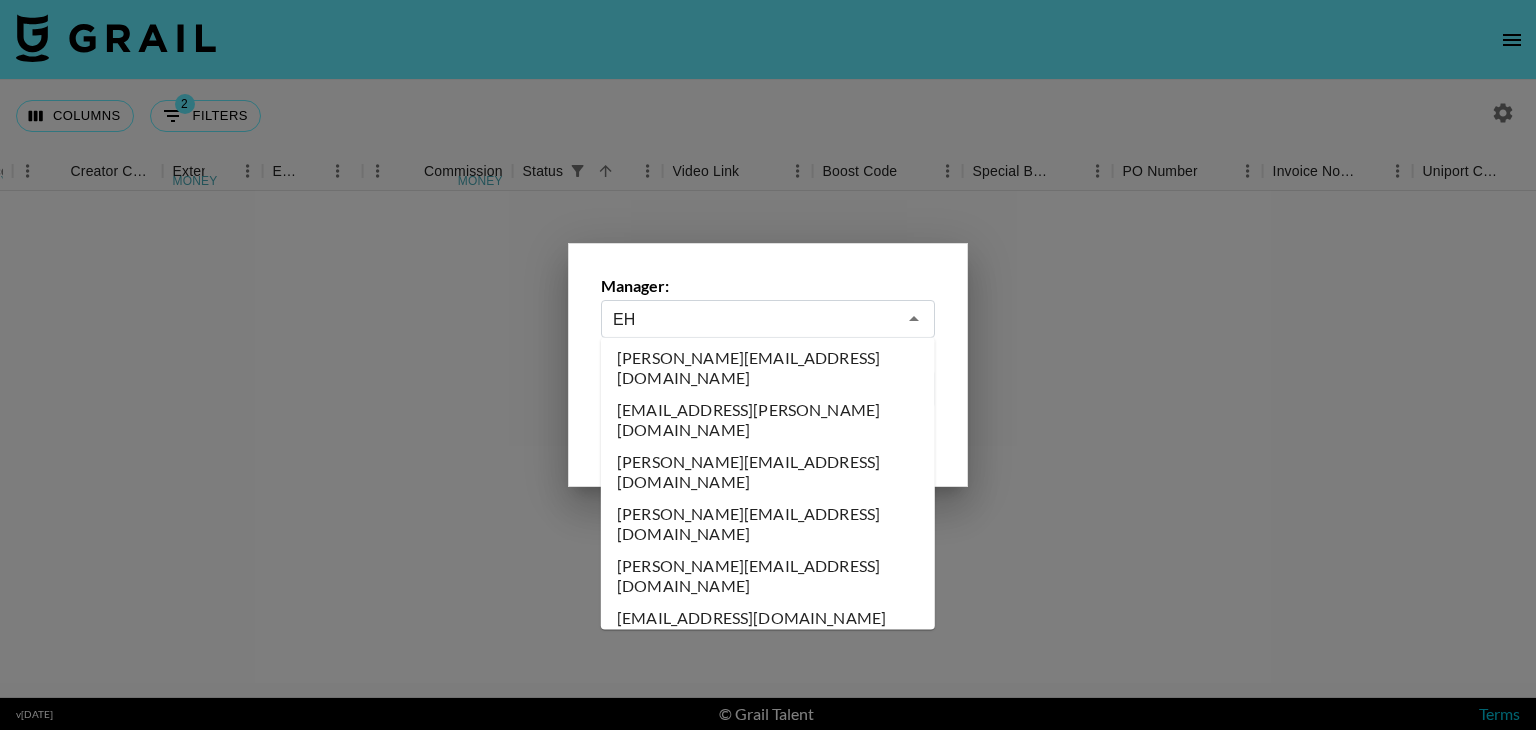scroll, scrollTop: 0, scrollLeft: 0, axis: both 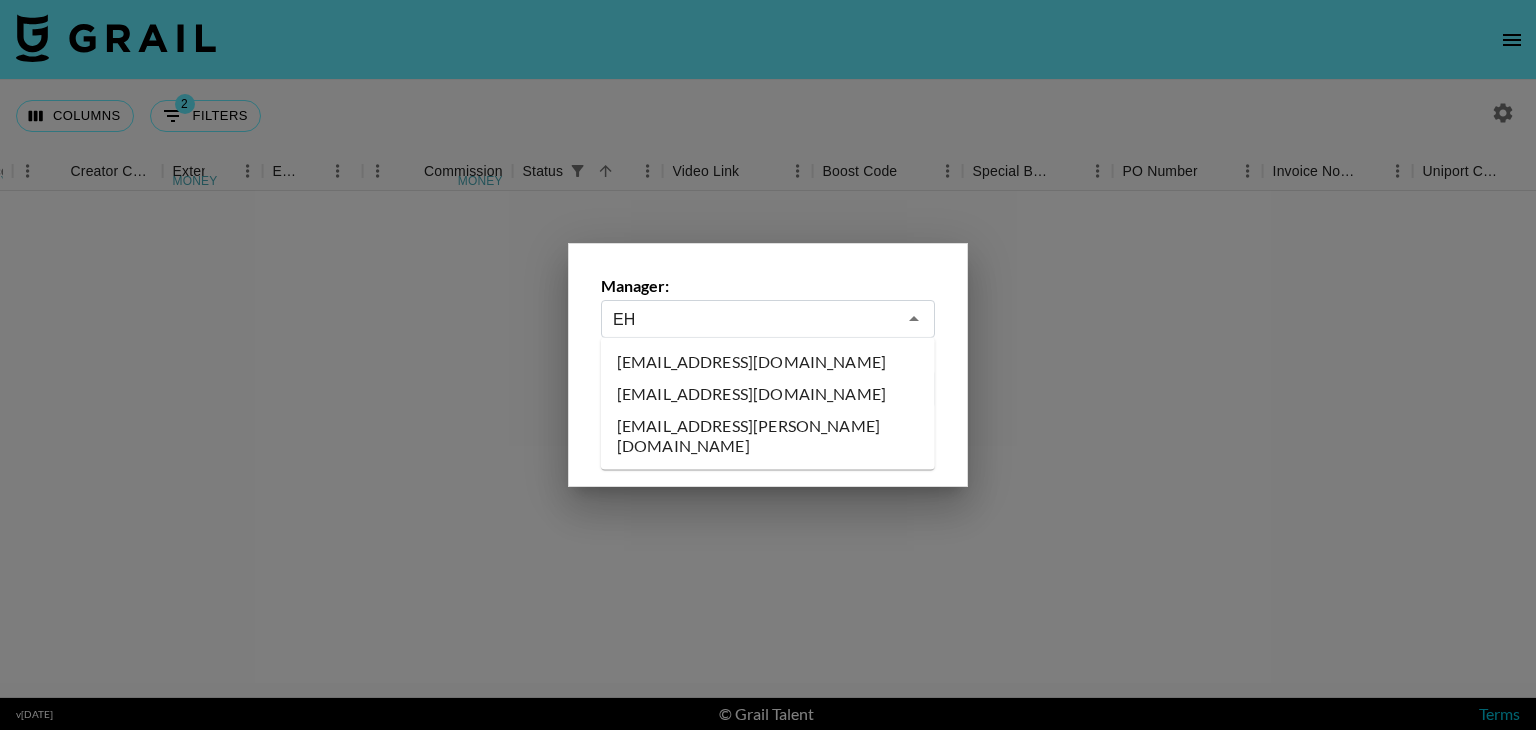 click on "ehartney@grail-talent.com" at bounding box center (768, 394) 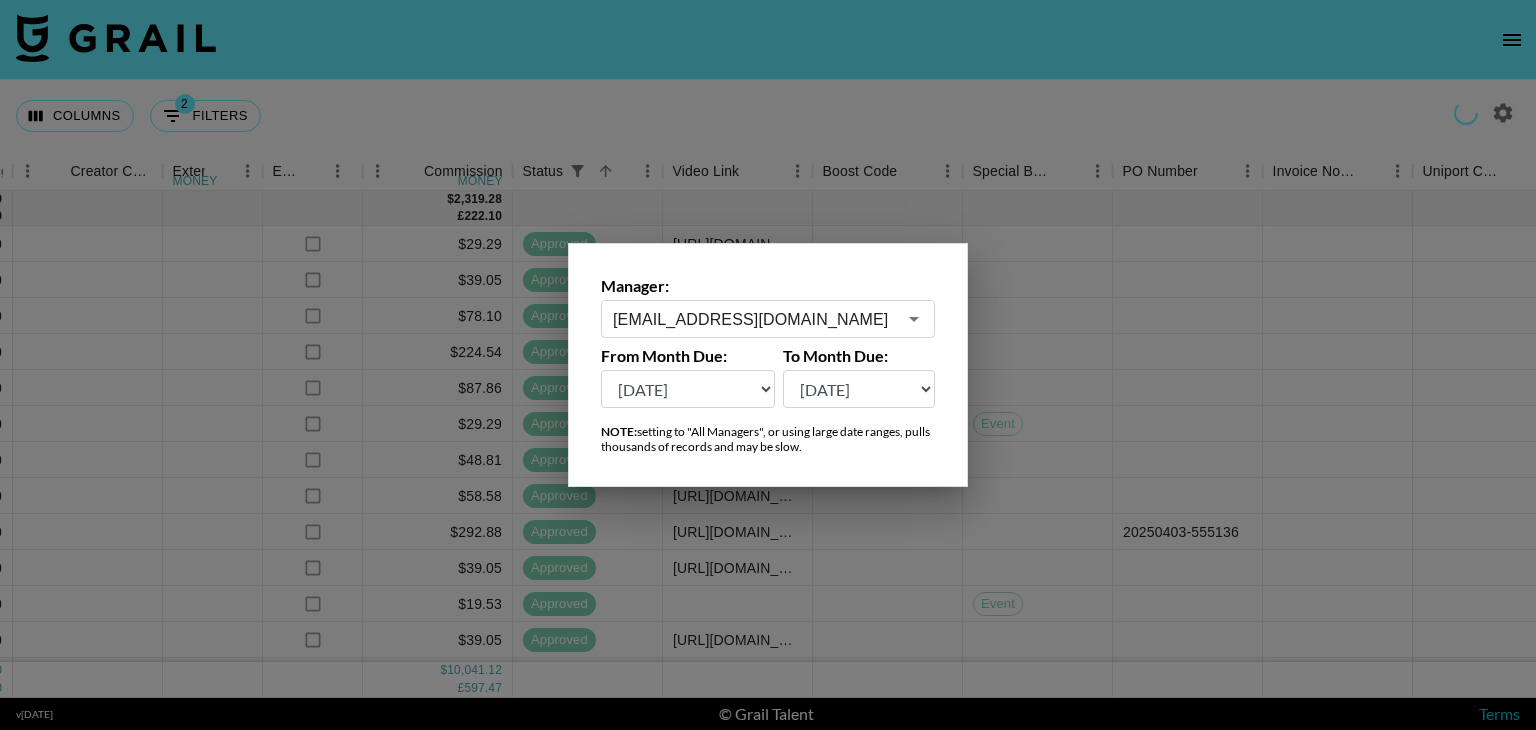 scroll, scrollTop: 0, scrollLeft: 2002, axis: horizontal 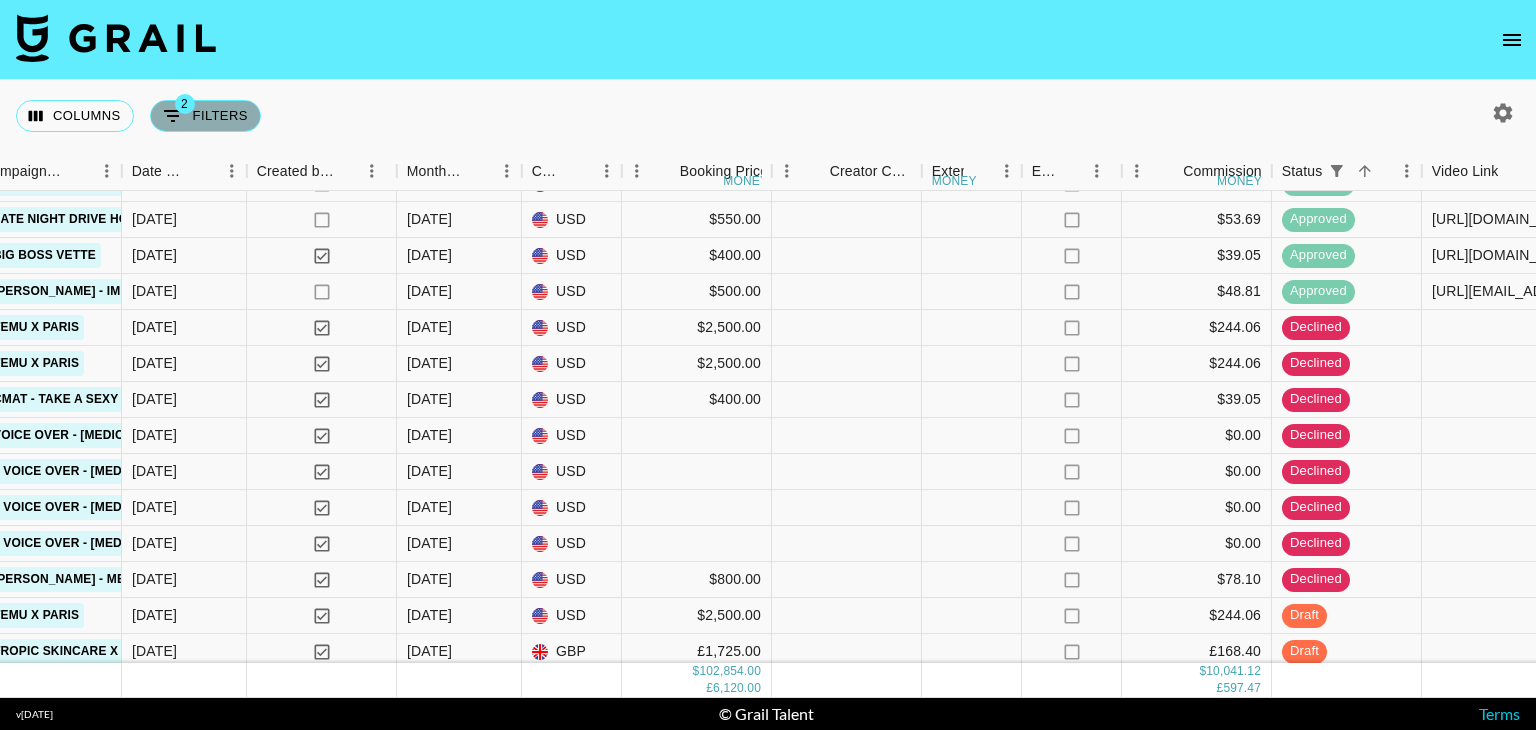 click 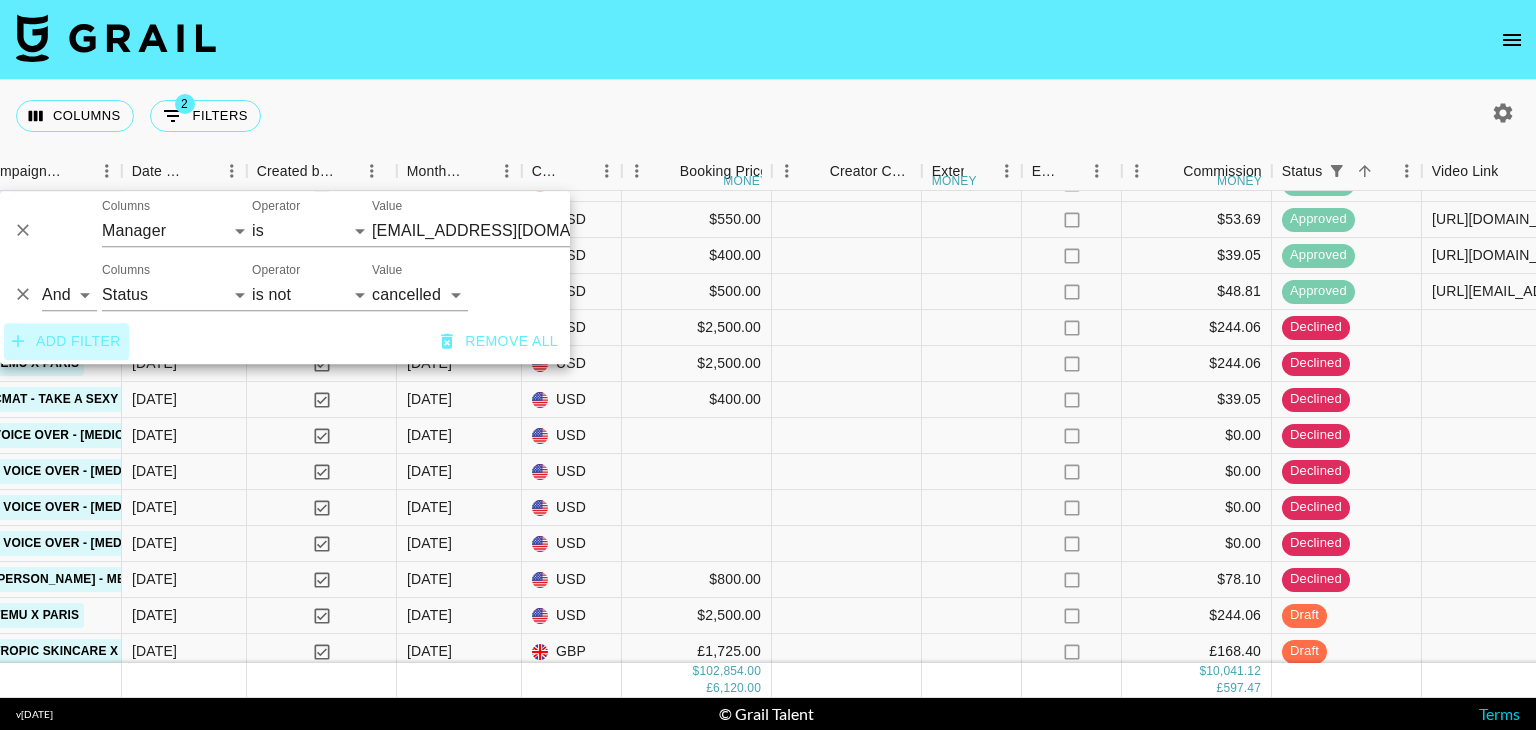 click on "Add filter" at bounding box center (66, 341) 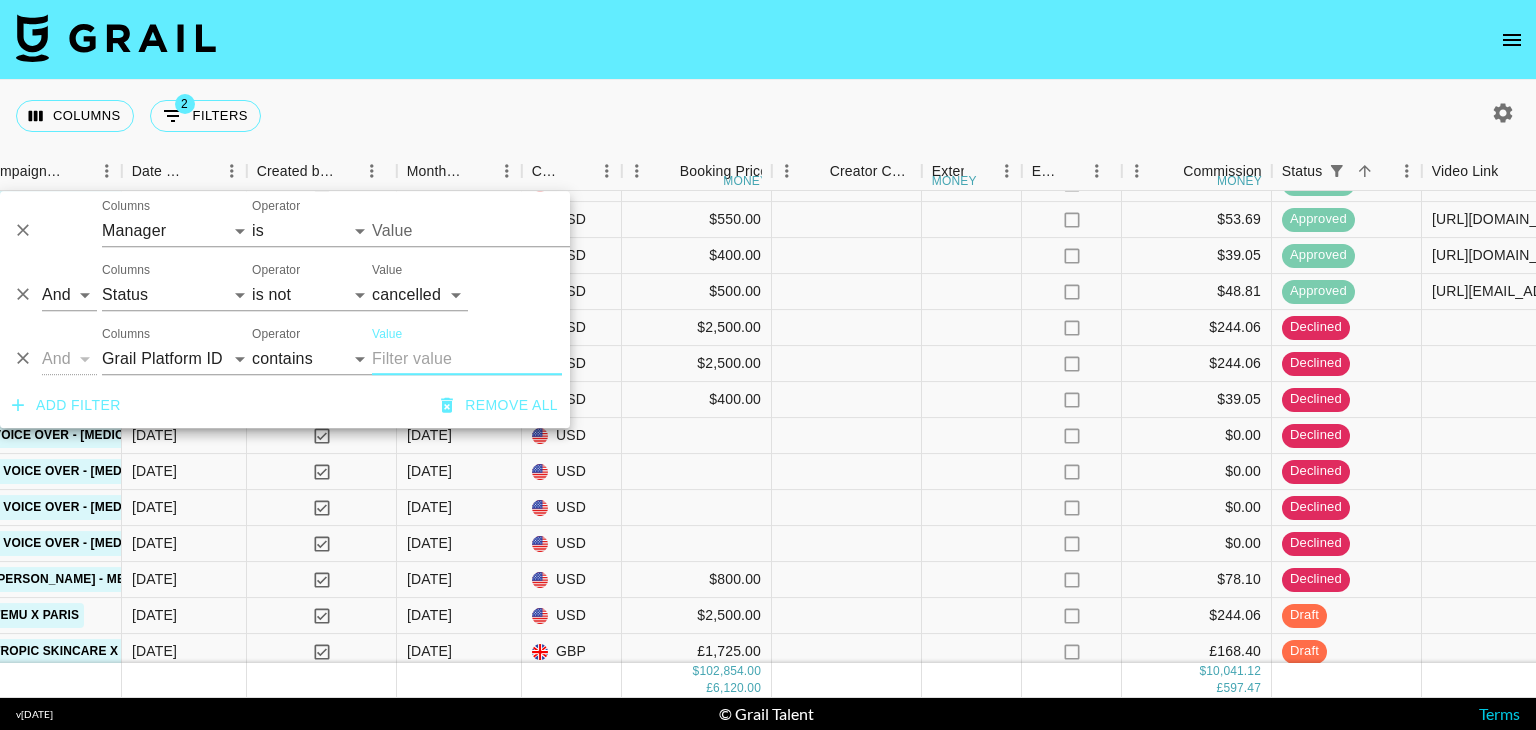 type on "ehartney@grail-talent.com" 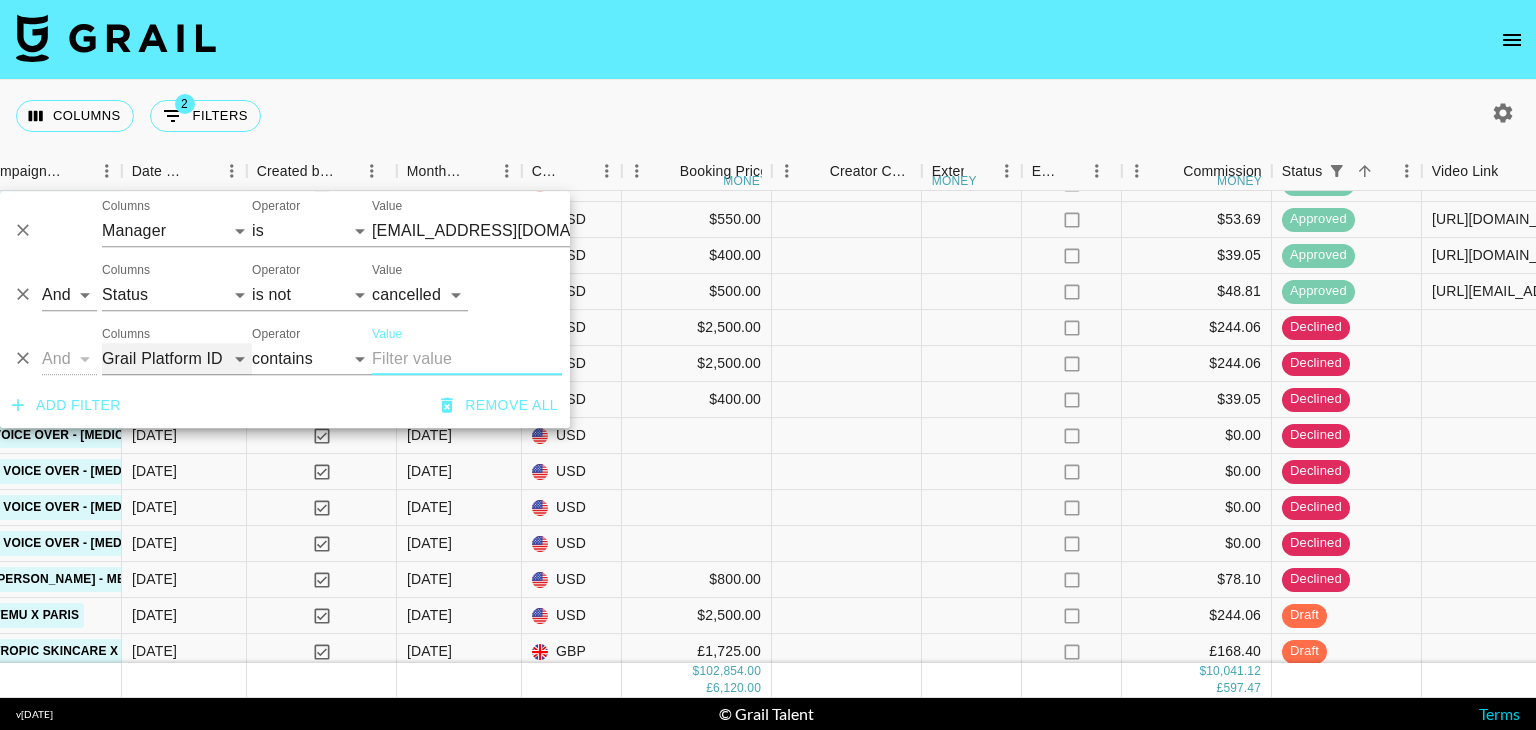 click on "Grail Platform ID Airtable ID Talent Manager Client Booker Campaign (Type) Date Created Created by Grail Team Month Due Currency Booking Price Creator Commmission Override External Commission Expenses: Remove Commission? Commission Status Video Link Boost Code Special Booking Type PO Number Invoice Notes Uniport Contact Email Contract File Payment Sent Payment Sent Date Invoice Link" at bounding box center (177, 359) 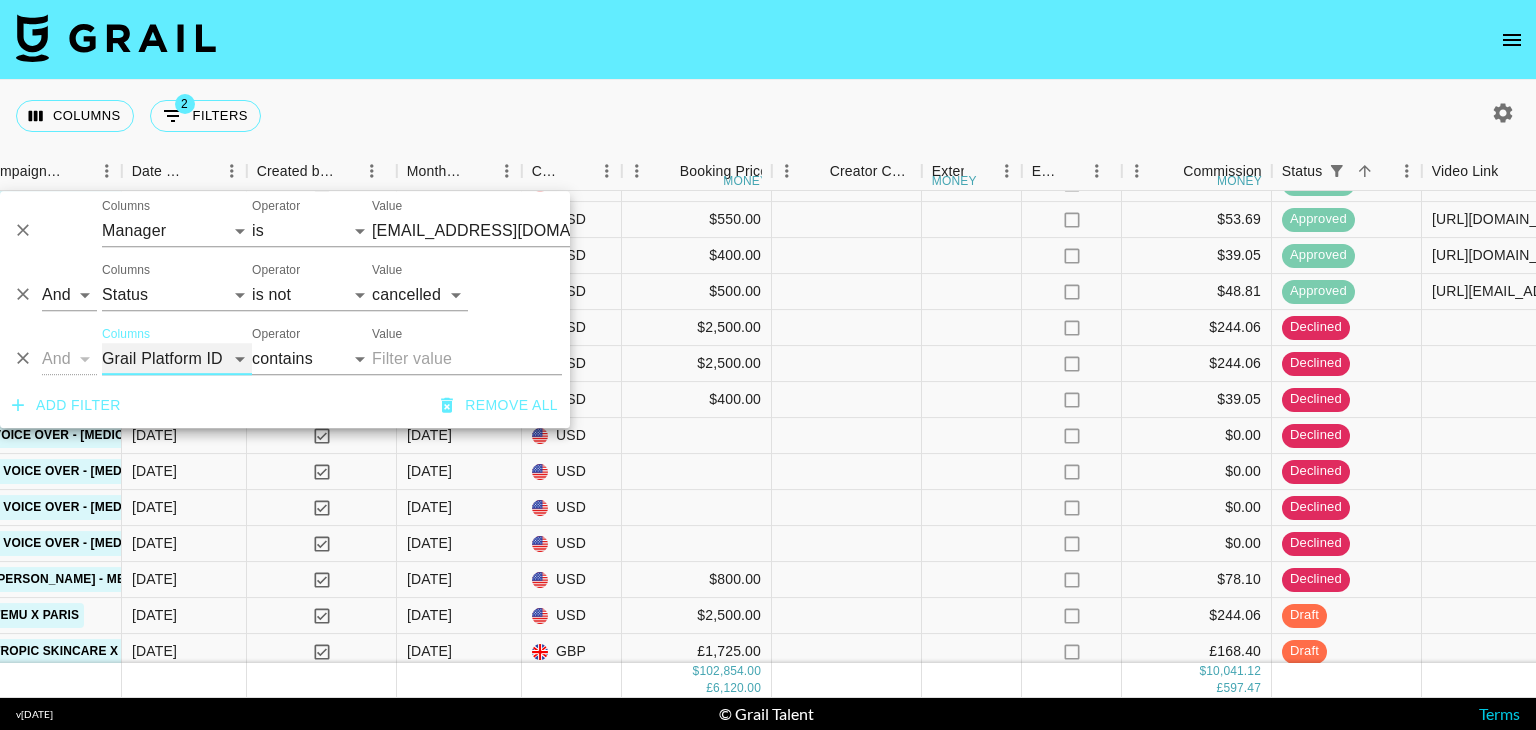 select on "status" 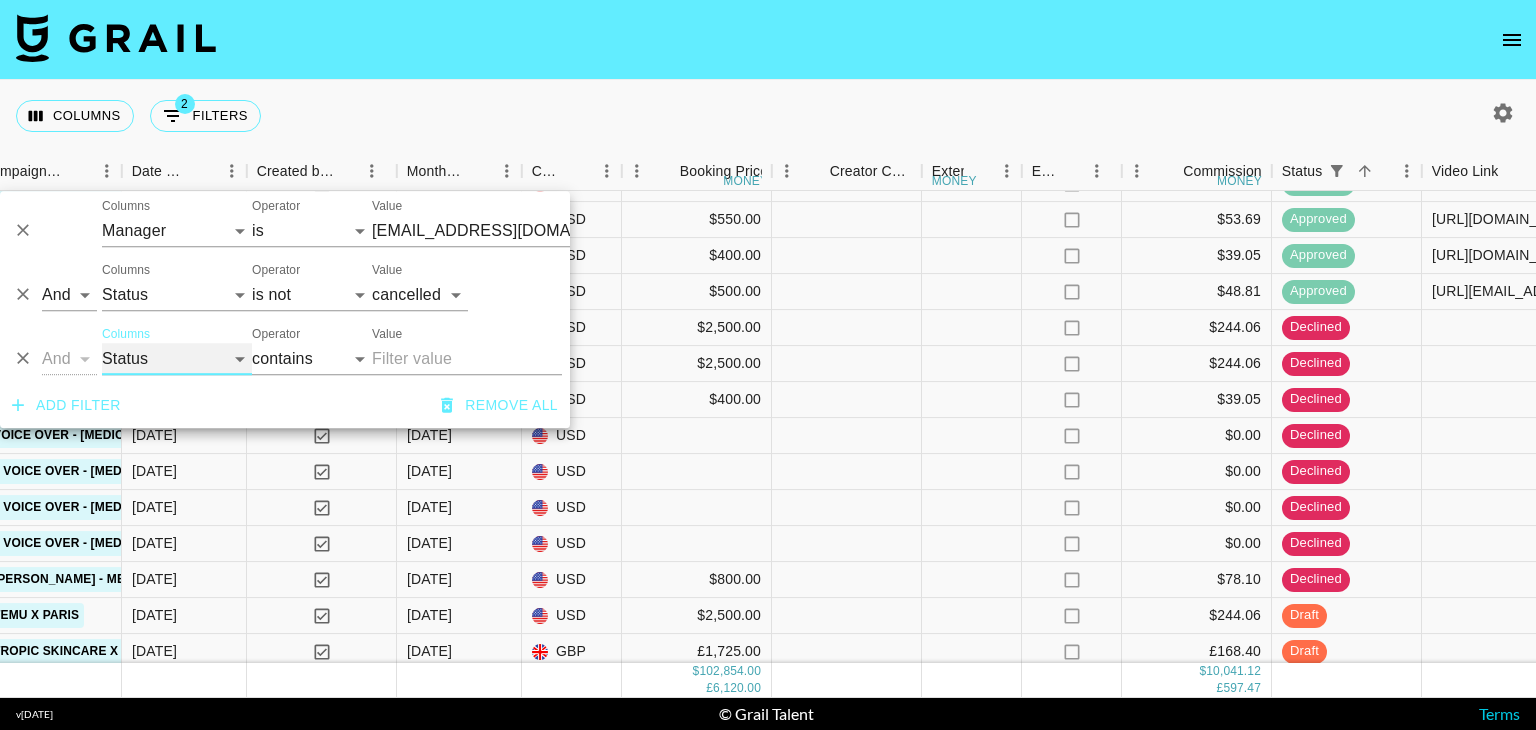 click on "Grail Platform ID Airtable ID Talent Manager Client Booker Campaign (Type) Date Created Created by Grail Team Month Due Currency Booking Price Creator Commmission Override External Commission Expenses: Remove Commission? Commission Status Video Link Boost Code Special Booking Type PO Number Invoice Notes Uniport Contact Email Contract File Payment Sent Payment Sent Date Invoice Link" at bounding box center [177, 359] 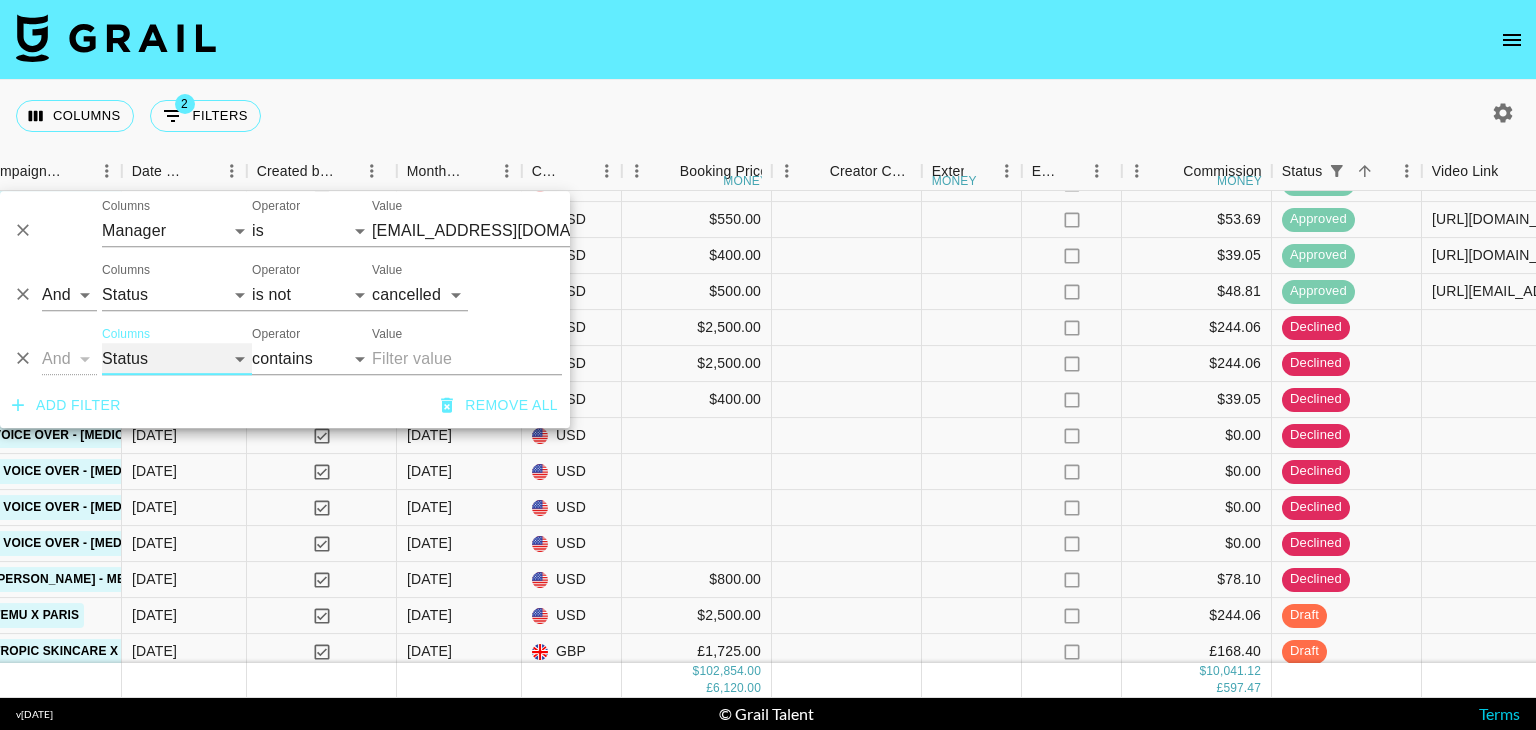 select on "is" 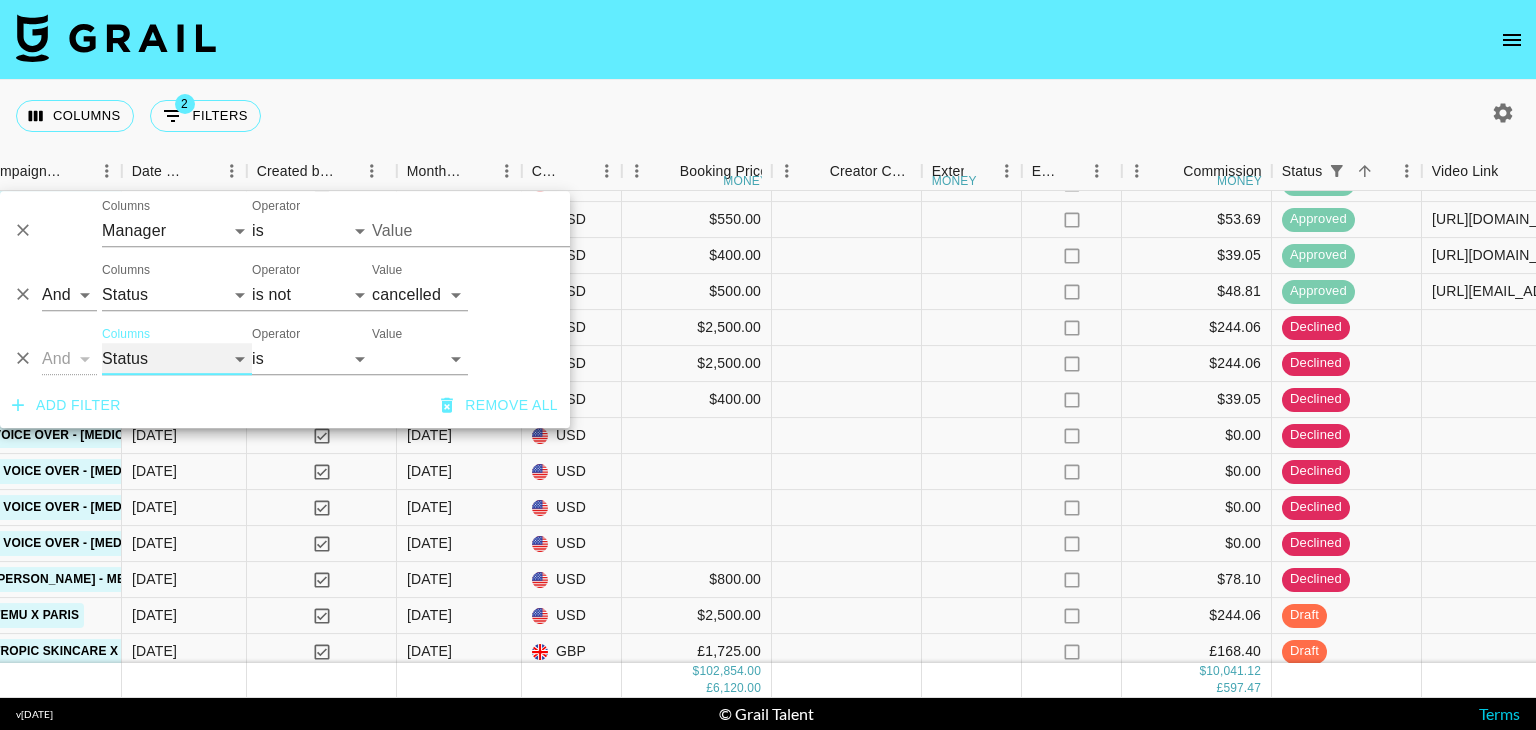 type on "ehartney@grail-talent.com" 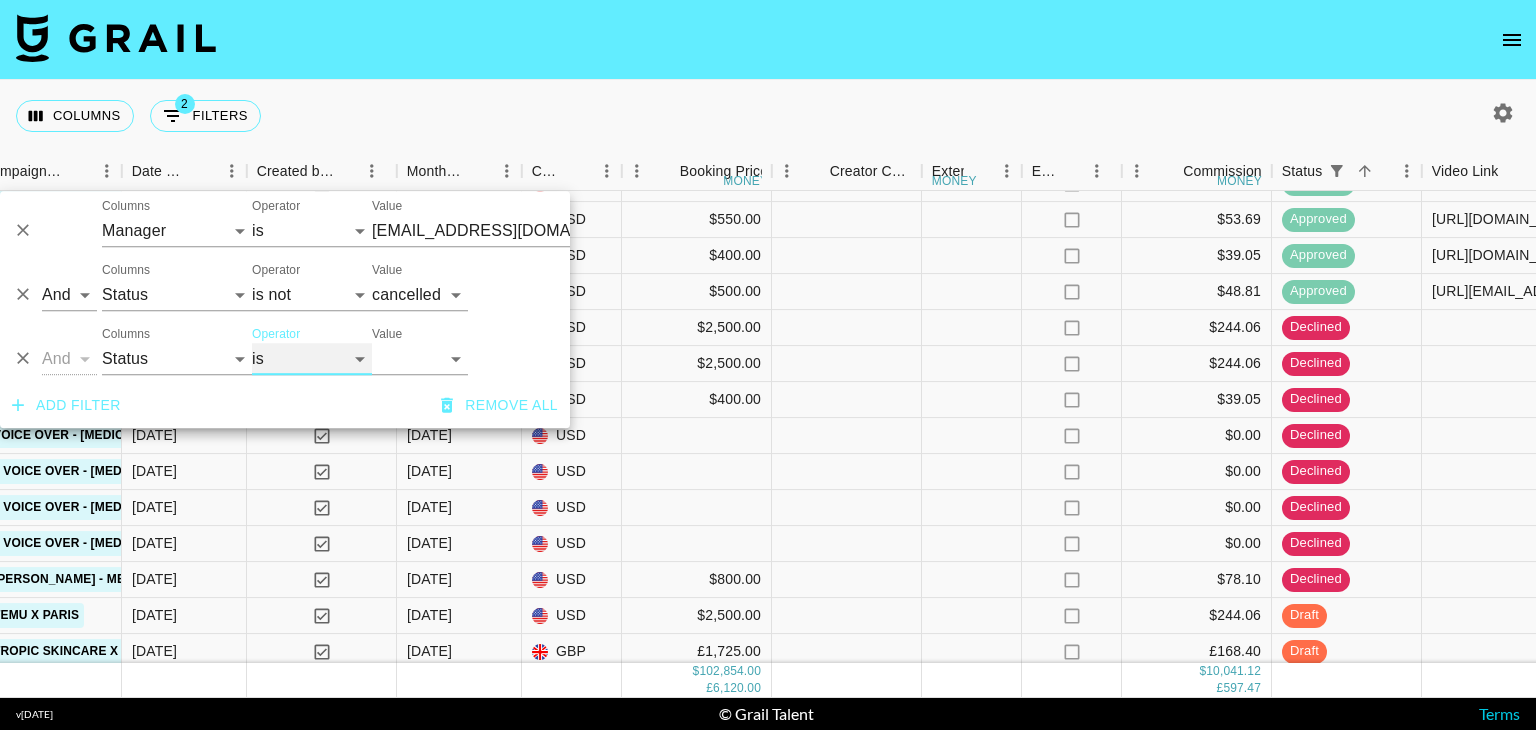 click on "is is not is any of is not any of" at bounding box center [312, 359] 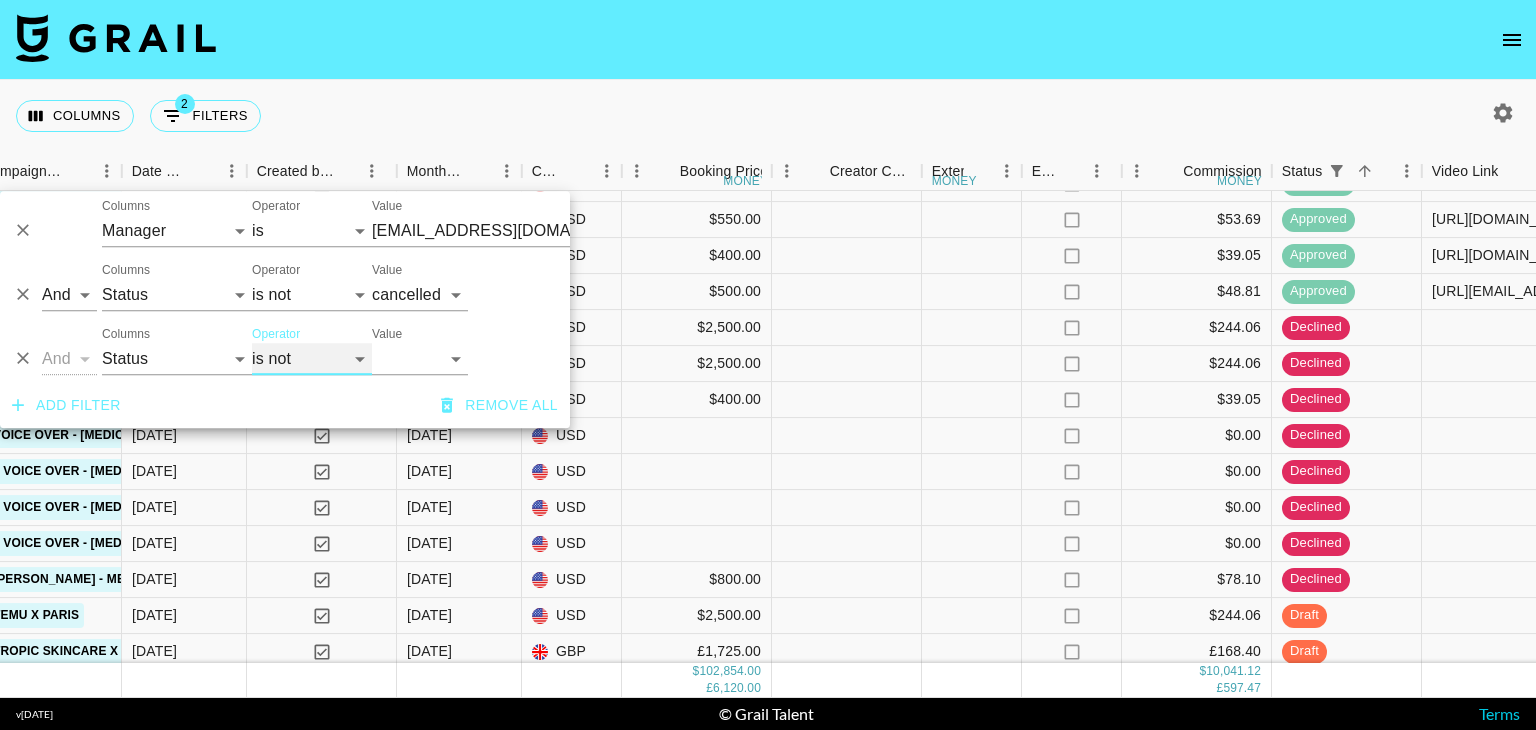 click on "is is not is any of is not any of" at bounding box center [312, 359] 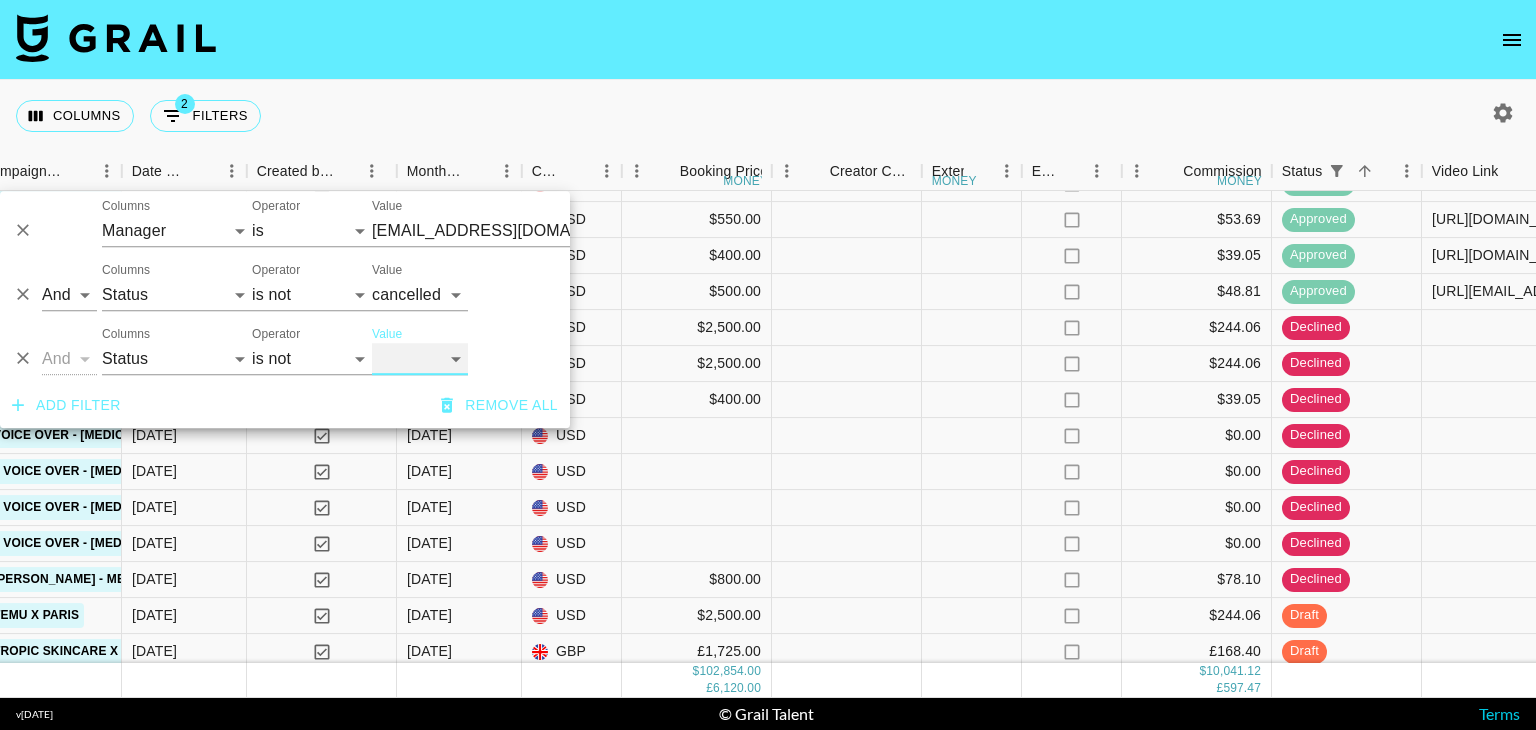 click on "confirmed declined draft posted approved cancelled badDebt" at bounding box center (420, 359) 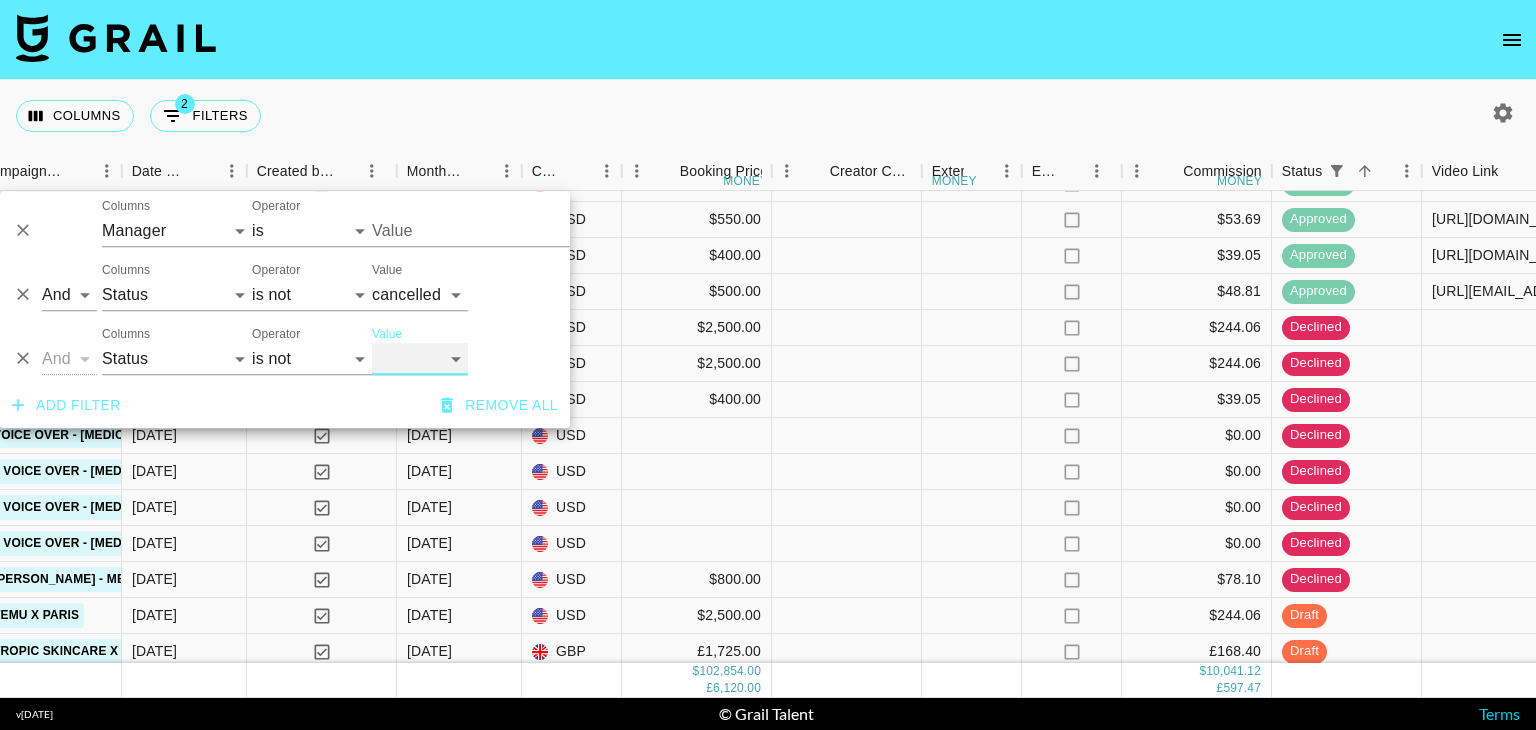 type on "ehartney@grail-talent.com" 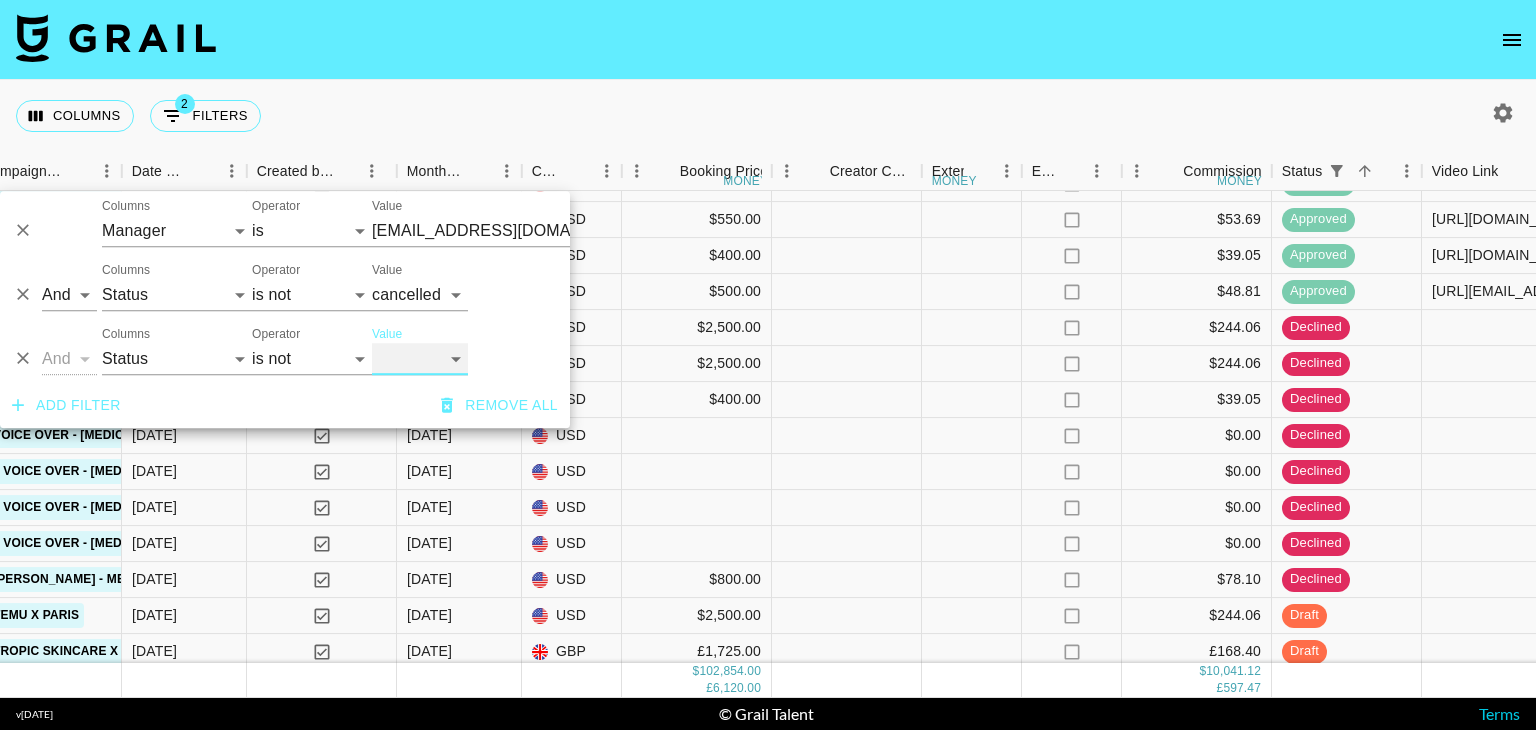 select on "declined" 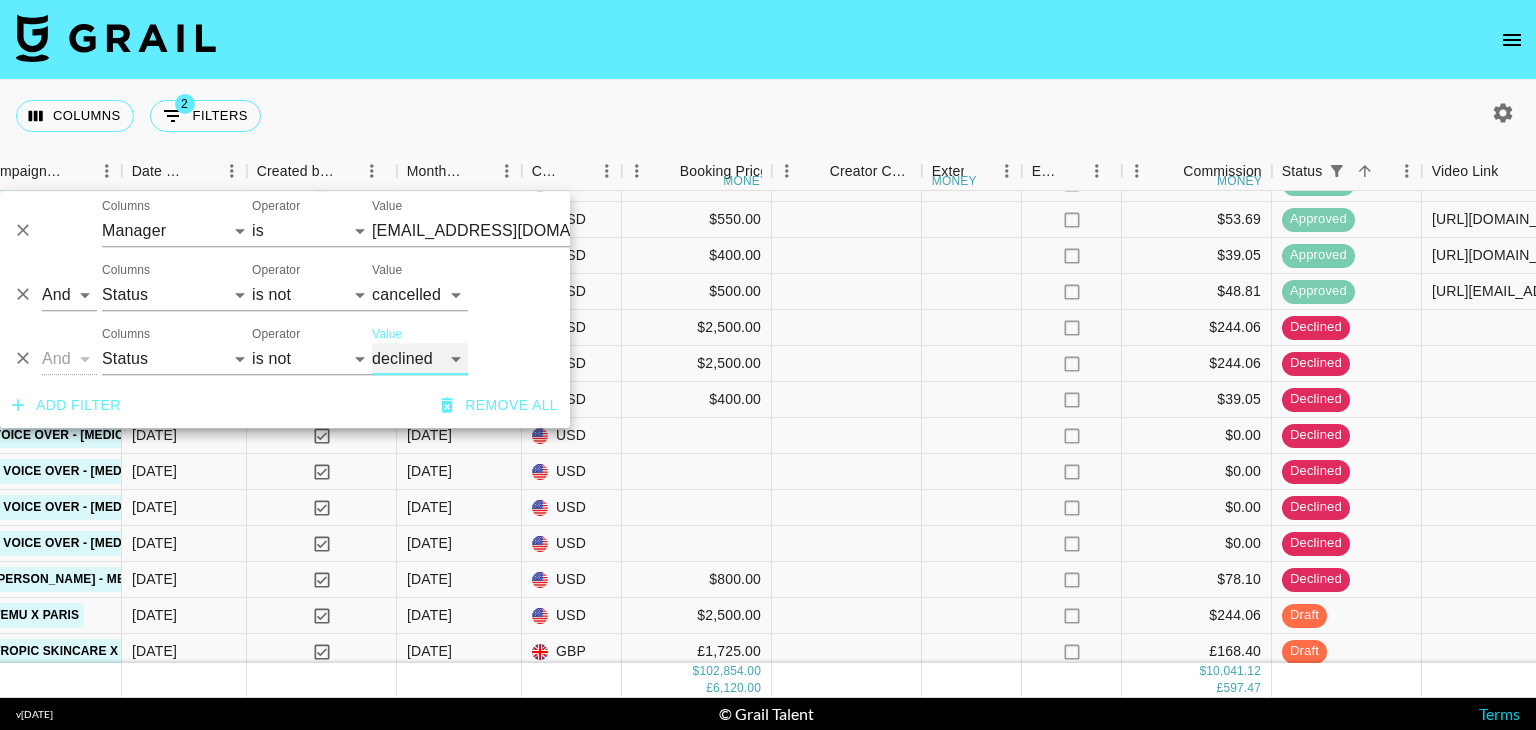 click on "confirmed declined draft posted approved cancelled badDebt" at bounding box center [420, 359] 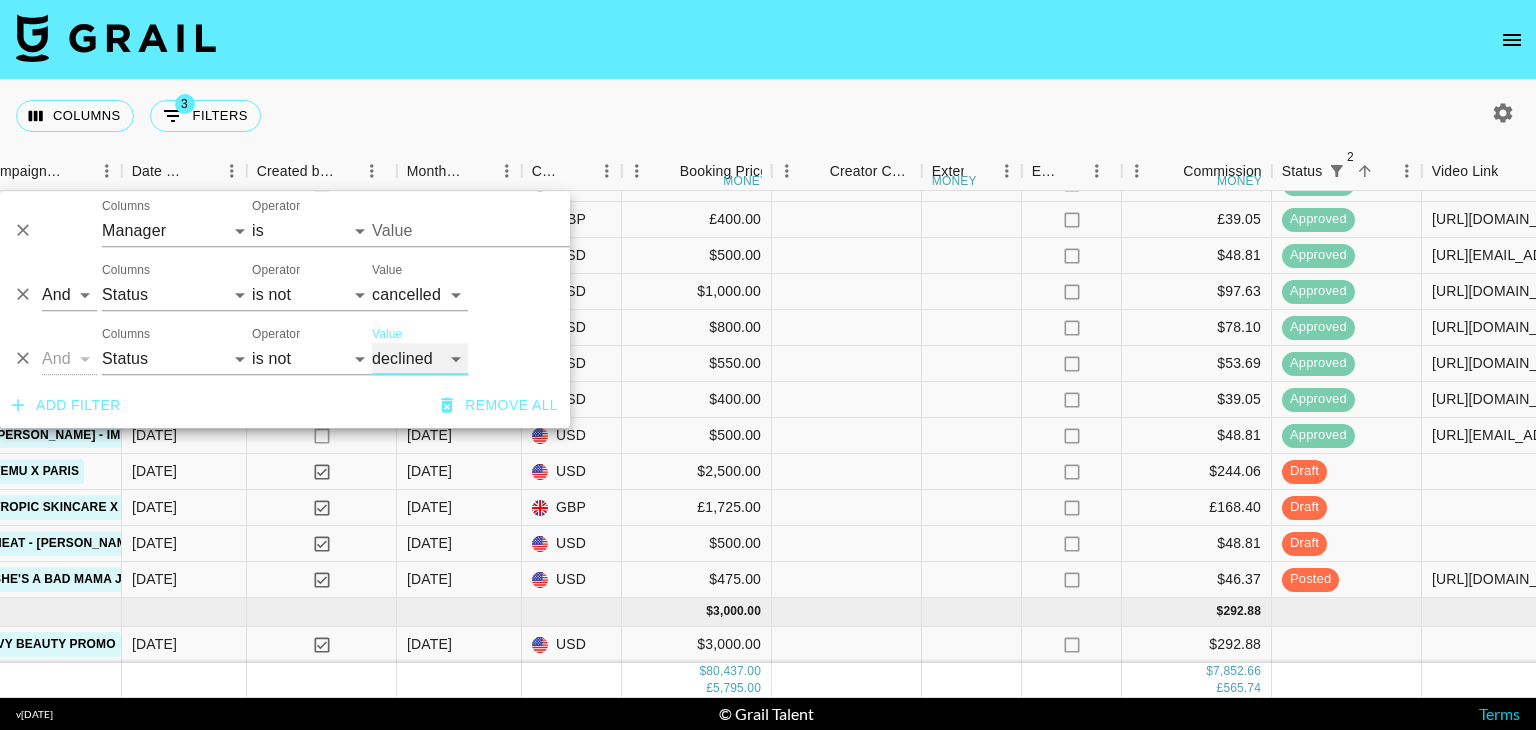 scroll, scrollTop: 3126, scrollLeft: 1243, axis: both 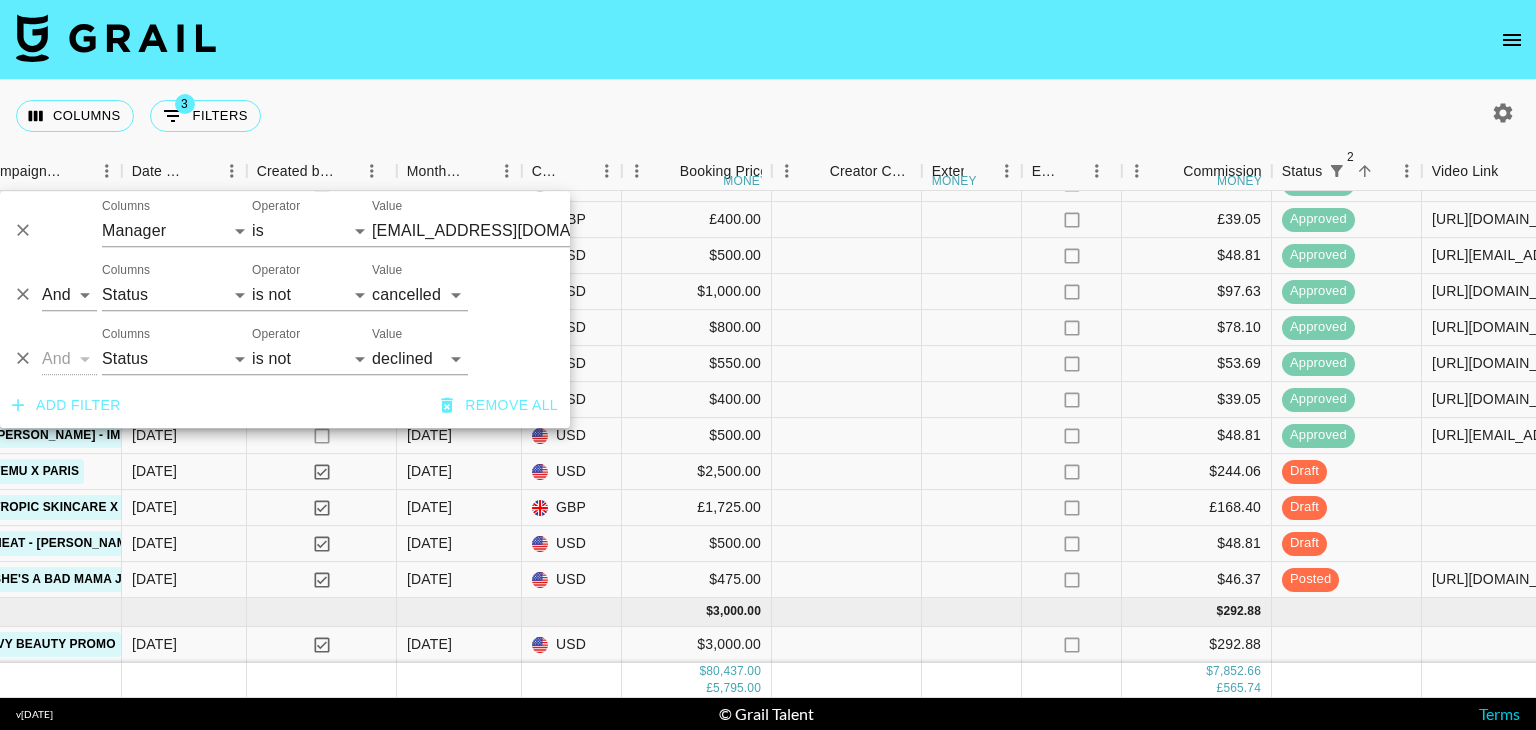 click on "Columns 3 Filters + Booking" at bounding box center (768, 116) 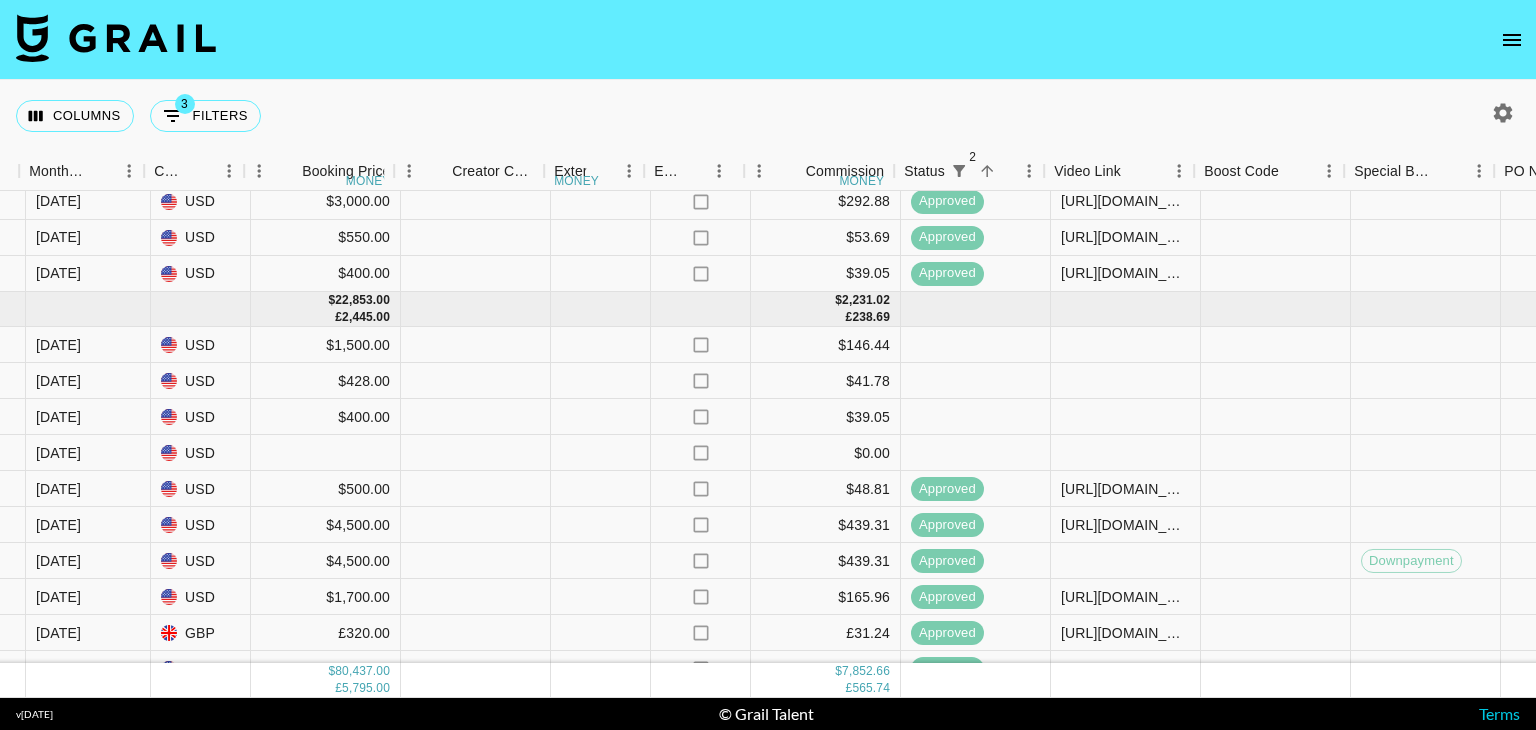 scroll, scrollTop: 2518, scrollLeft: 1620, axis: both 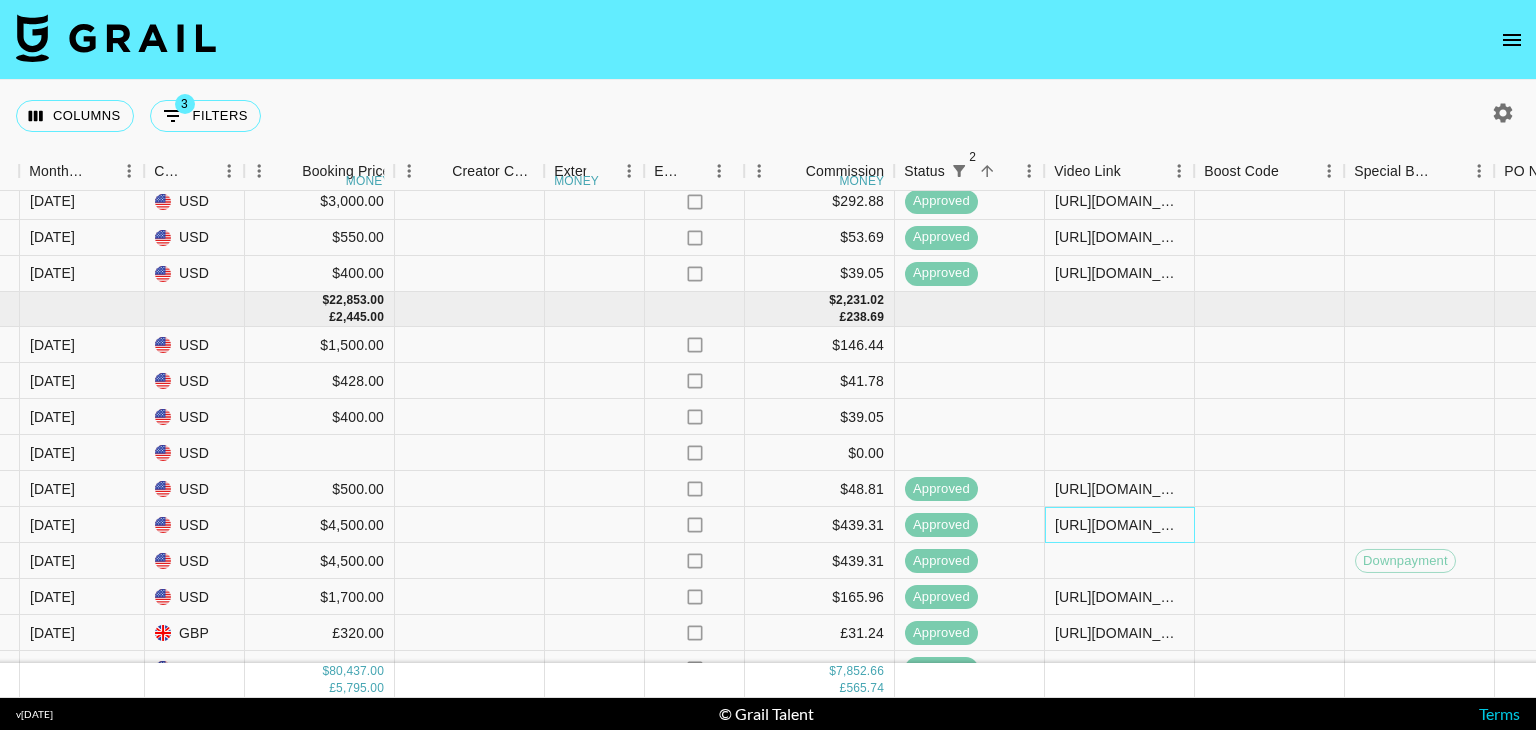 click on "https://www.tiktok.com/@vitoandniyah/video/7523744529351019790" at bounding box center [1119, 525] 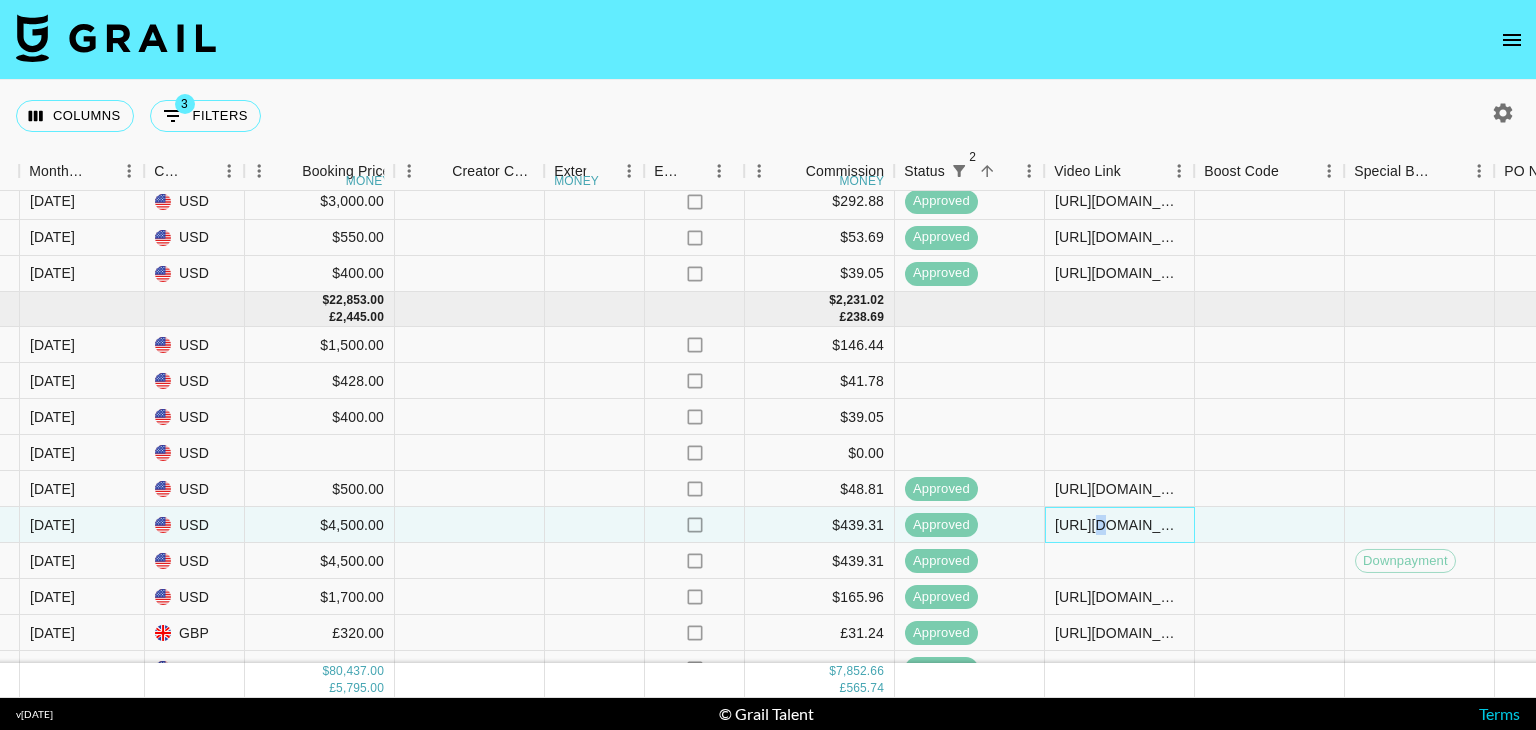 click on "https://www.tiktok.com/@vitoandniyah/video/7523744529351019790" at bounding box center [1119, 525] 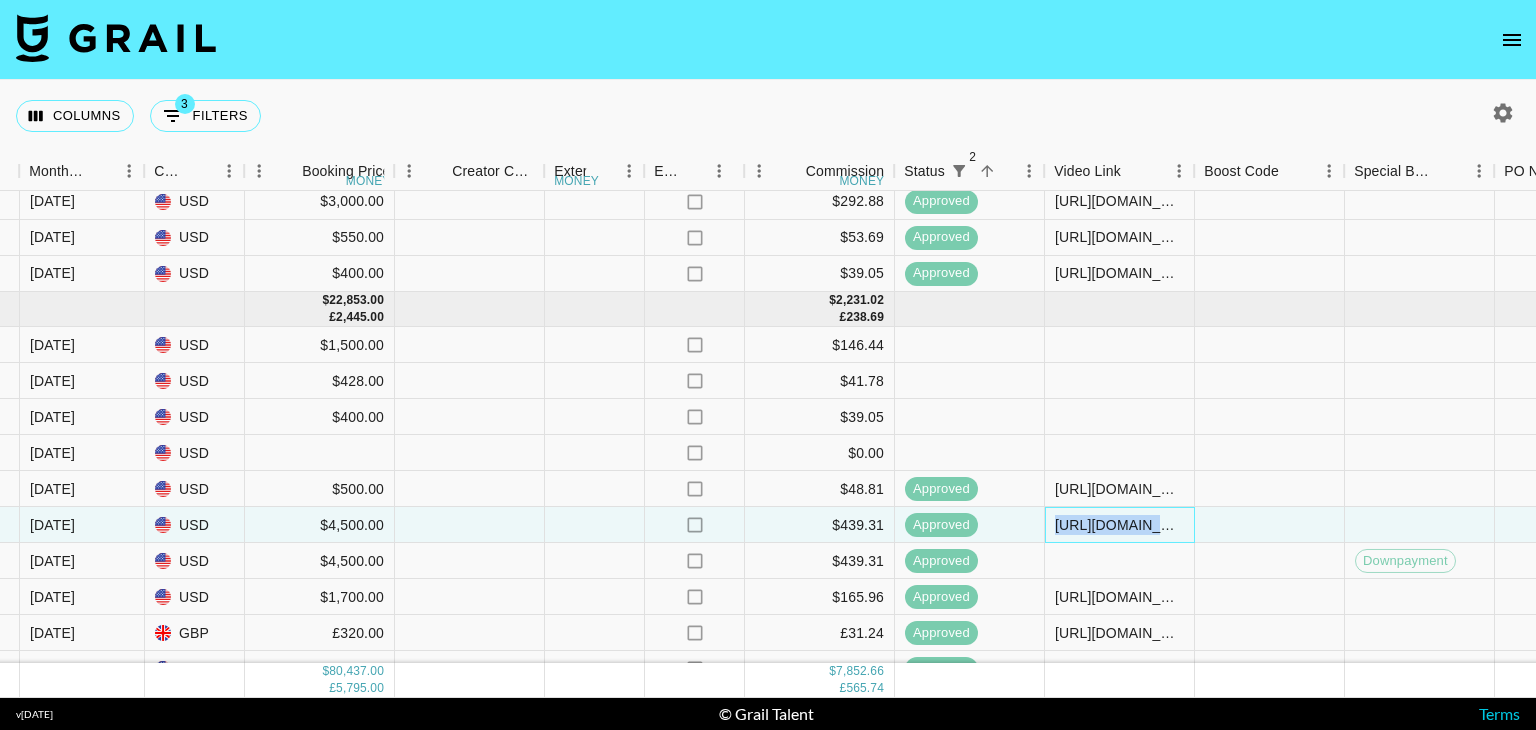 click on "https://www.tiktok.com/@vitoandniyah/video/7523744529351019790" at bounding box center (1119, 525) 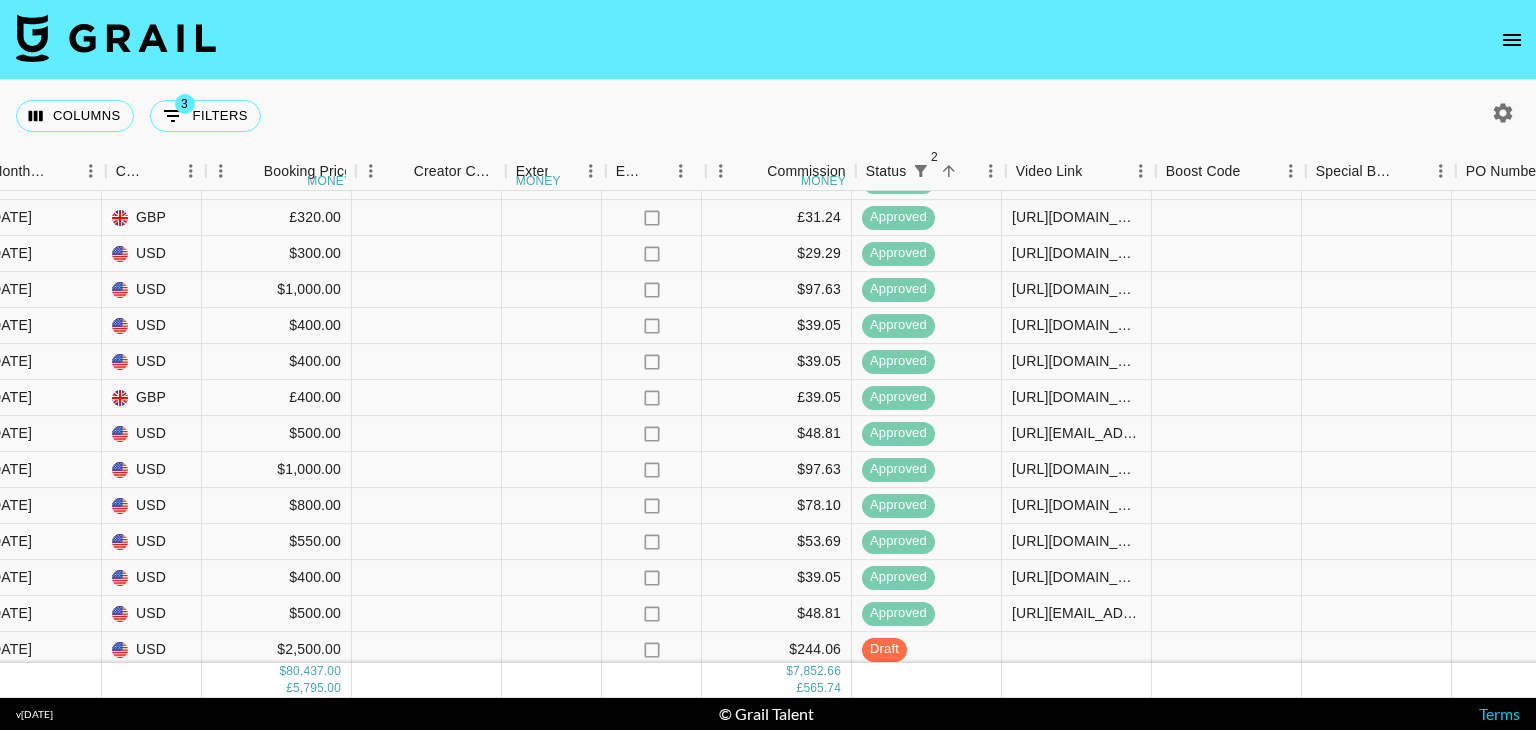 scroll, scrollTop: 2933, scrollLeft: 1674, axis: both 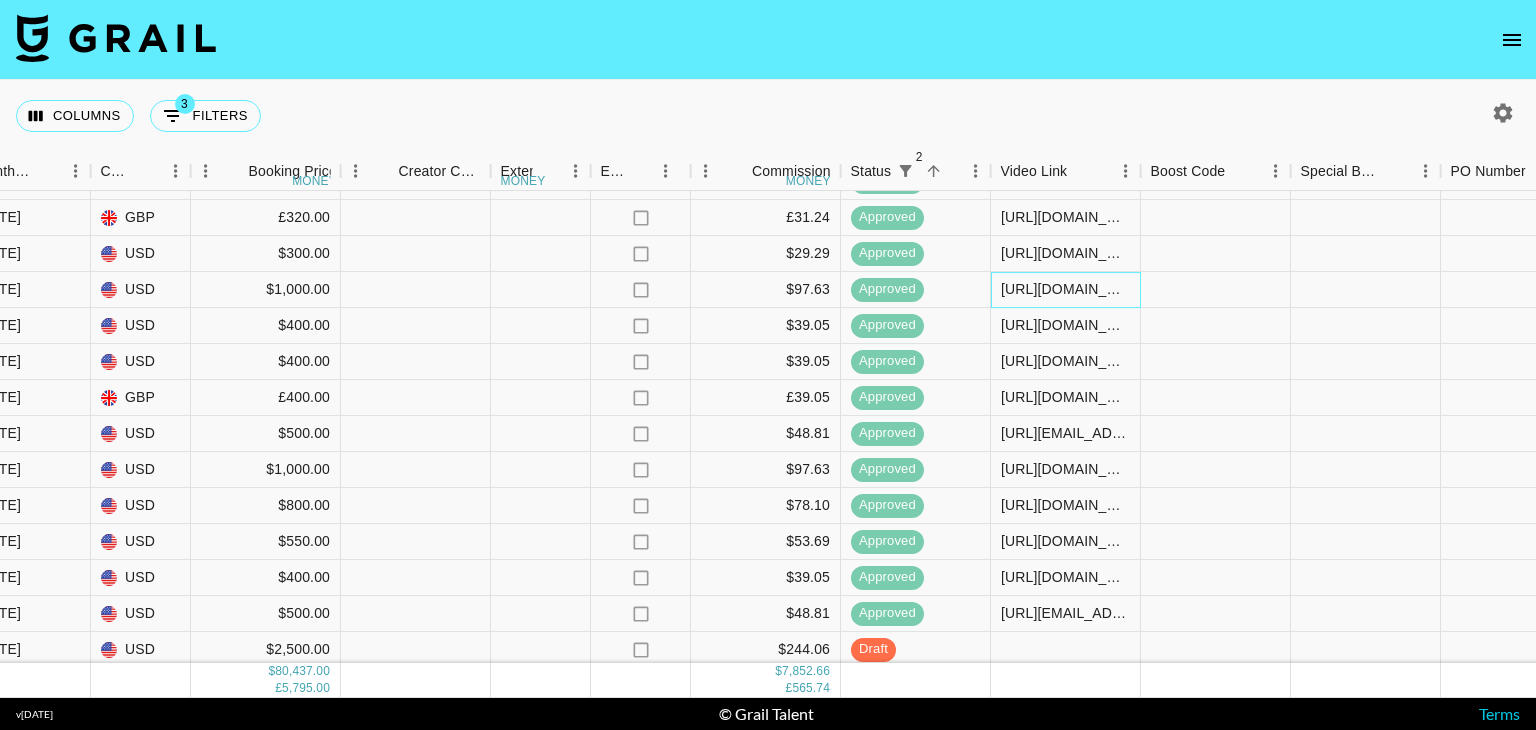 click on "https://www.instagram.com/reel/DL0lxu6hhBf/?igsh=MXZhaTF4NGt6c2wwZQ%3D%3D" at bounding box center (1065, 290) 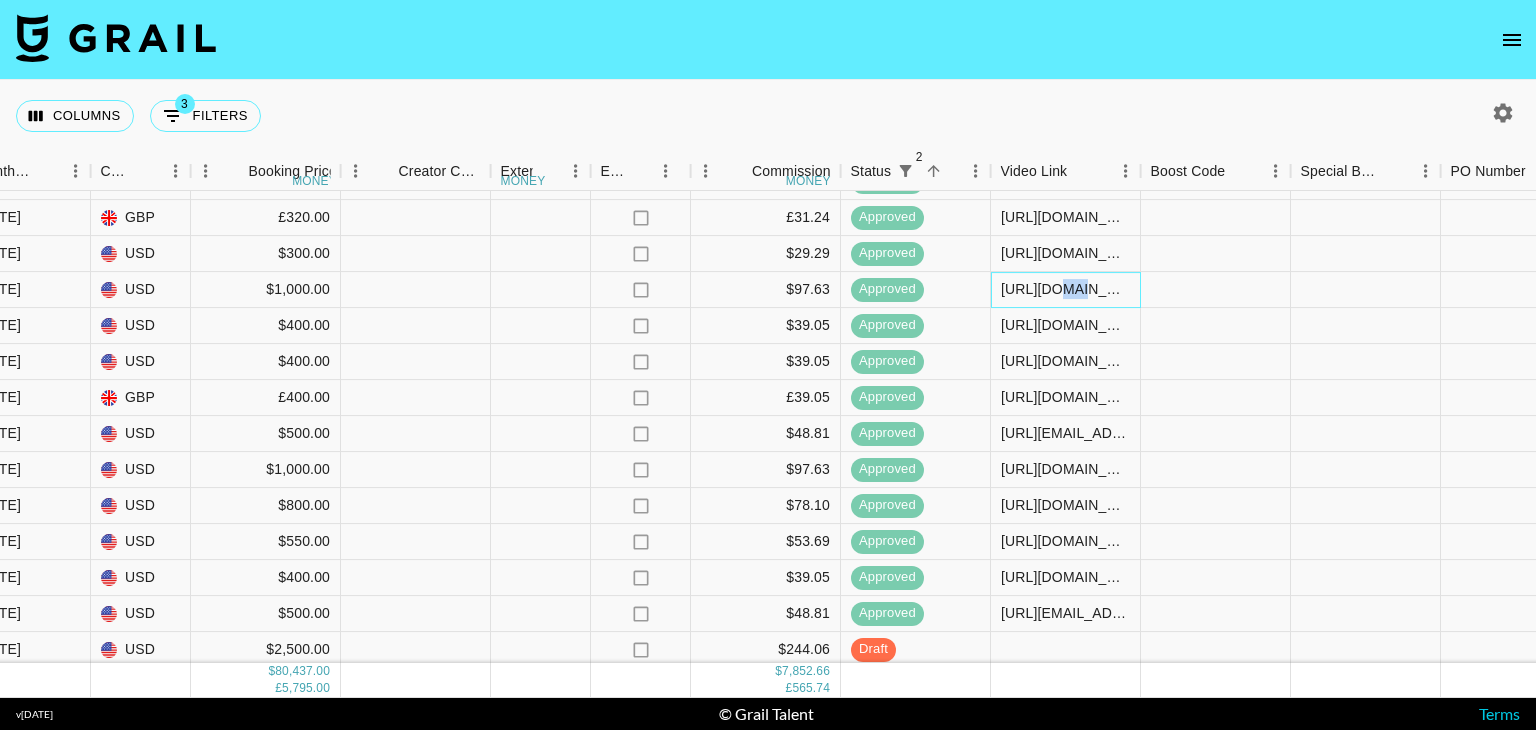 click on "https://www.instagram.com/reel/DL0lxu6hhBf/?igsh=MXZhaTF4NGt6c2wwZQ%3D%3D" at bounding box center [1065, 290] 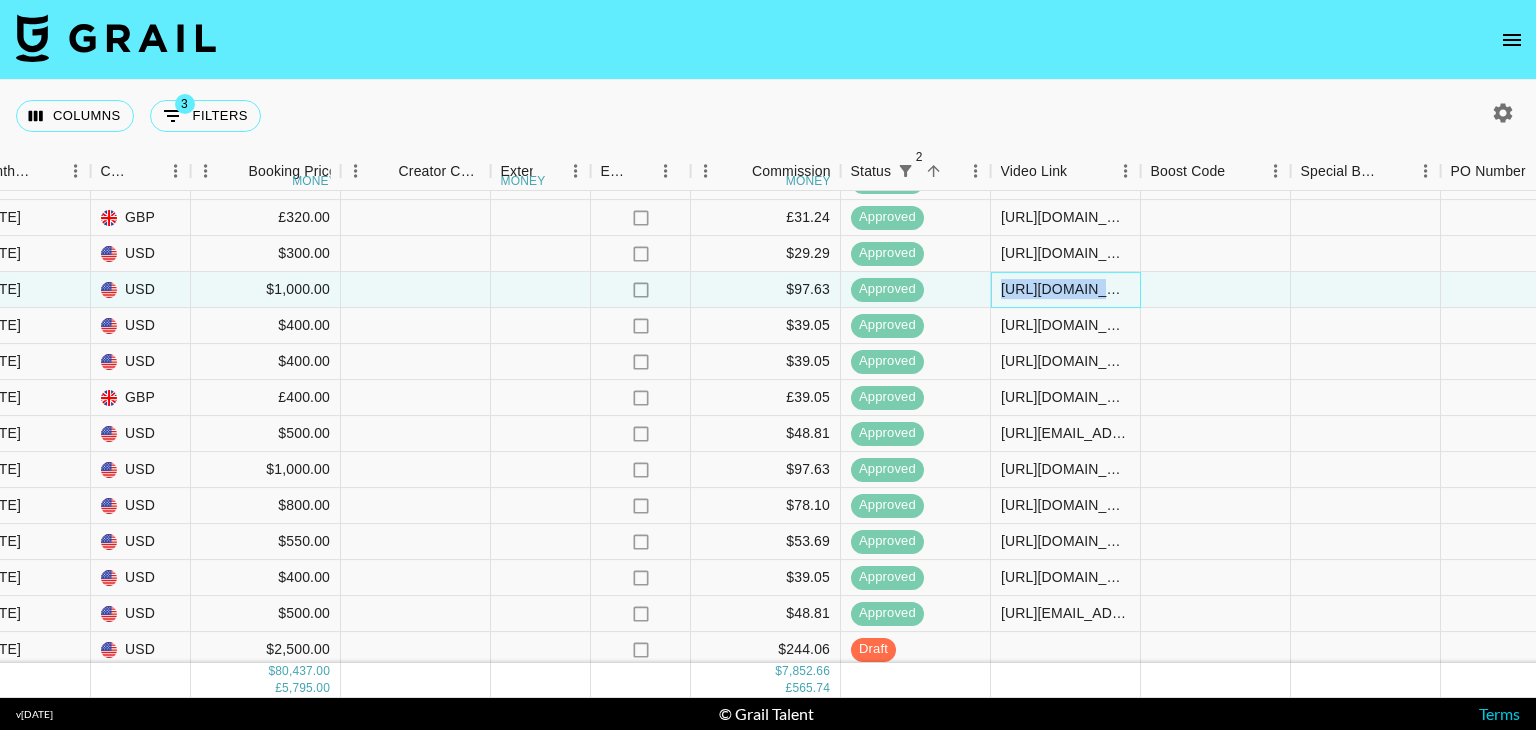 click on "https://www.instagram.com/reel/DL0lxu6hhBf/?igsh=MXZhaTF4NGt6c2wwZQ%3D%3D" at bounding box center (1065, 290) 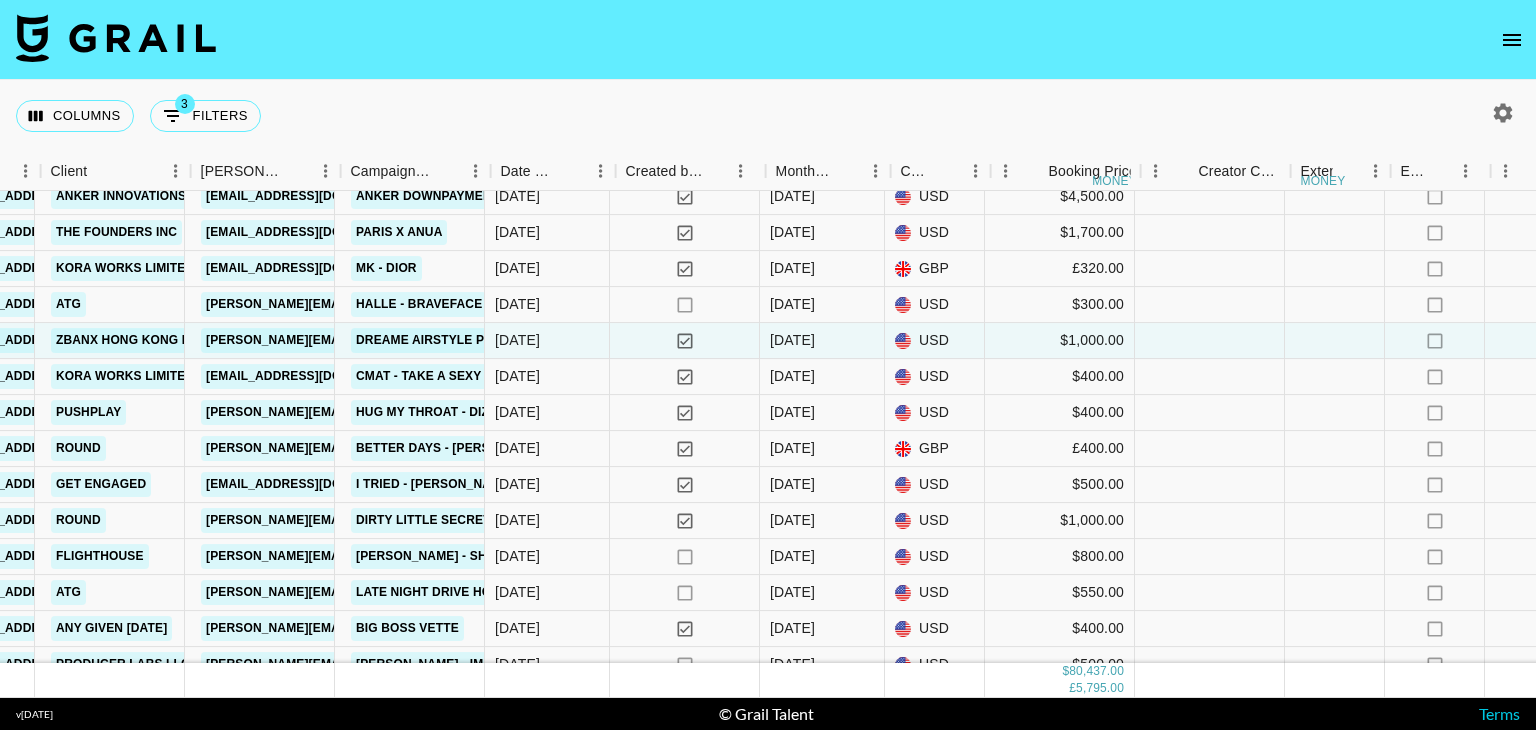 scroll, scrollTop: 2882, scrollLeft: 822, axis: both 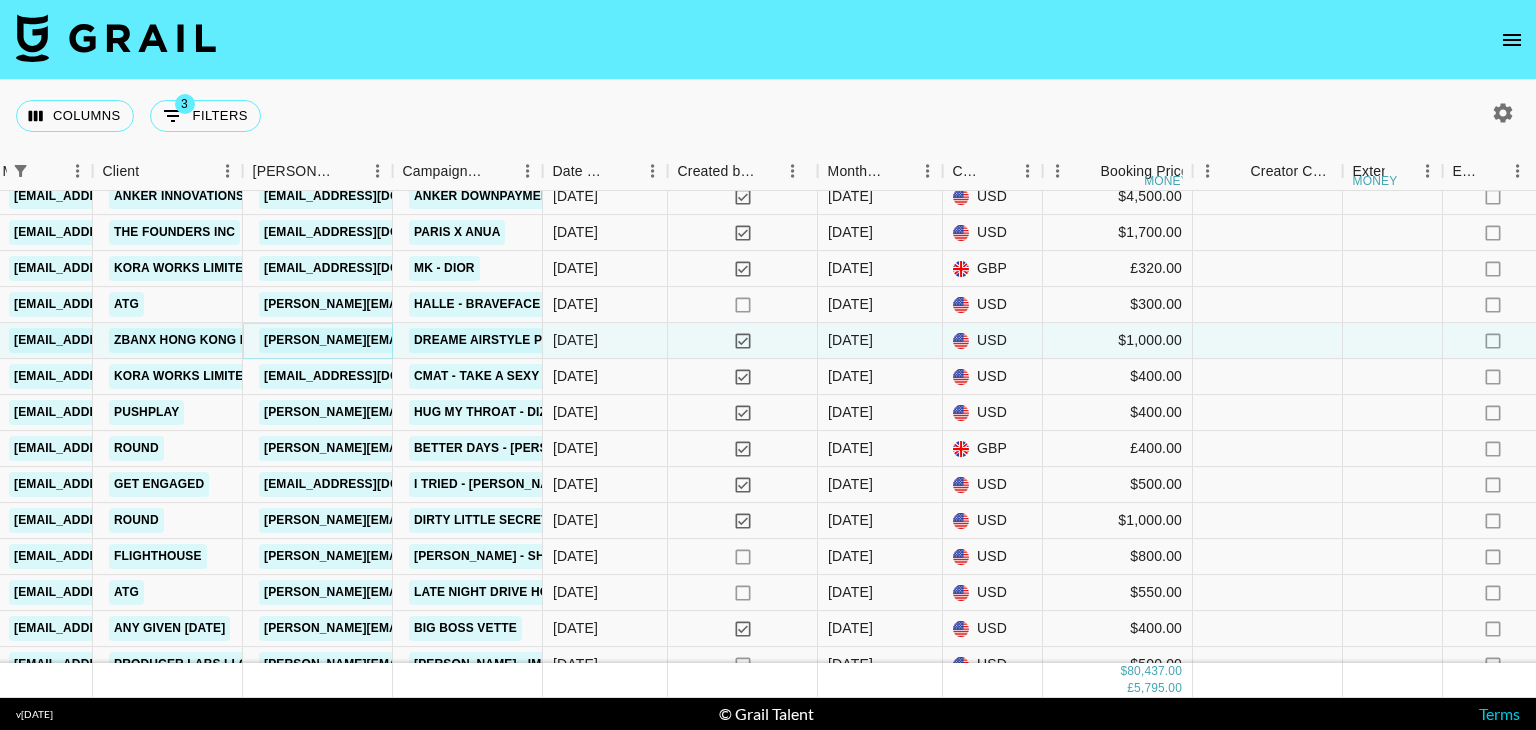 click on "richard@zbanx.com" at bounding box center [422, 340] 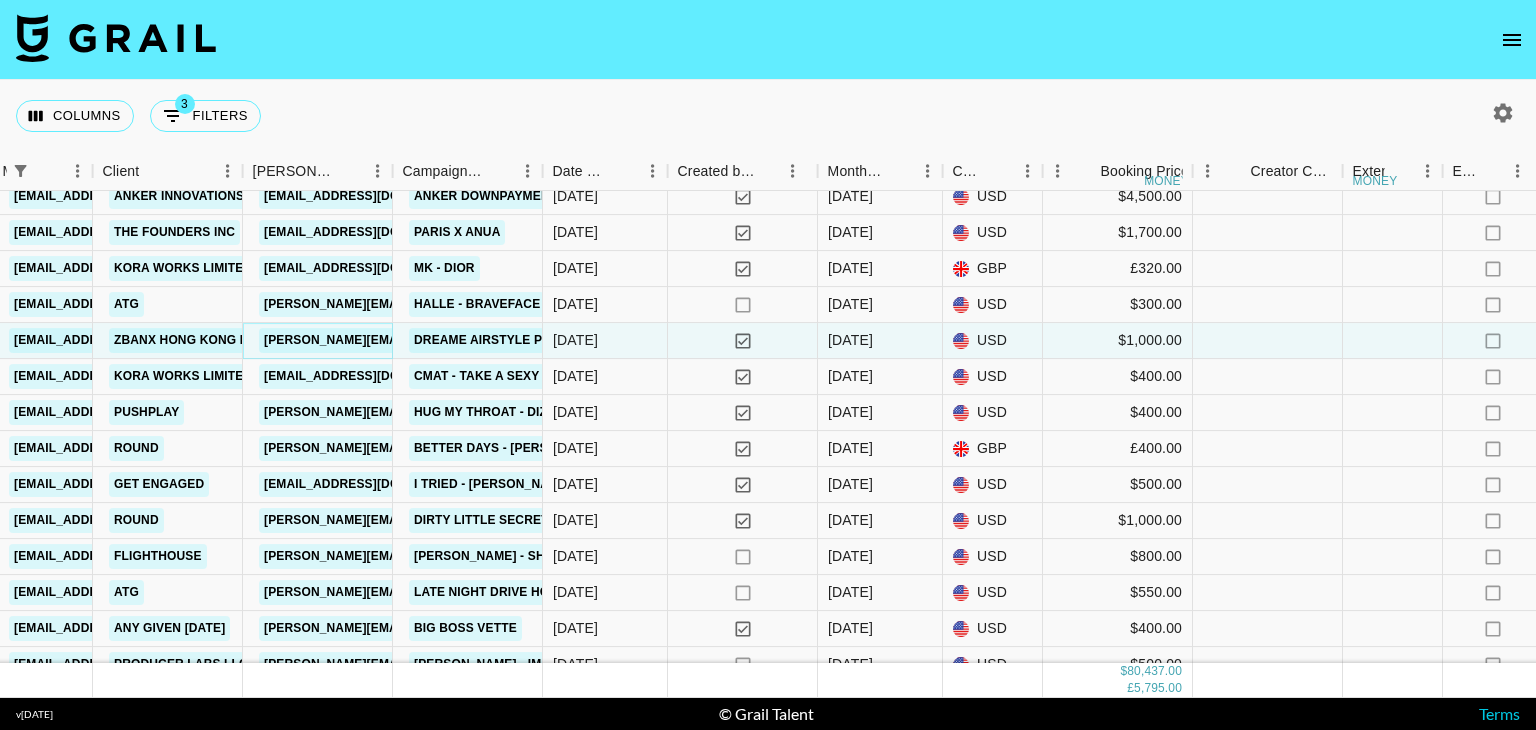 scroll, scrollTop: 2814, scrollLeft: 822, axis: both 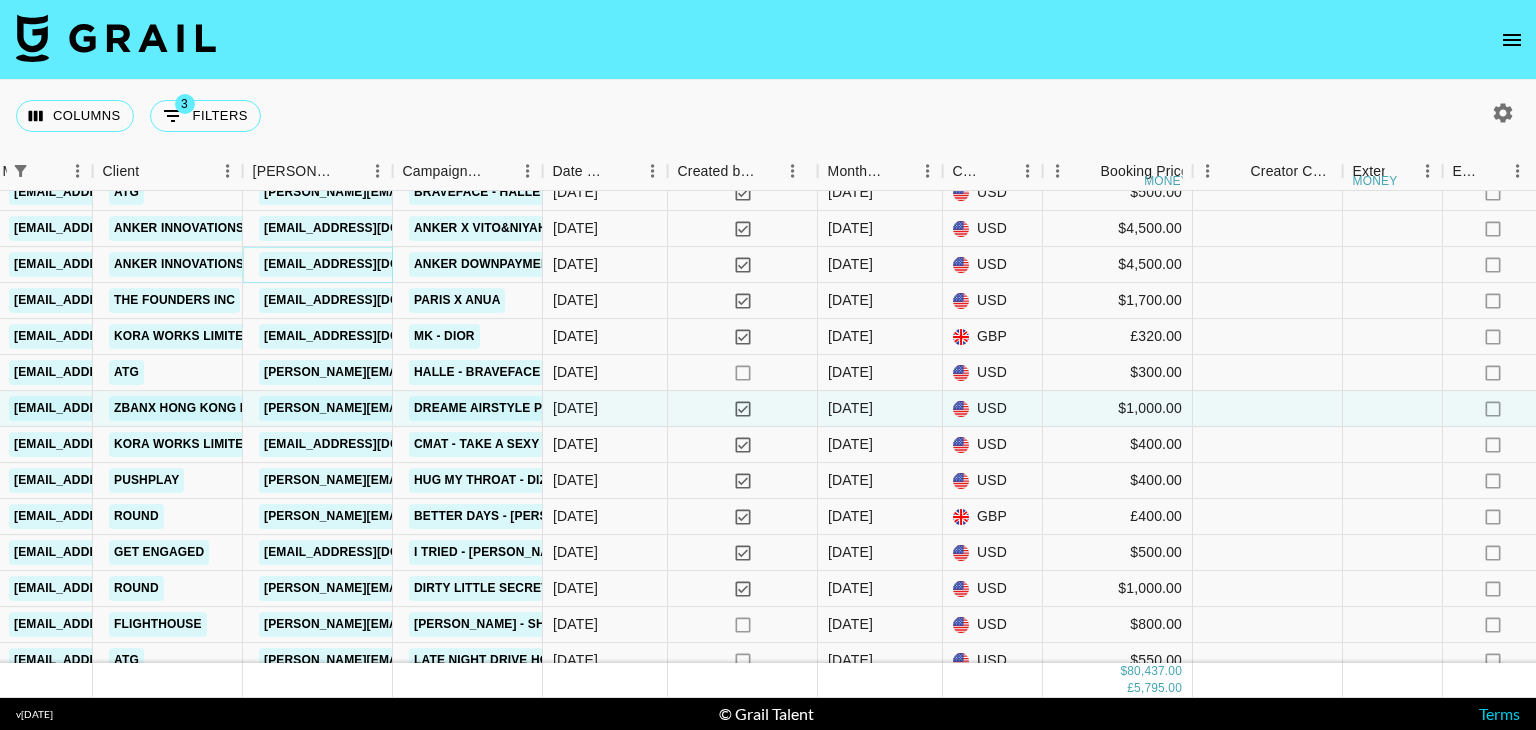 click on "icey.xiao@anker.io" at bounding box center (371, 264) 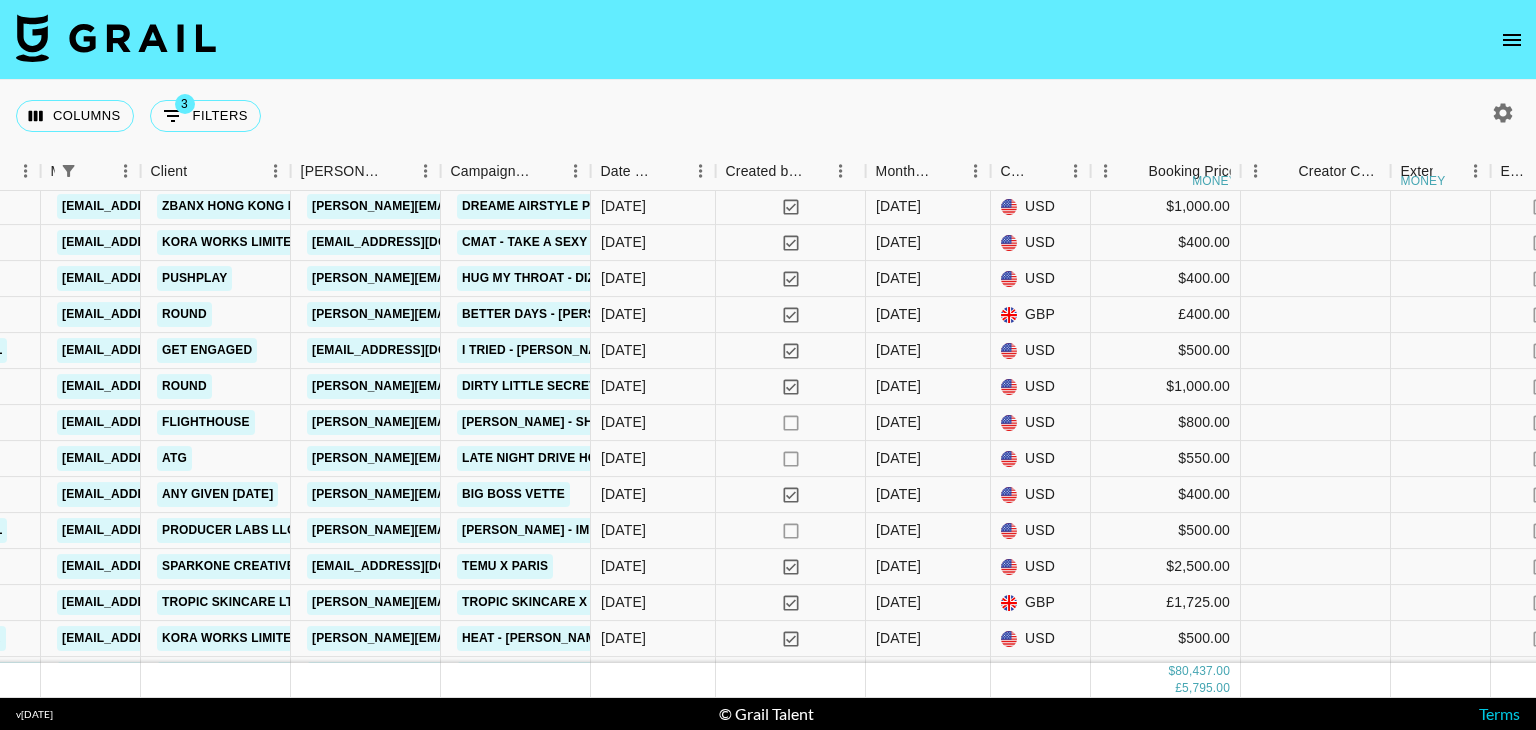 scroll, scrollTop: 3016, scrollLeft: 770, axis: both 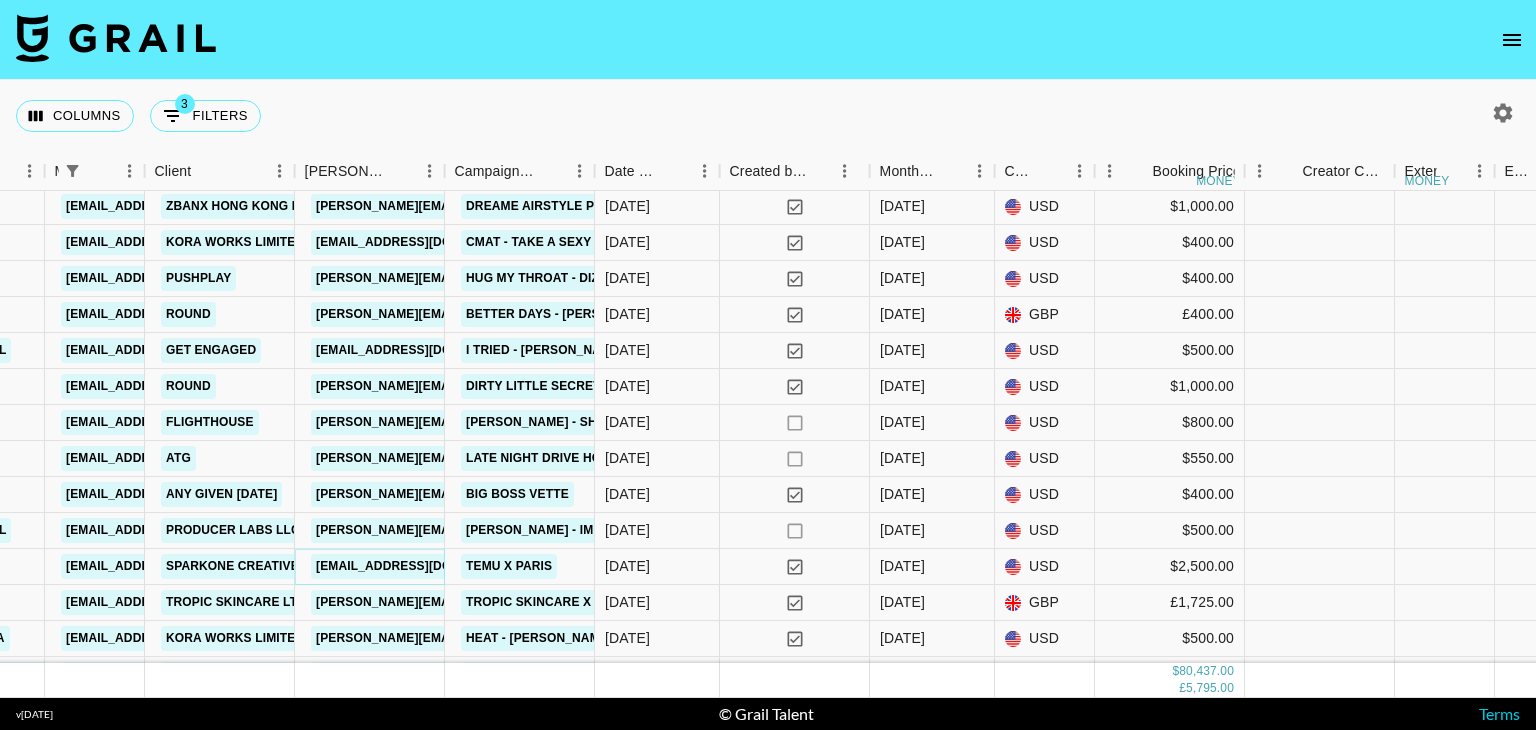 click on "claireww1102@gmail.com" at bounding box center (423, 566) 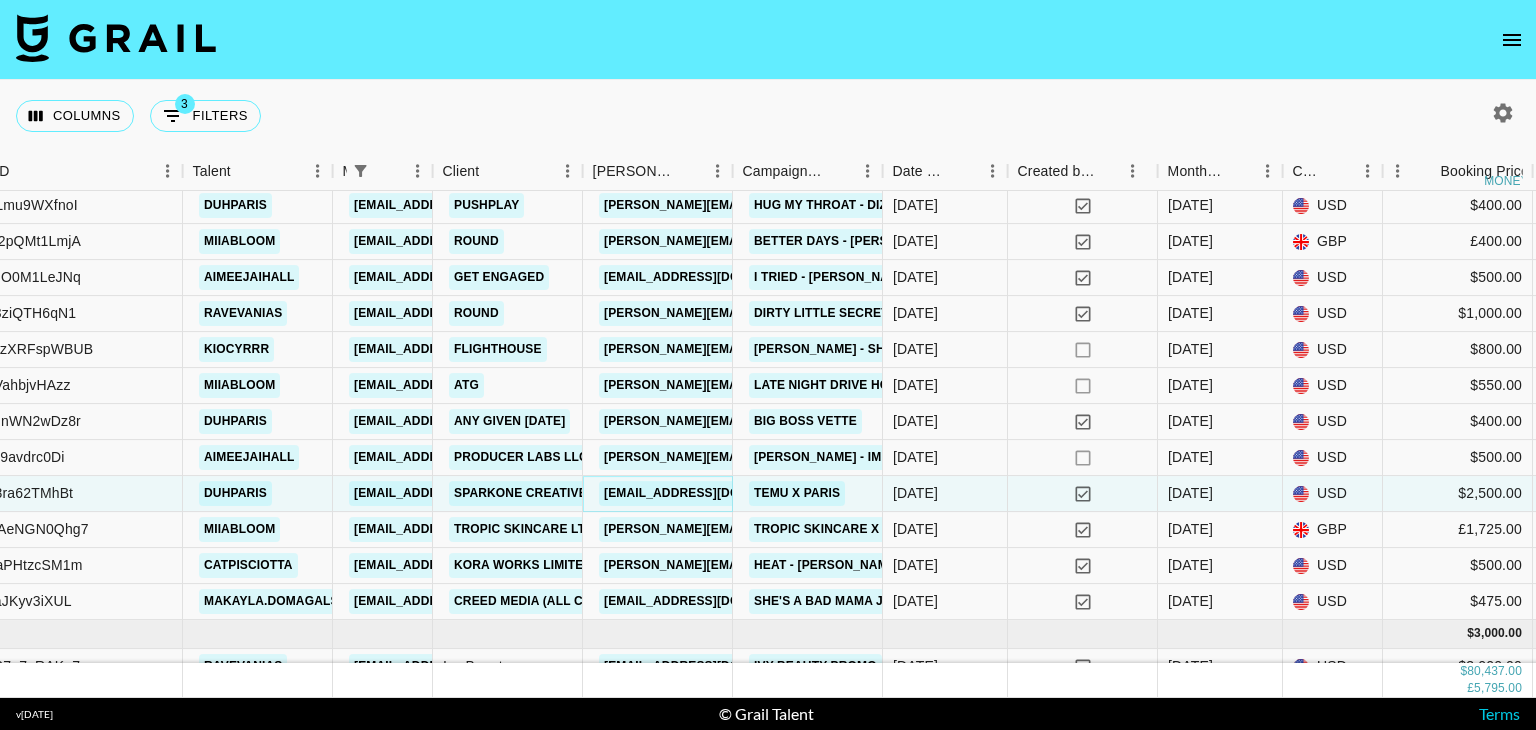 scroll, scrollTop: 3126, scrollLeft: 482, axis: both 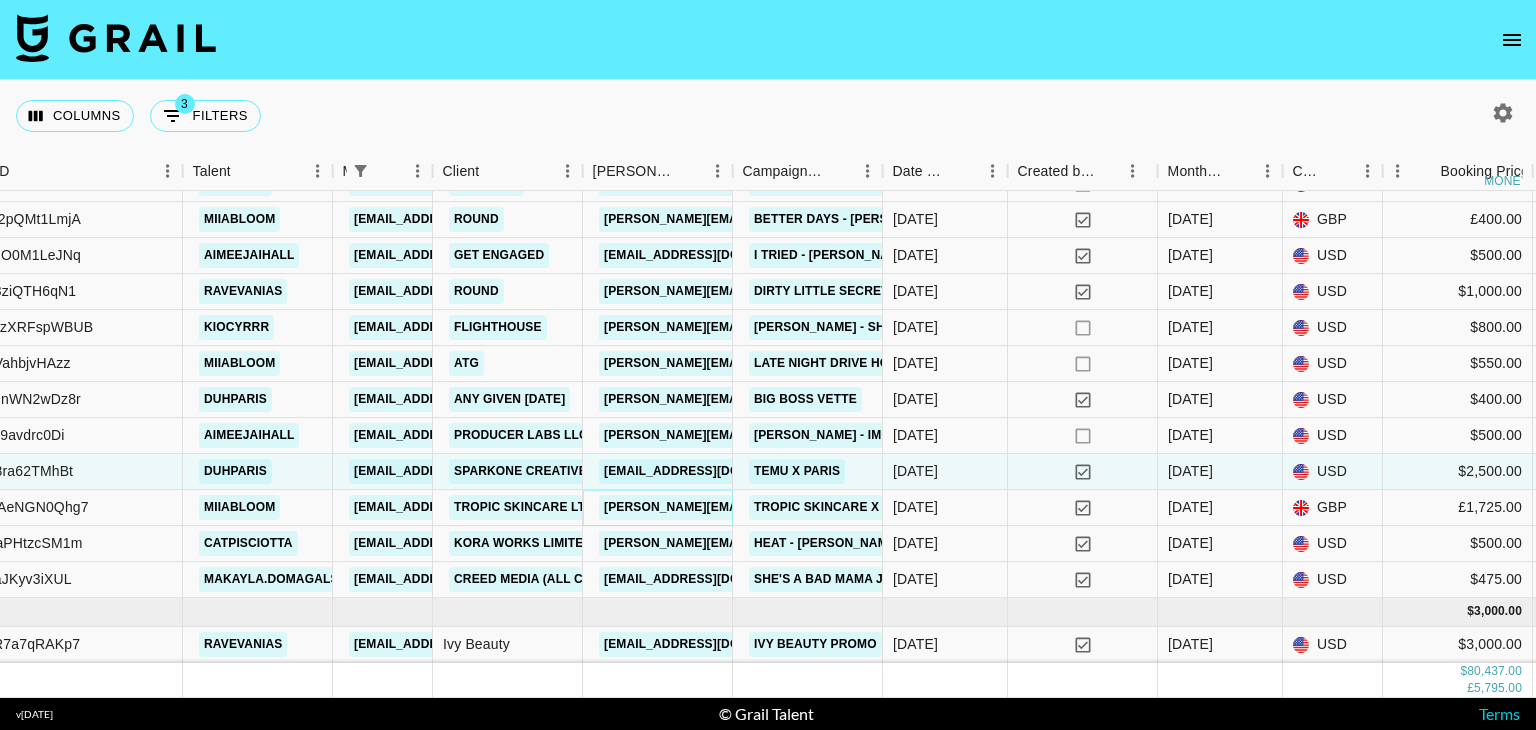 click on "siobhan@tropicskincare.com" at bounding box center [762, 507] 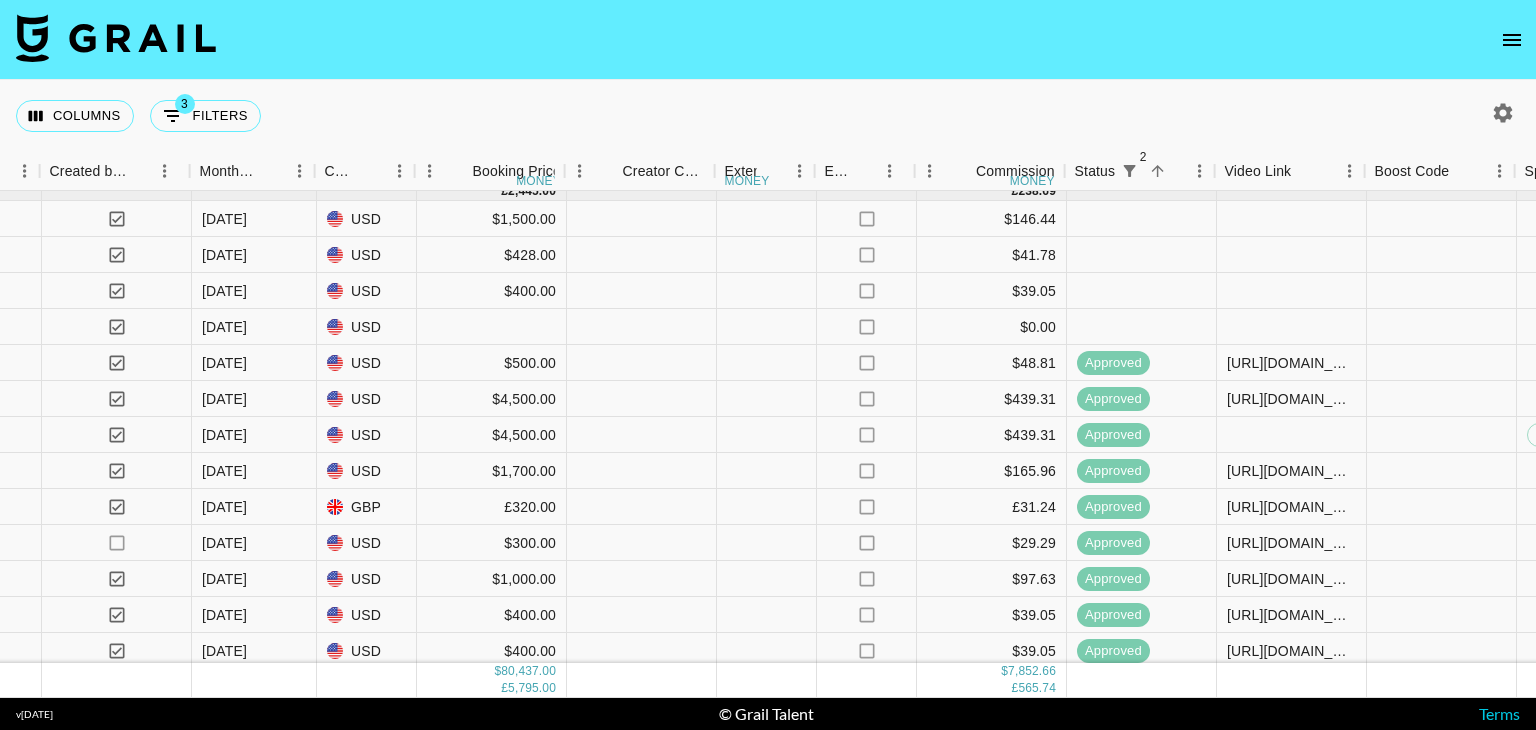 scroll, scrollTop: 2644, scrollLeft: 1450, axis: both 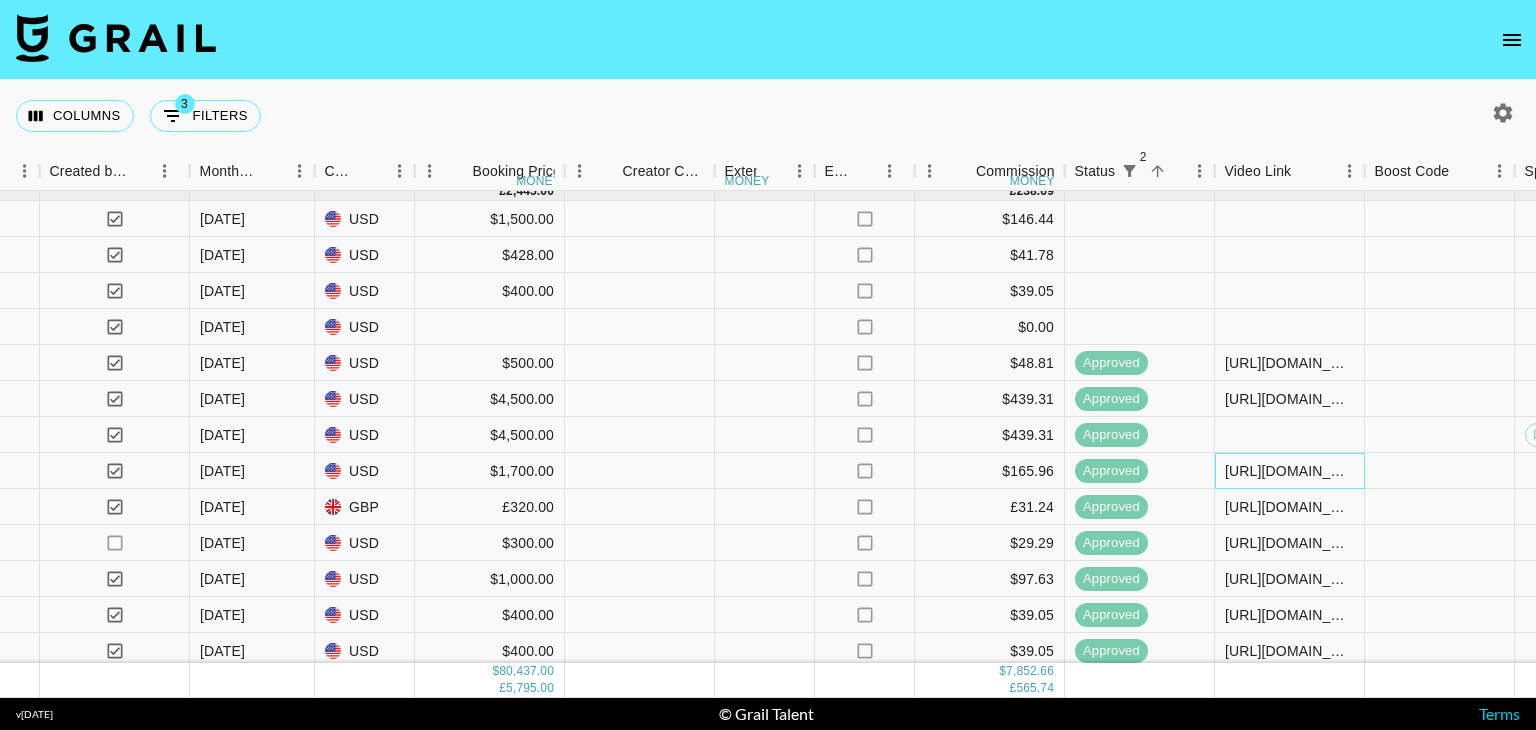 click on "https://www.tiktok.com/@duhparis/video/7525115354293587213?_r=1&_t=ZT-8xtB45a0hYl" at bounding box center (1289, 471) 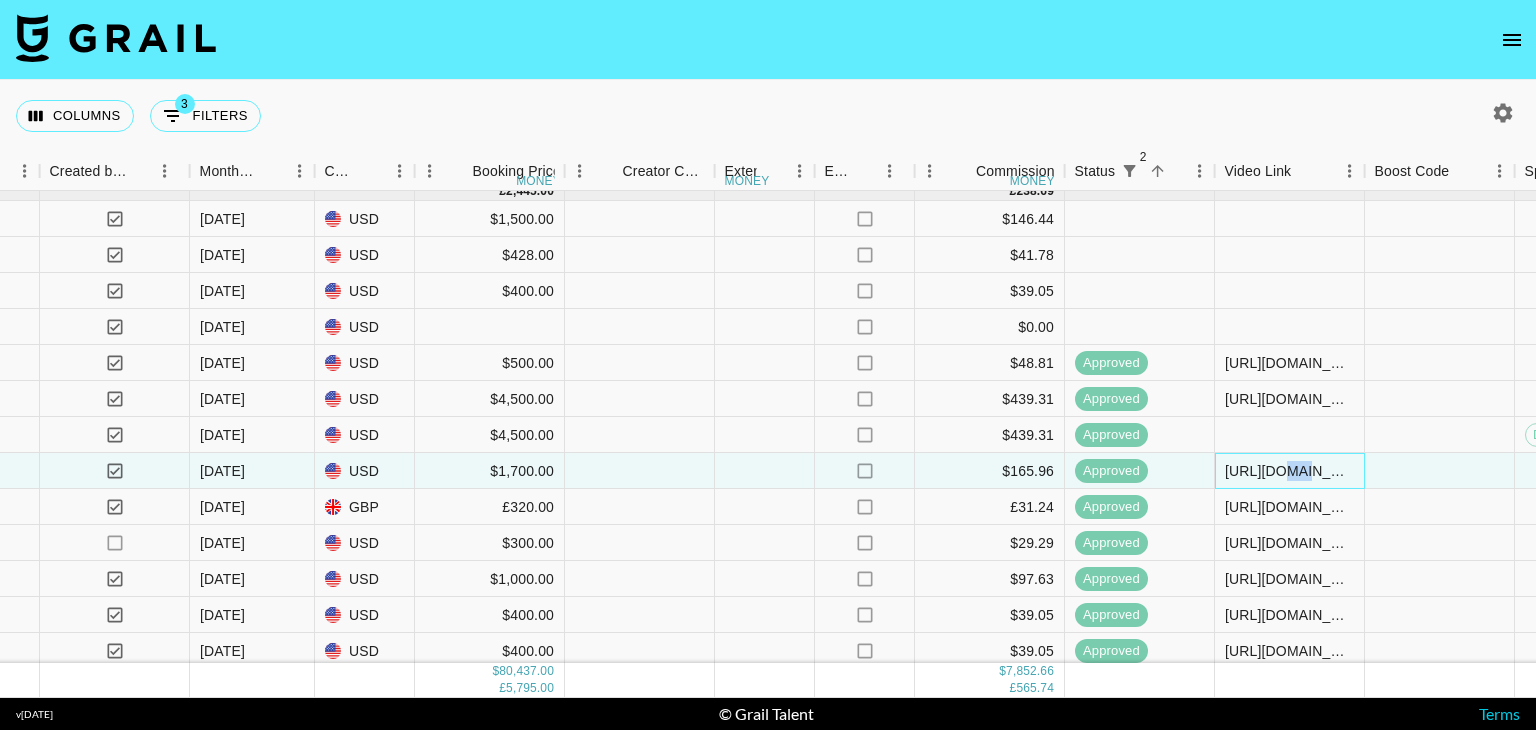 click on "https://www.tiktok.com/@duhparis/video/7525115354293587213?_r=1&_t=ZT-8xtB45a0hYl" at bounding box center (1289, 471) 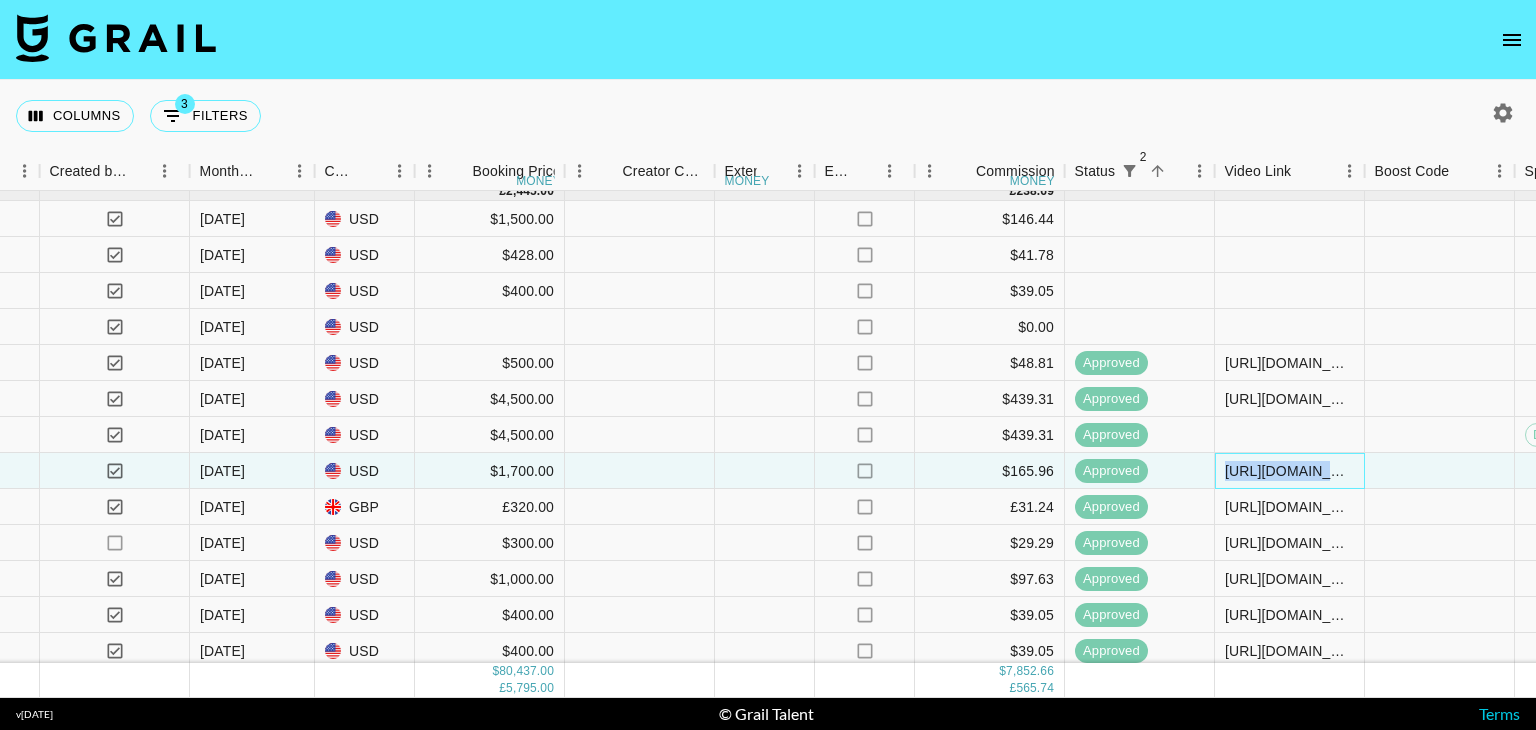 click on "https://www.tiktok.com/@duhparis/video/7525115354293587213?_r=1&_t=ZT-8xtB45a0hYl" at bounding box center (1289, 471) 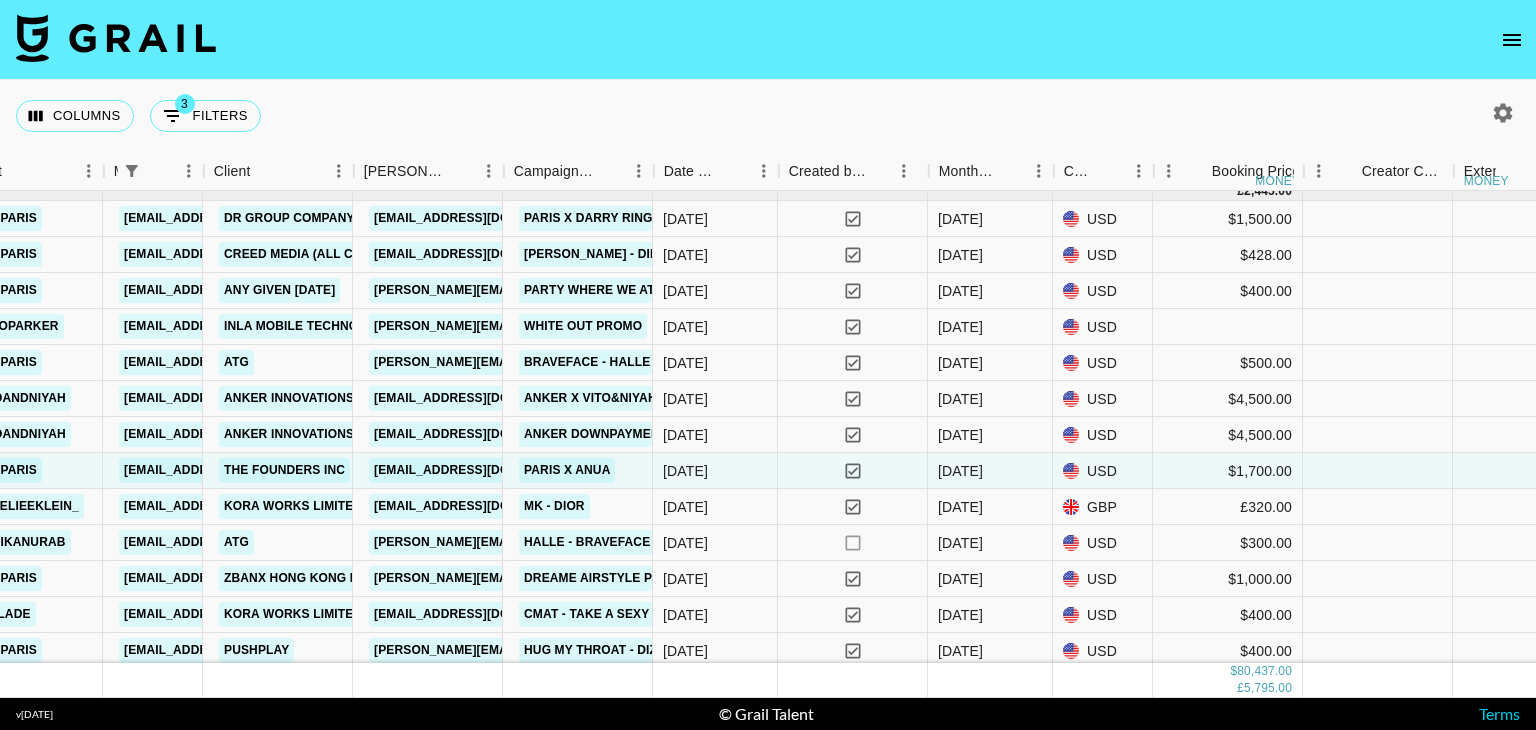 scroll, scrollTop: 2644, scrollLeft: 711, axis: both 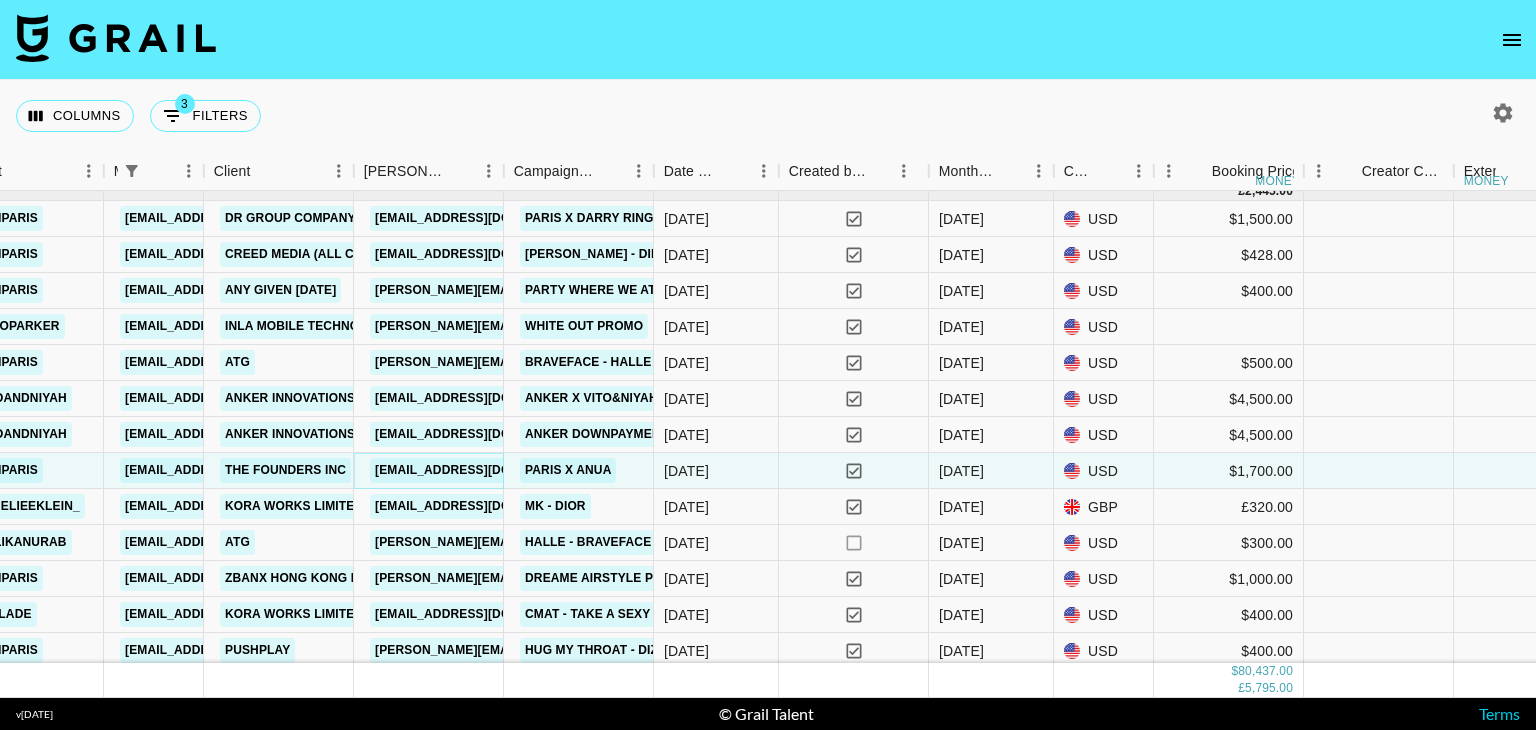 click on "usa@anua.kr" at bounding box center (482, 470) 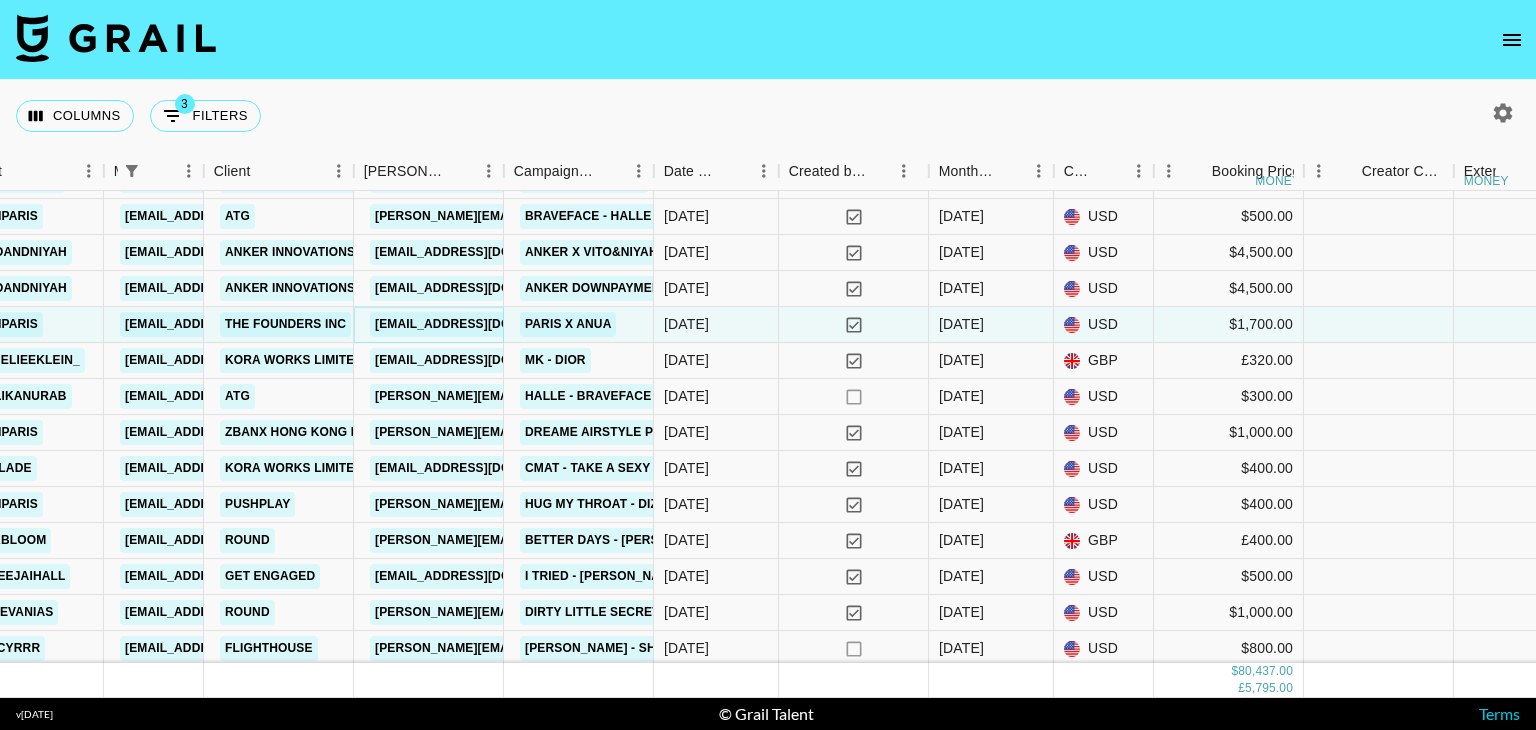 scroll, scrollTop: 2791, scrollLeft: 711, axis: both 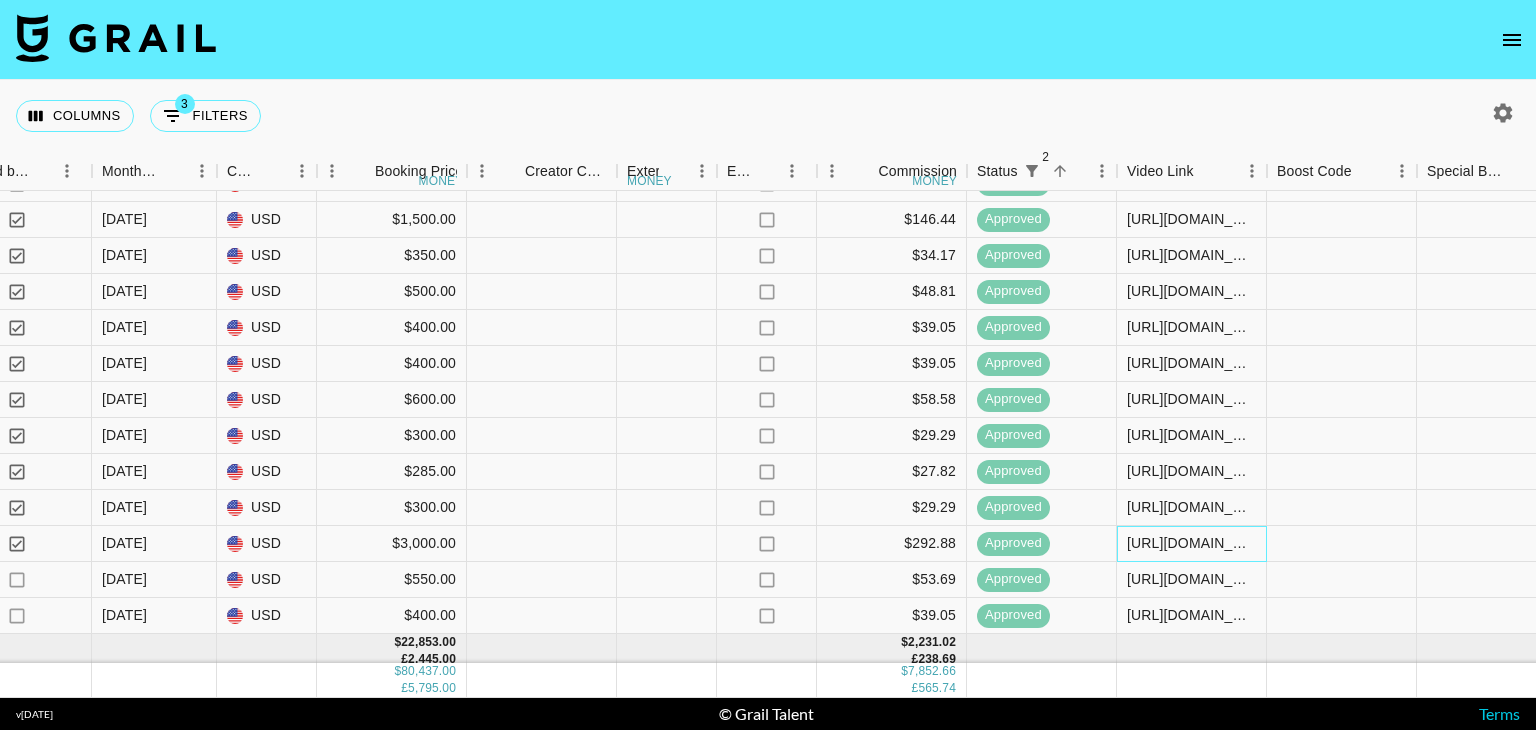 click on "https://www.tiktok.com/@duhparis/video/7517768330661350670?_r=1&_t=ZT-8xLSdP2cU4E" at bounding box center [1191, 543] 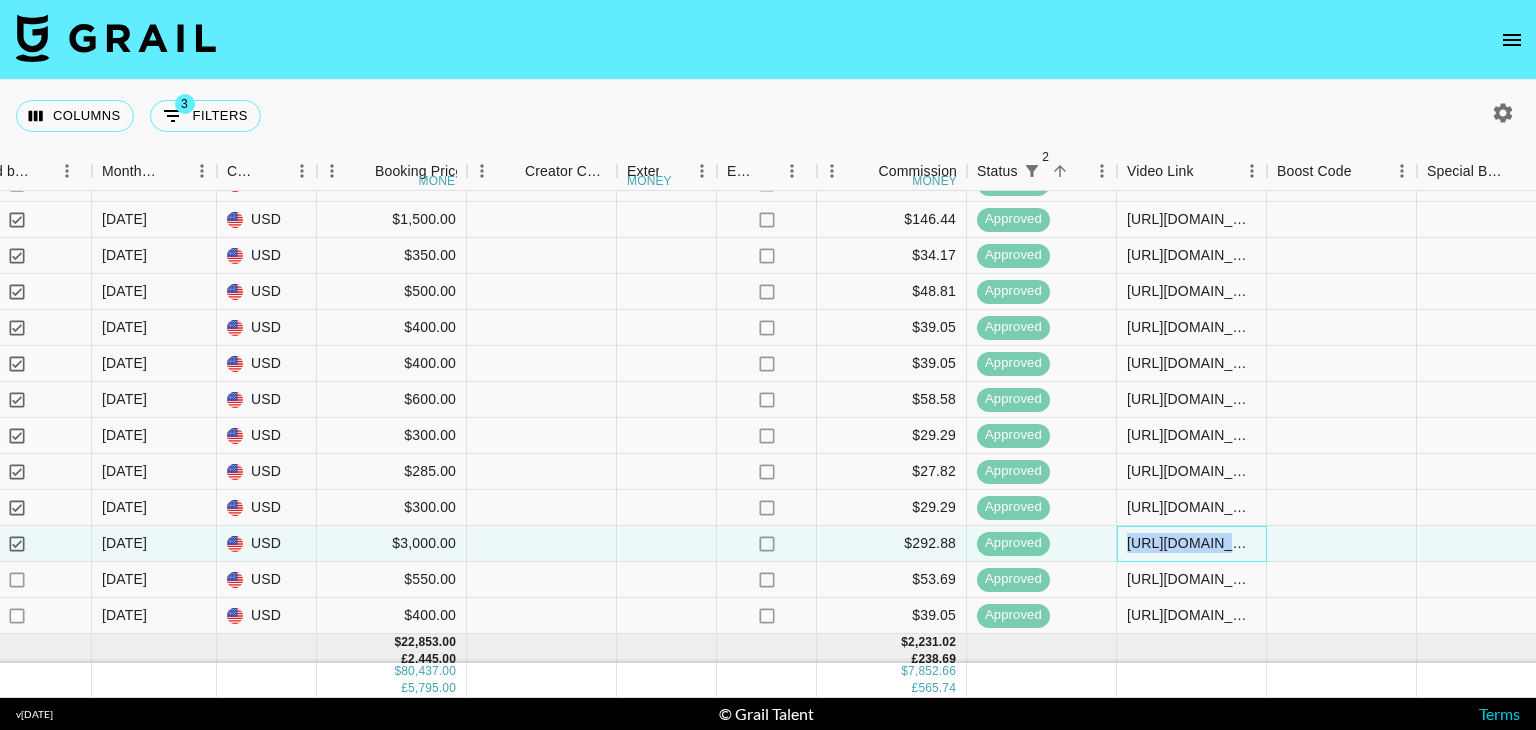 click on "https://www.tiktok.com/@duhparis/video/7517768330661350670?_r=1&_t=ZT-8xLSdP2cU4E" at bounding box center [1191, 543] 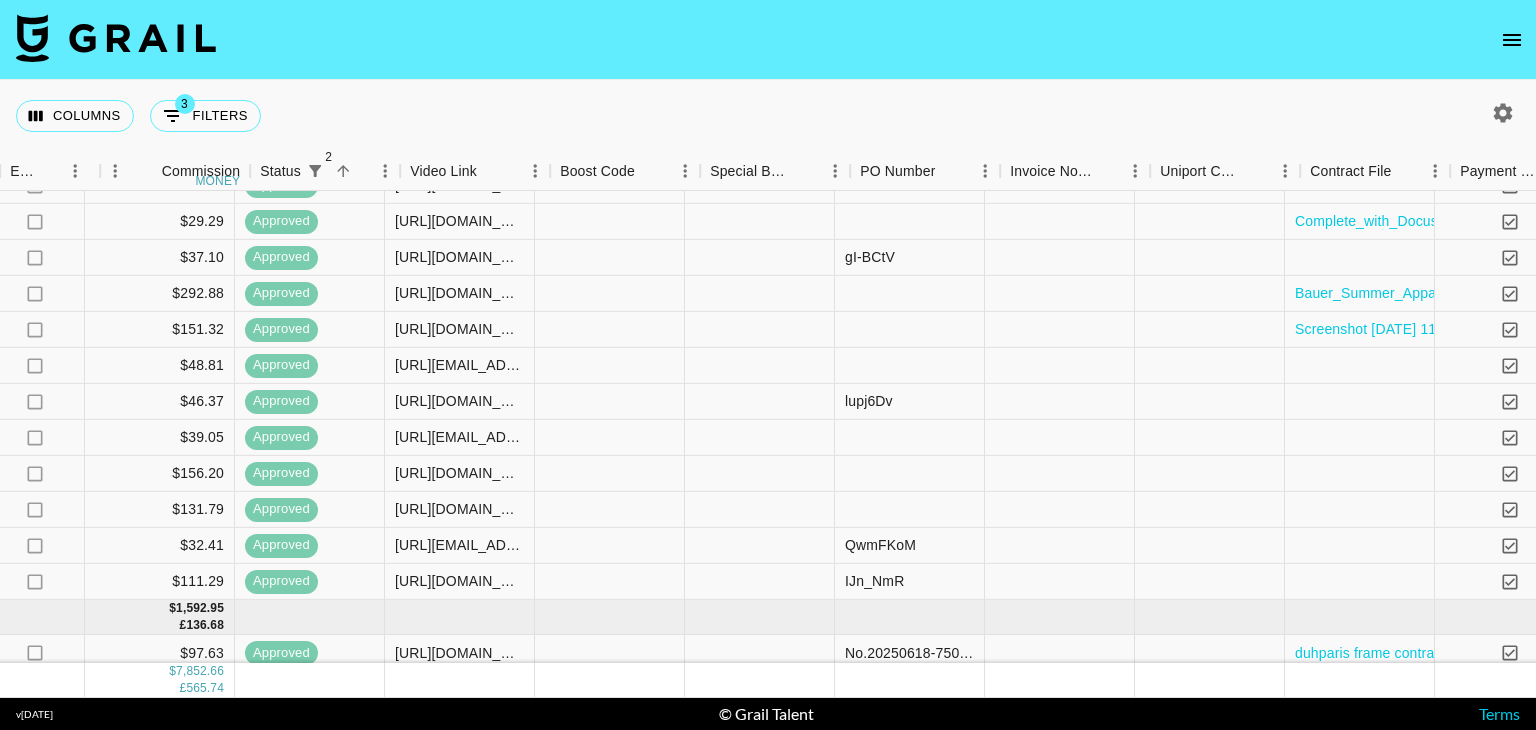 scroll, scrollTop: 1347, scrollLeft: 2264, axis: both 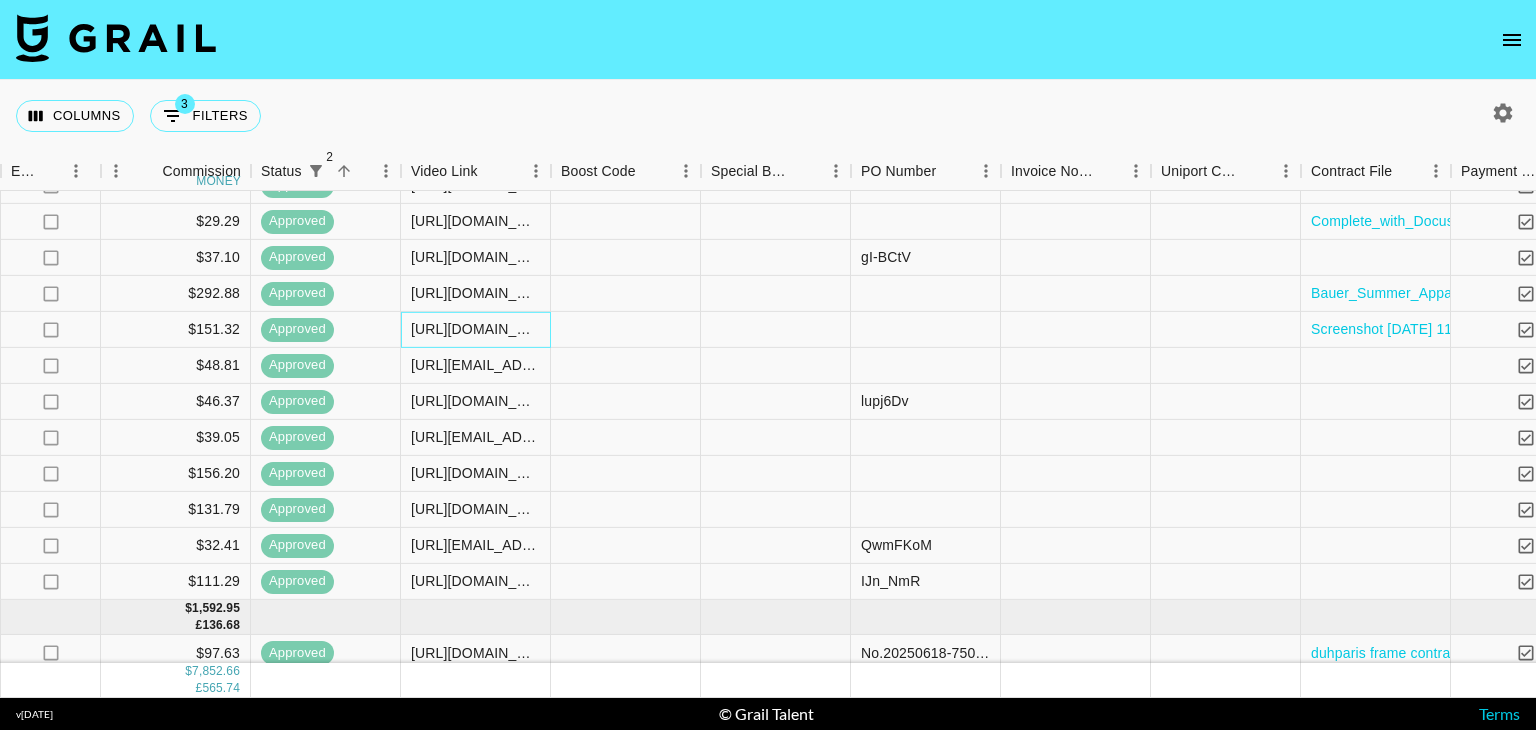 click on "https://www.tiktok.com/@malikanurab/video/7498984929519291679" at bounding box center (475, 329) 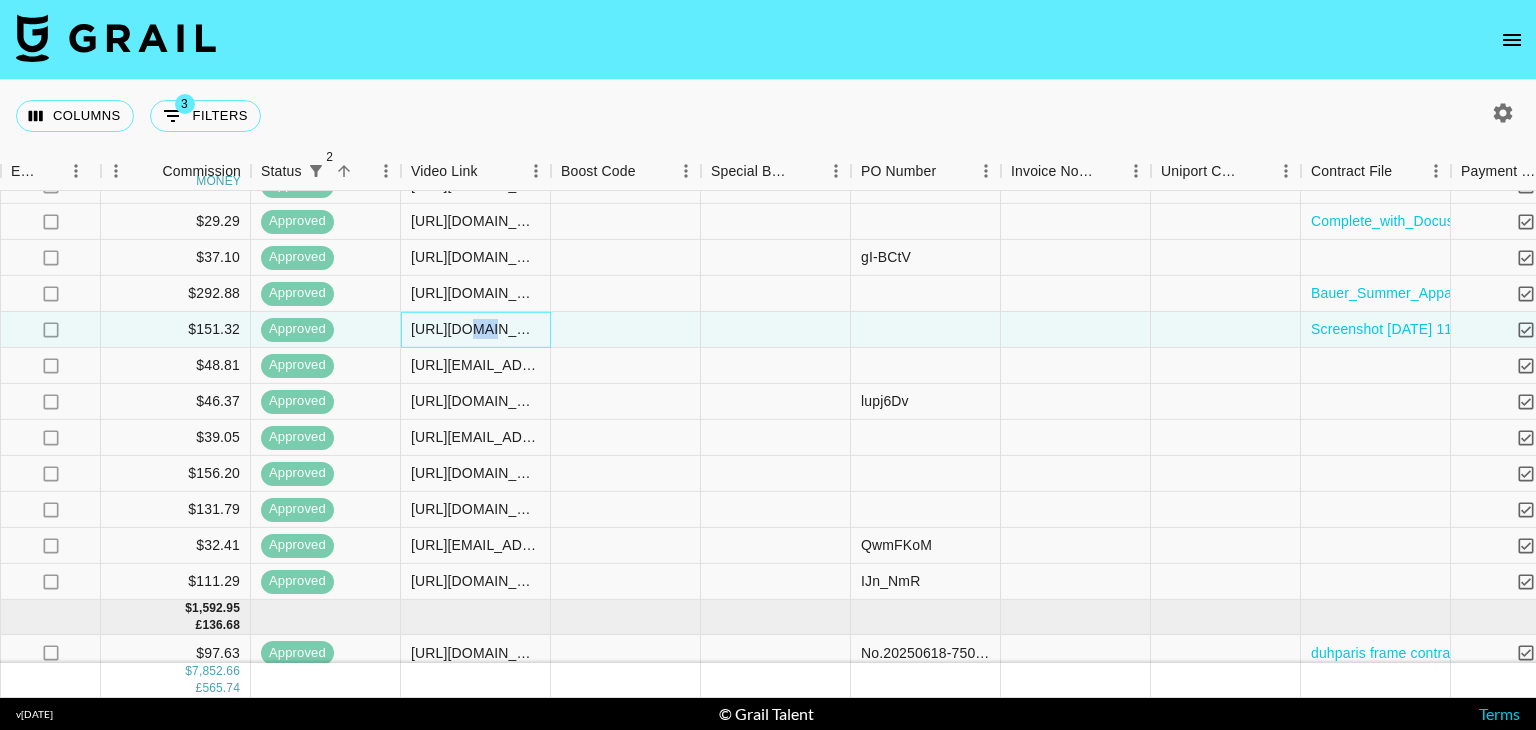 click on "https://www.tiktok.com/@malikanurab/video/7498984929519291679" at bounding box center [475, 329] 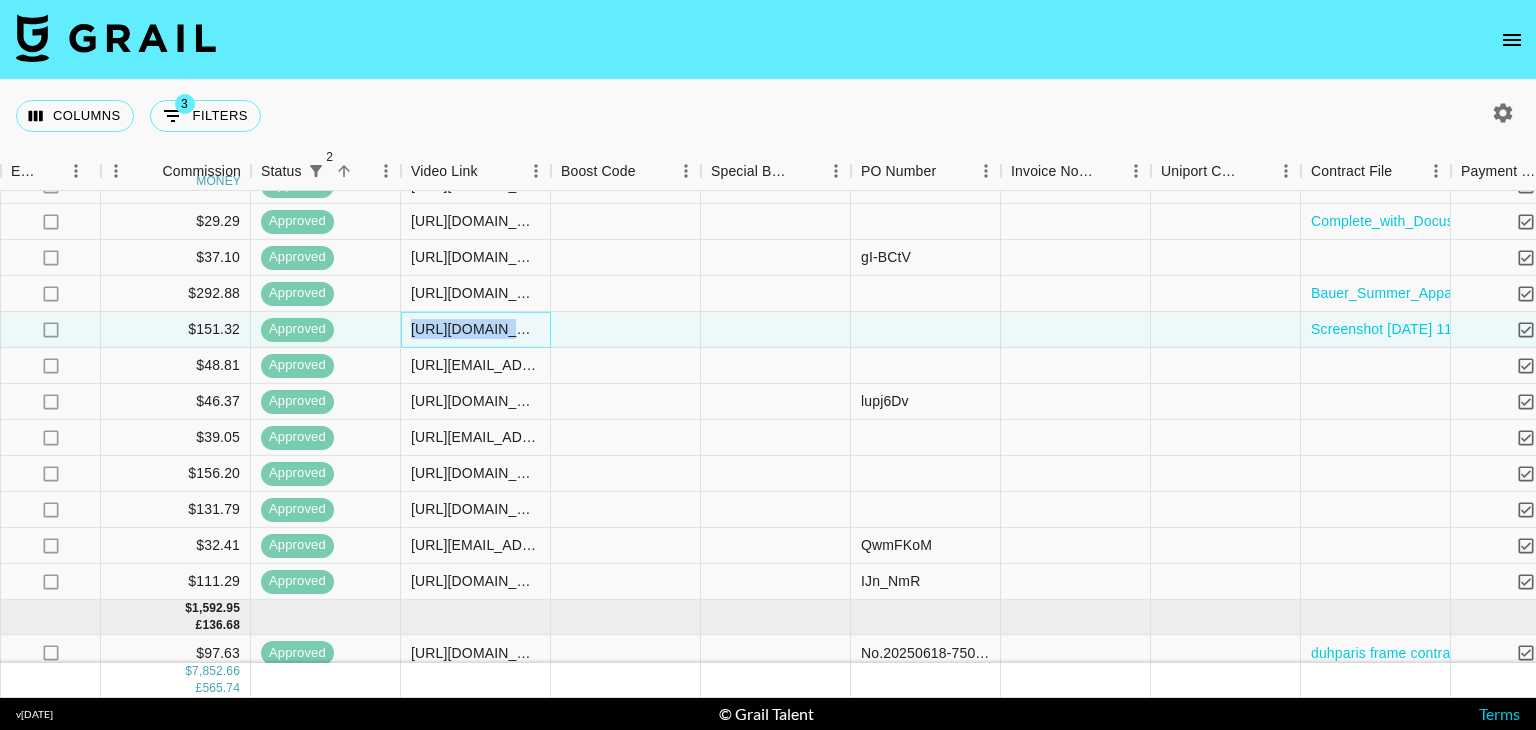 click on "https://www.tiktok.com/@malikanurab/video/7498984929519291679" at bounding box center (475, 329) 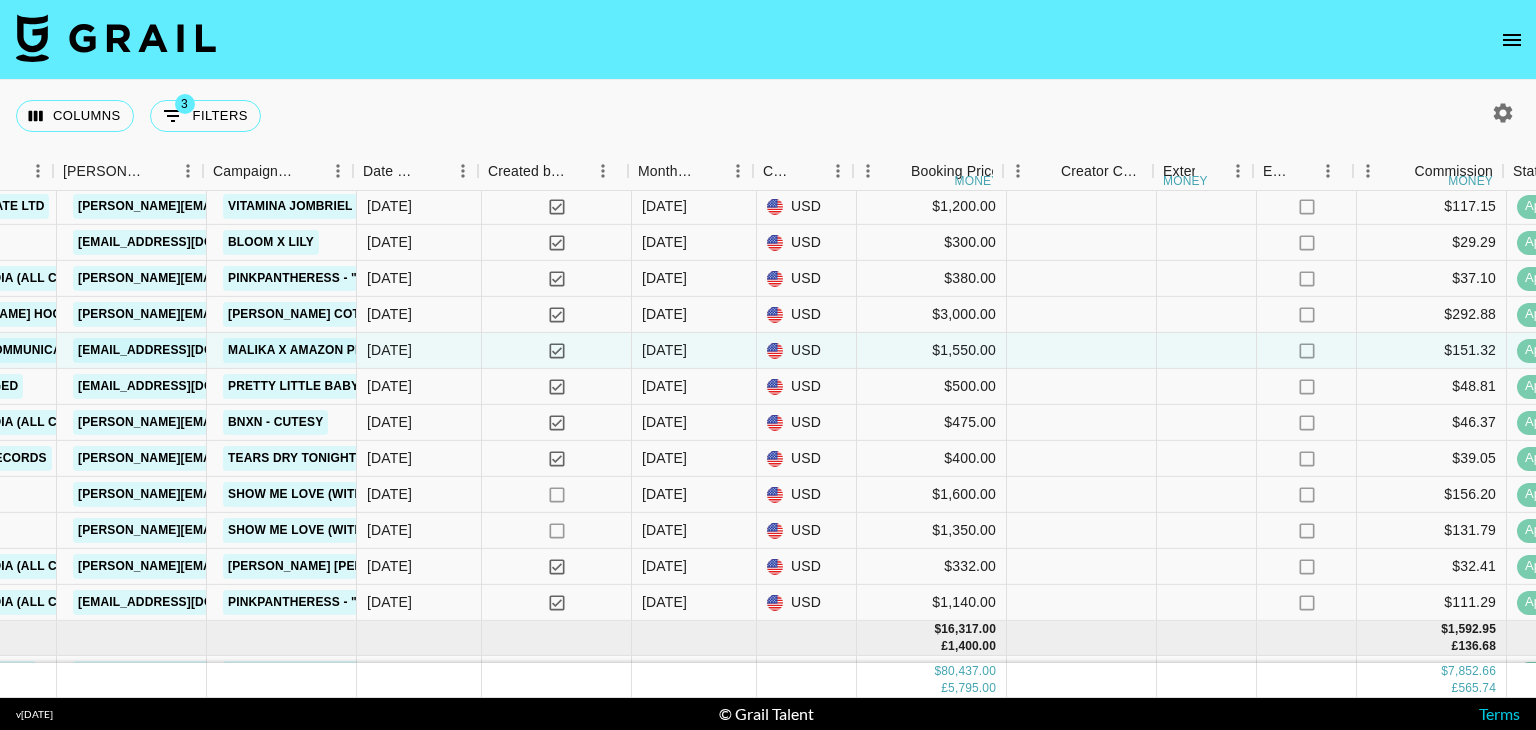 scroll, scrollTop: 1326, scrollLeft: 1007, axis: both 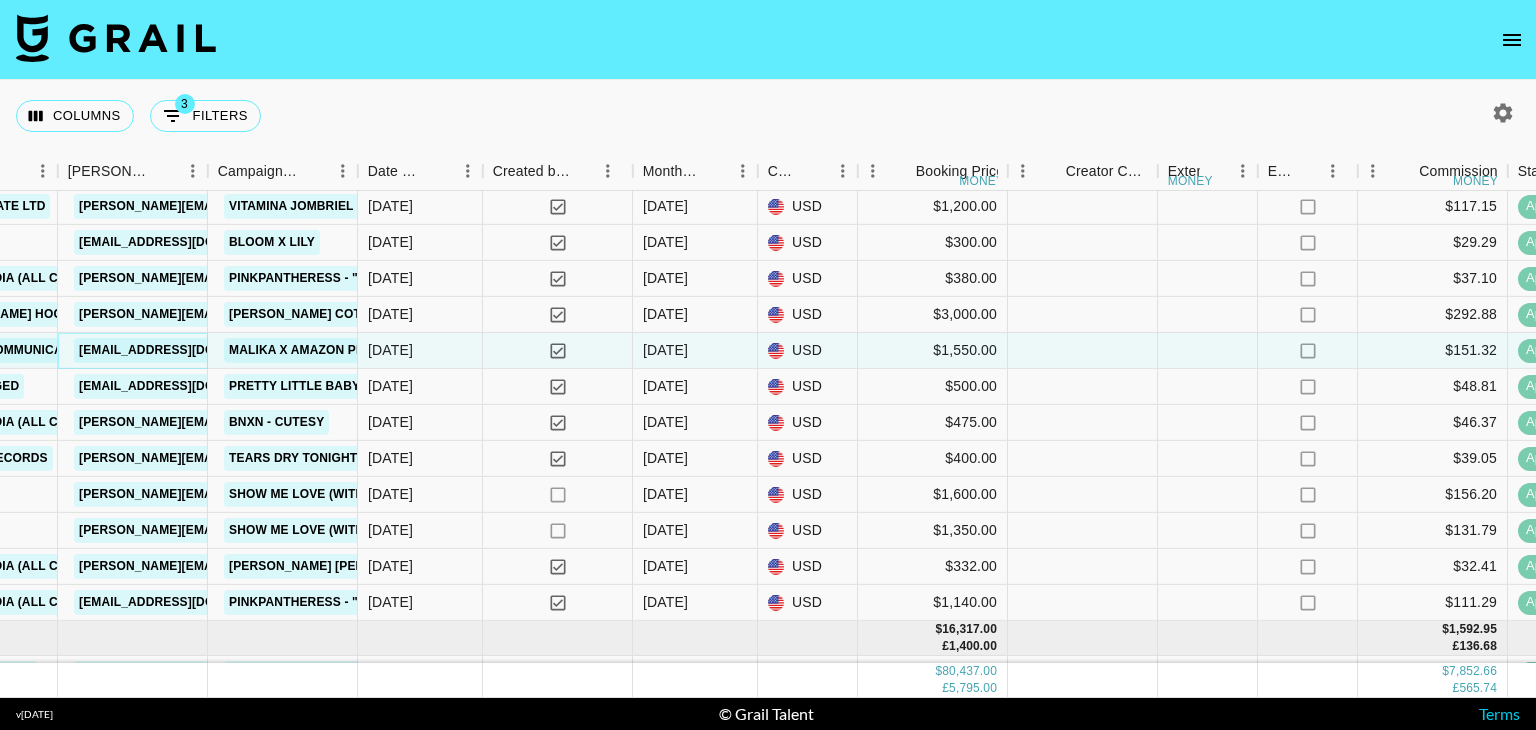 click on "averaco@autumncommunications.com" at bounding box center (186, 350) 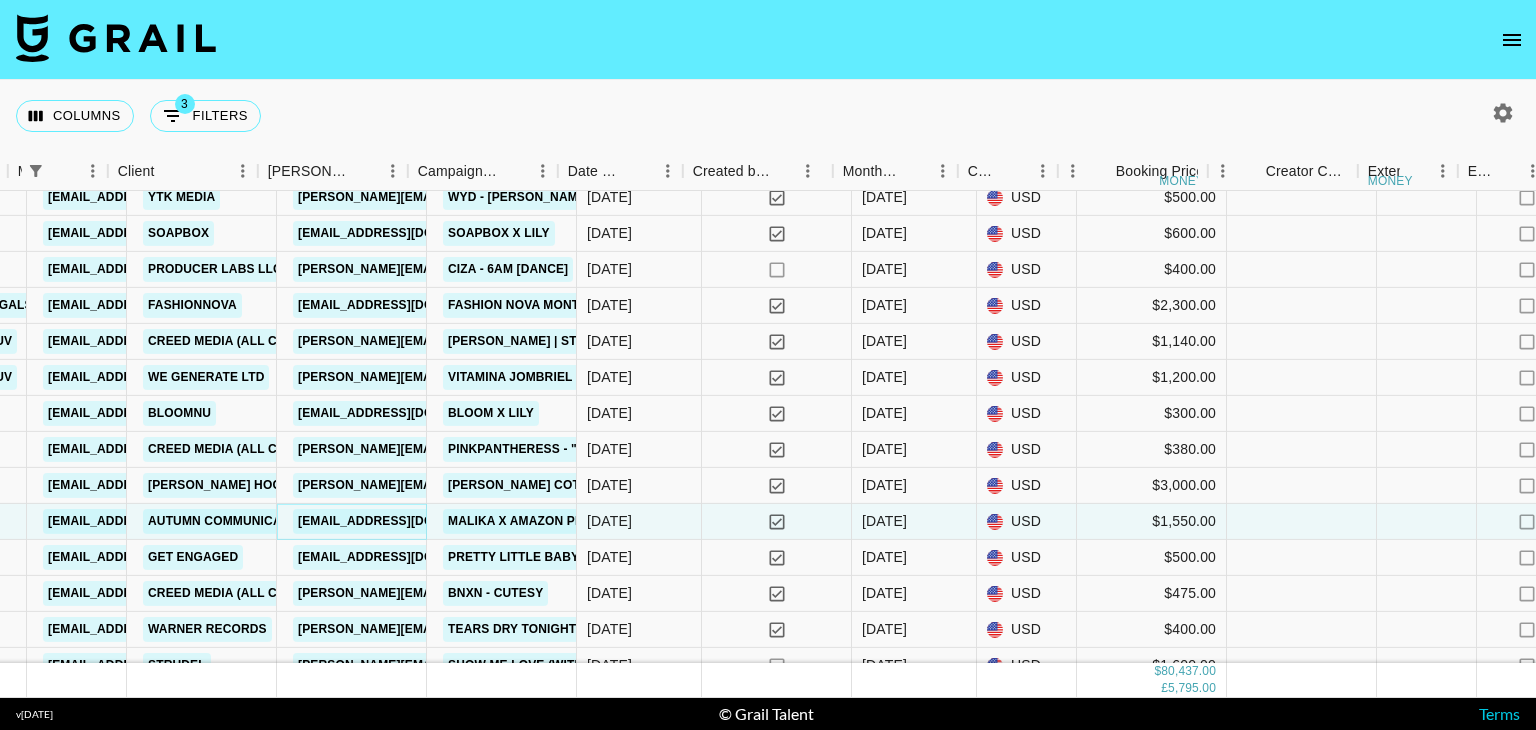 scroll, scrollTop: 1155, scrollLeft: 811, axis: both 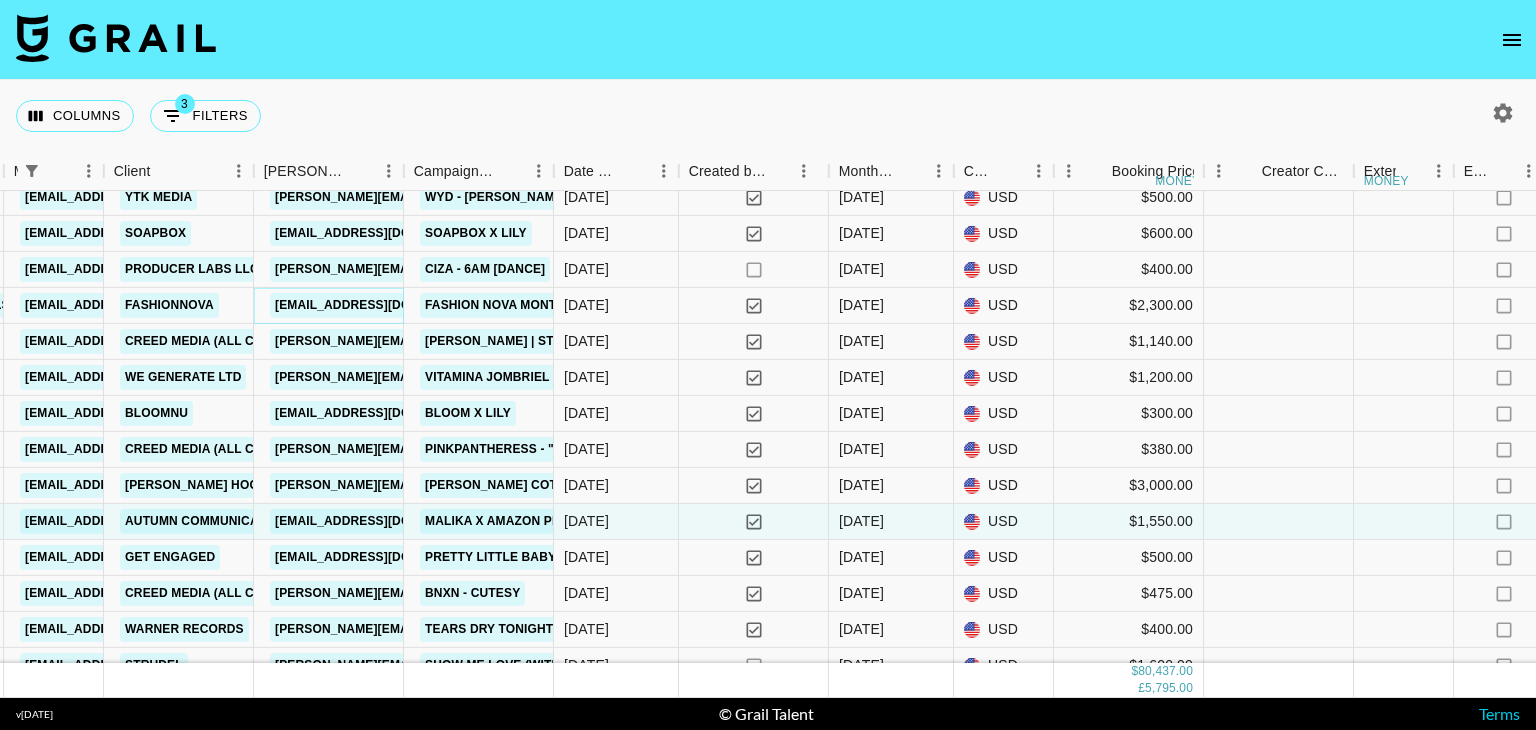 click on "novababe@fashionnova.com" at bounding box center [382, 305] 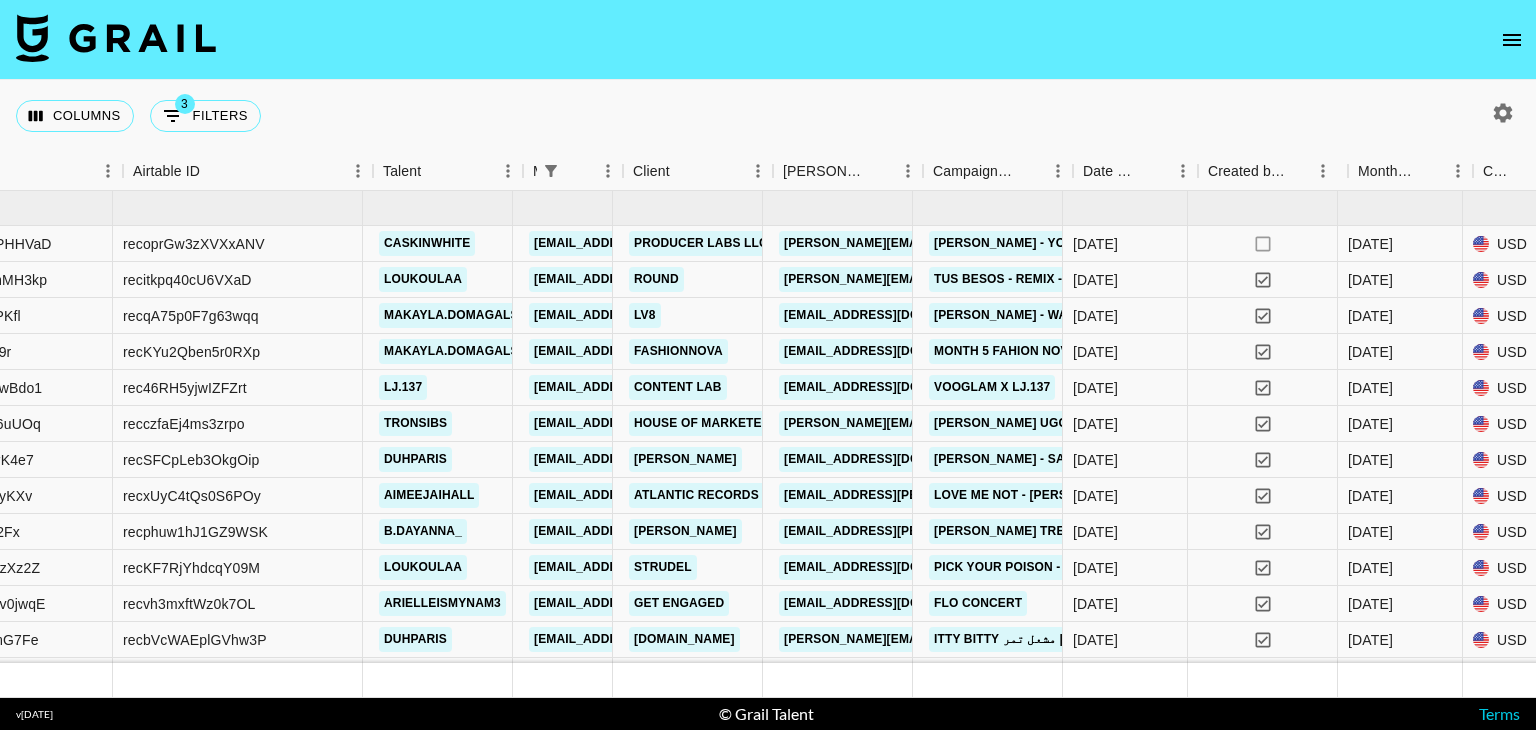 scroll, scrollTop: 0, scrollLeft: 292, axis: horizontal 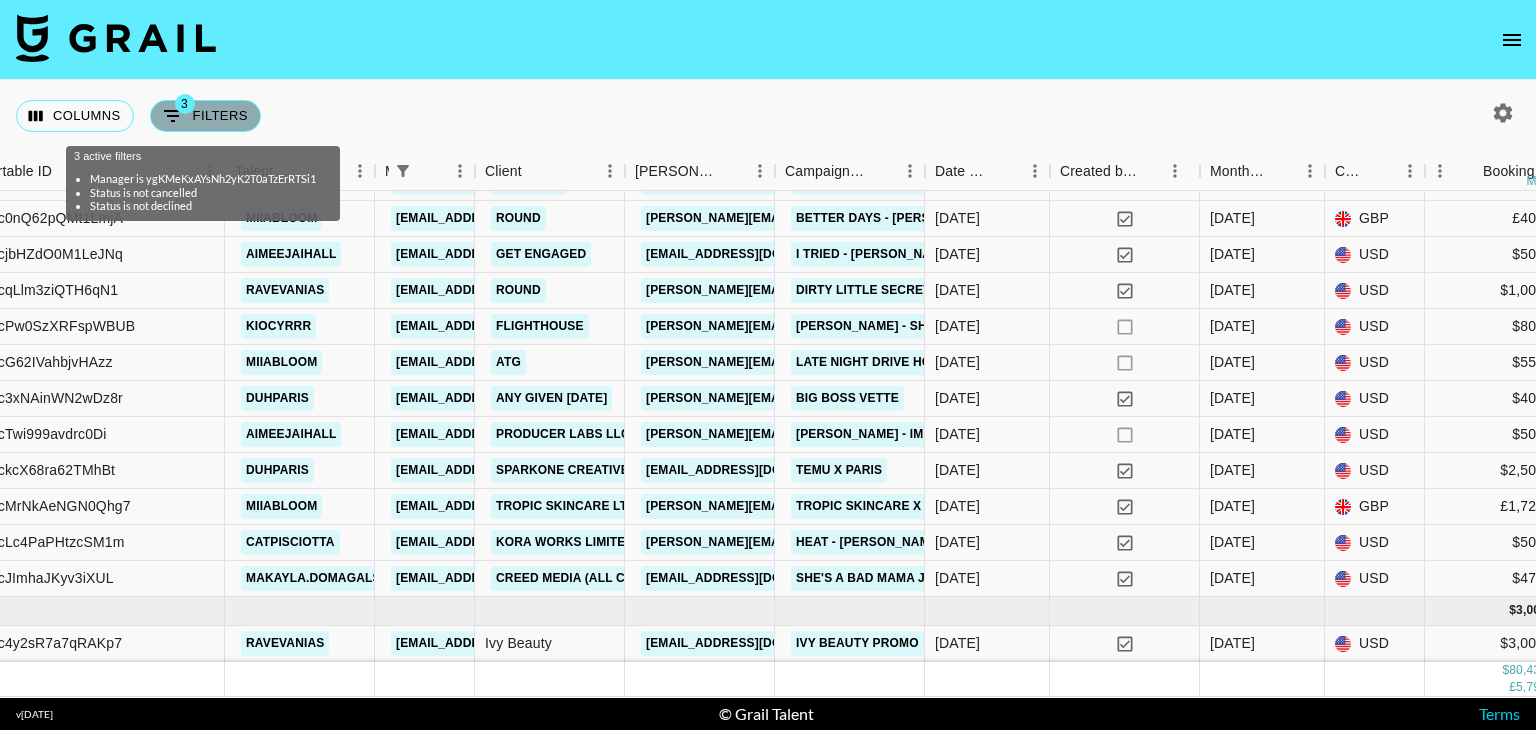 click on "3 Filters" at bounding box center [205, 116] 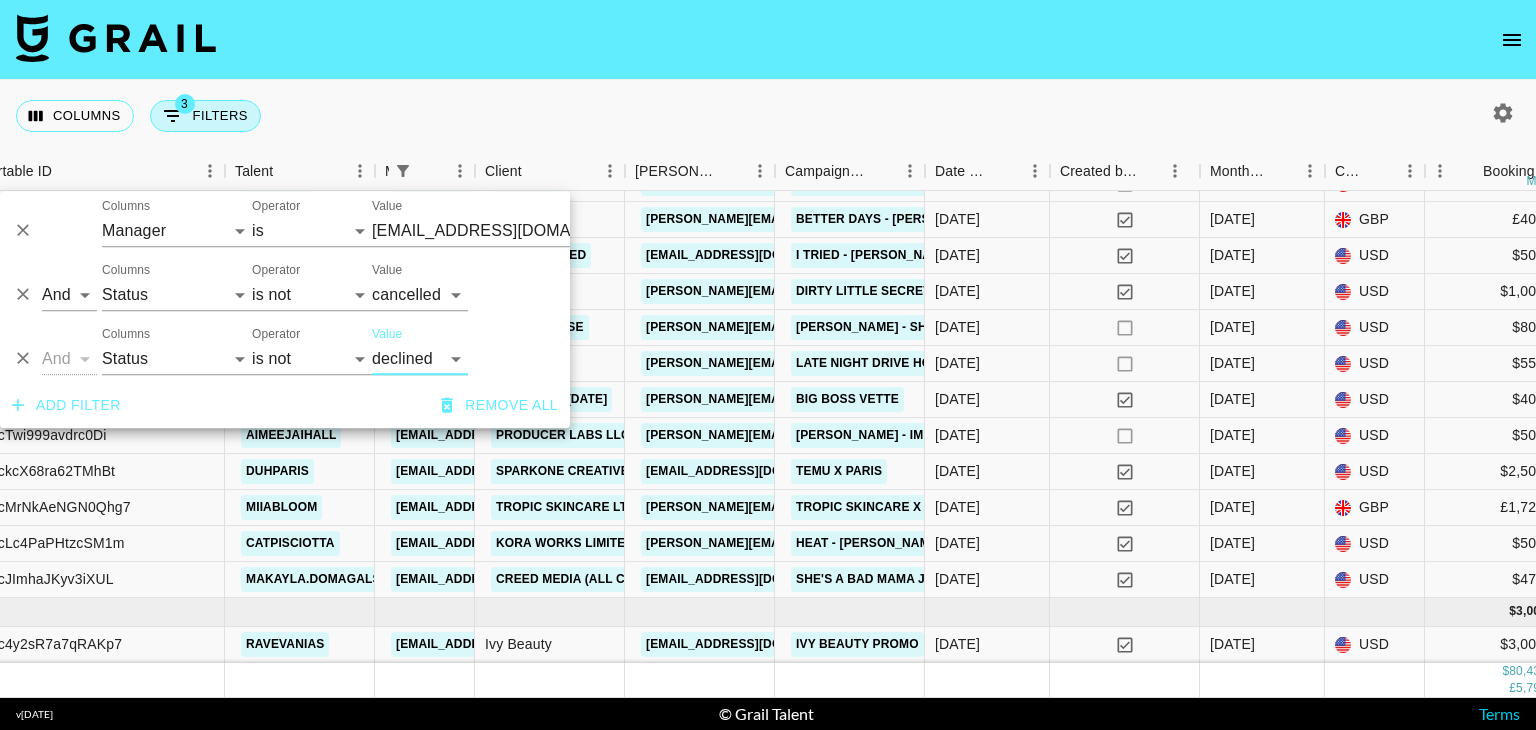 scroll, scrollTop: 3126, scrollLeft: 440, axis: both 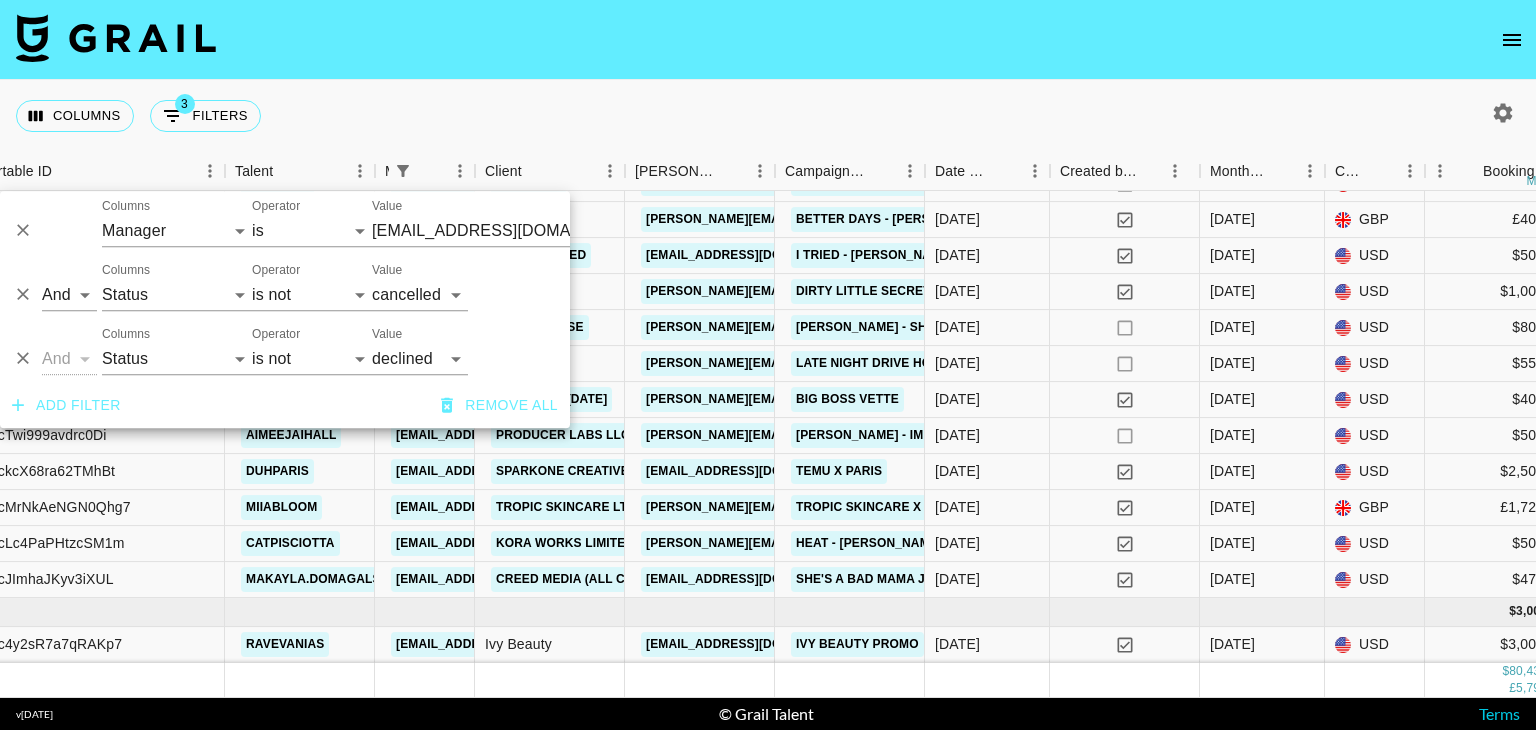 click on "Columns 3 Filters + Booking" at bounding box center (768, 116) 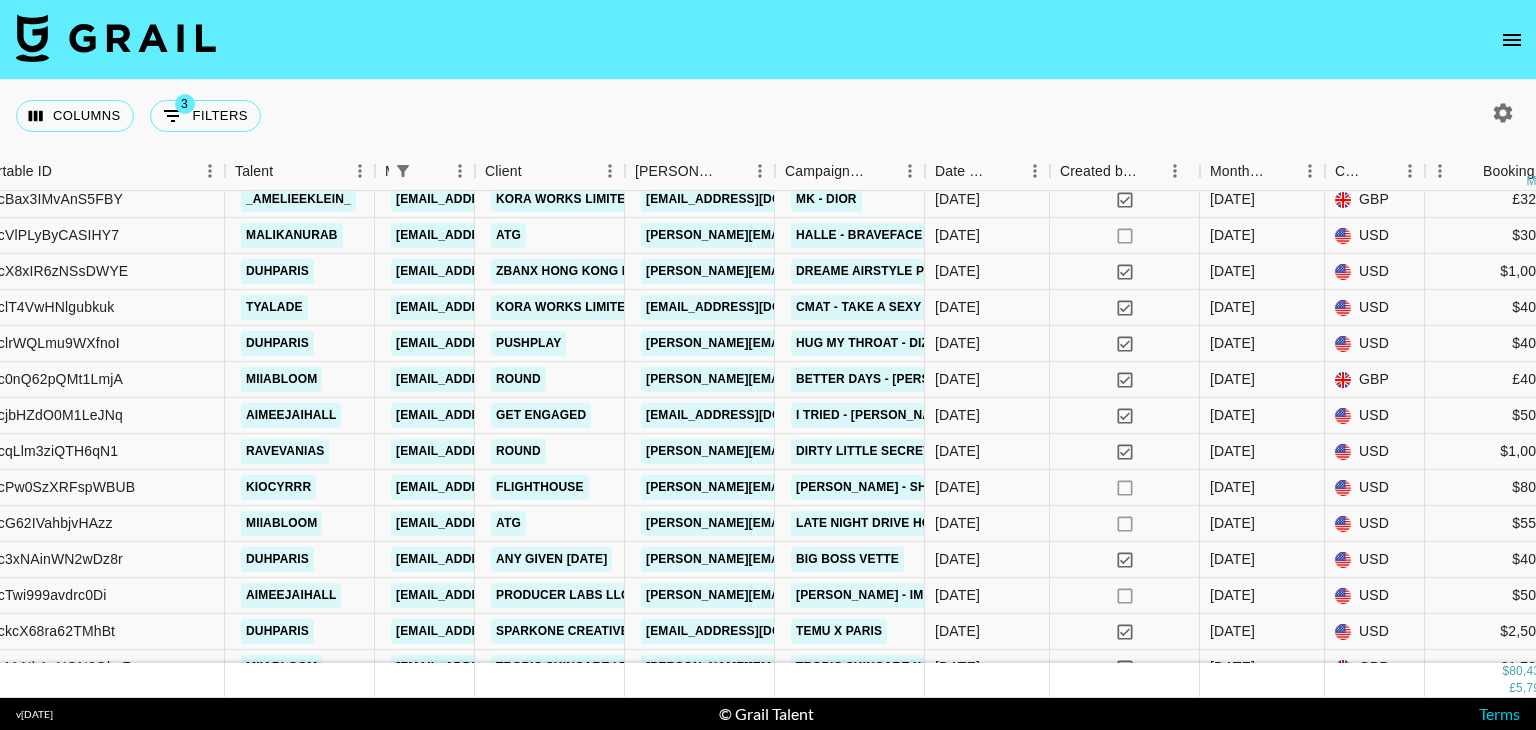 scroll, scrollTop: 2888, scrollLeft: 440, axis: both 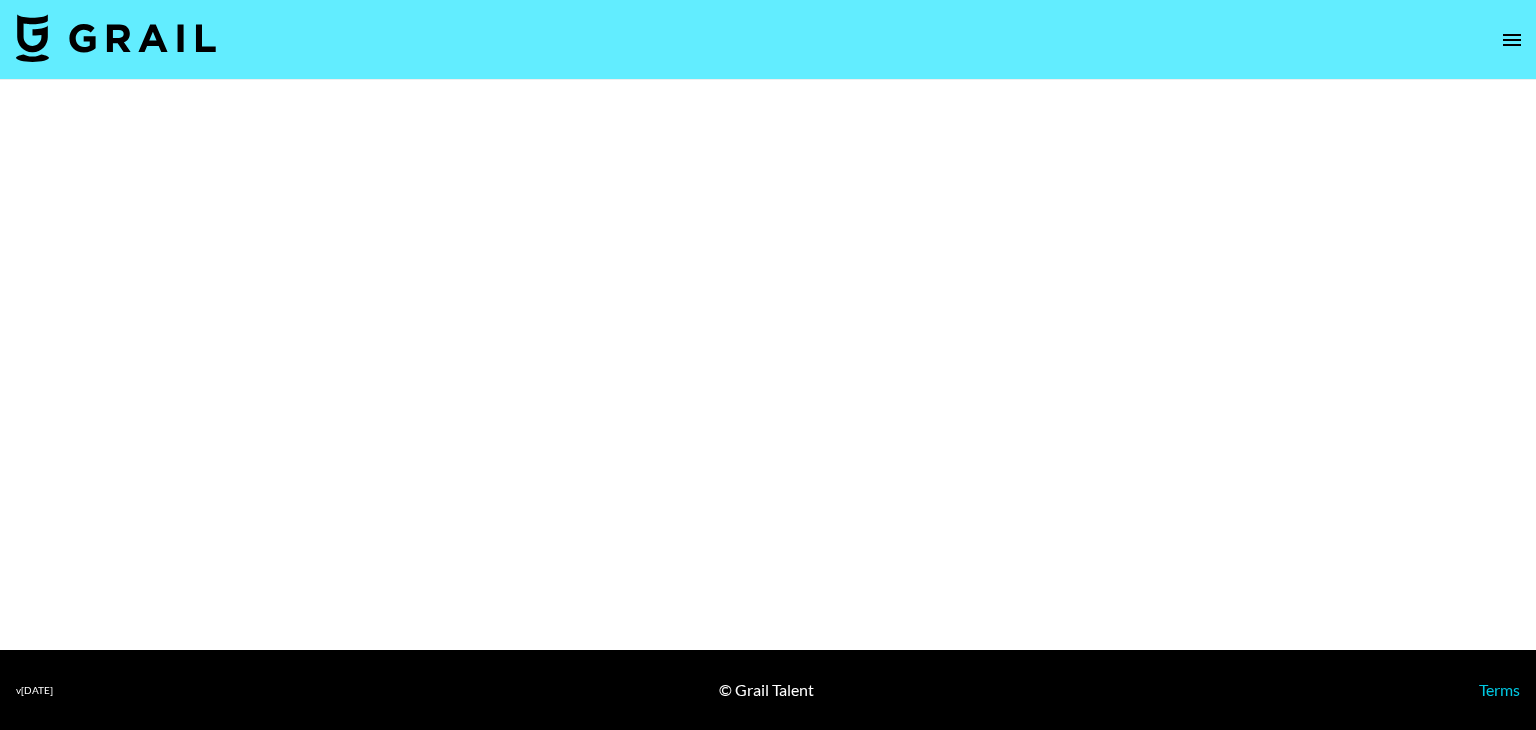 select on "Brand" 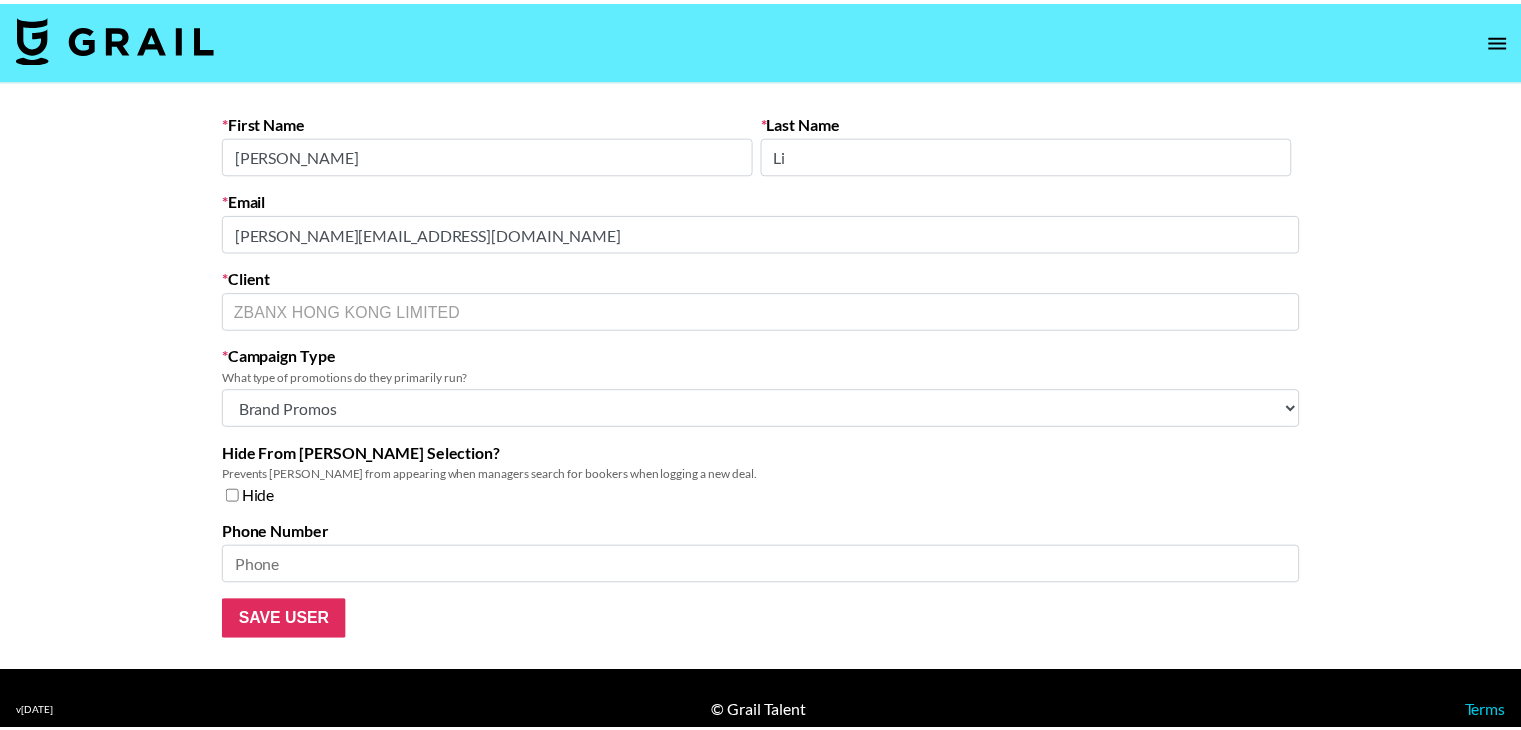 scroll, scrollTop: 0, scrollLeft: 0, axis: both 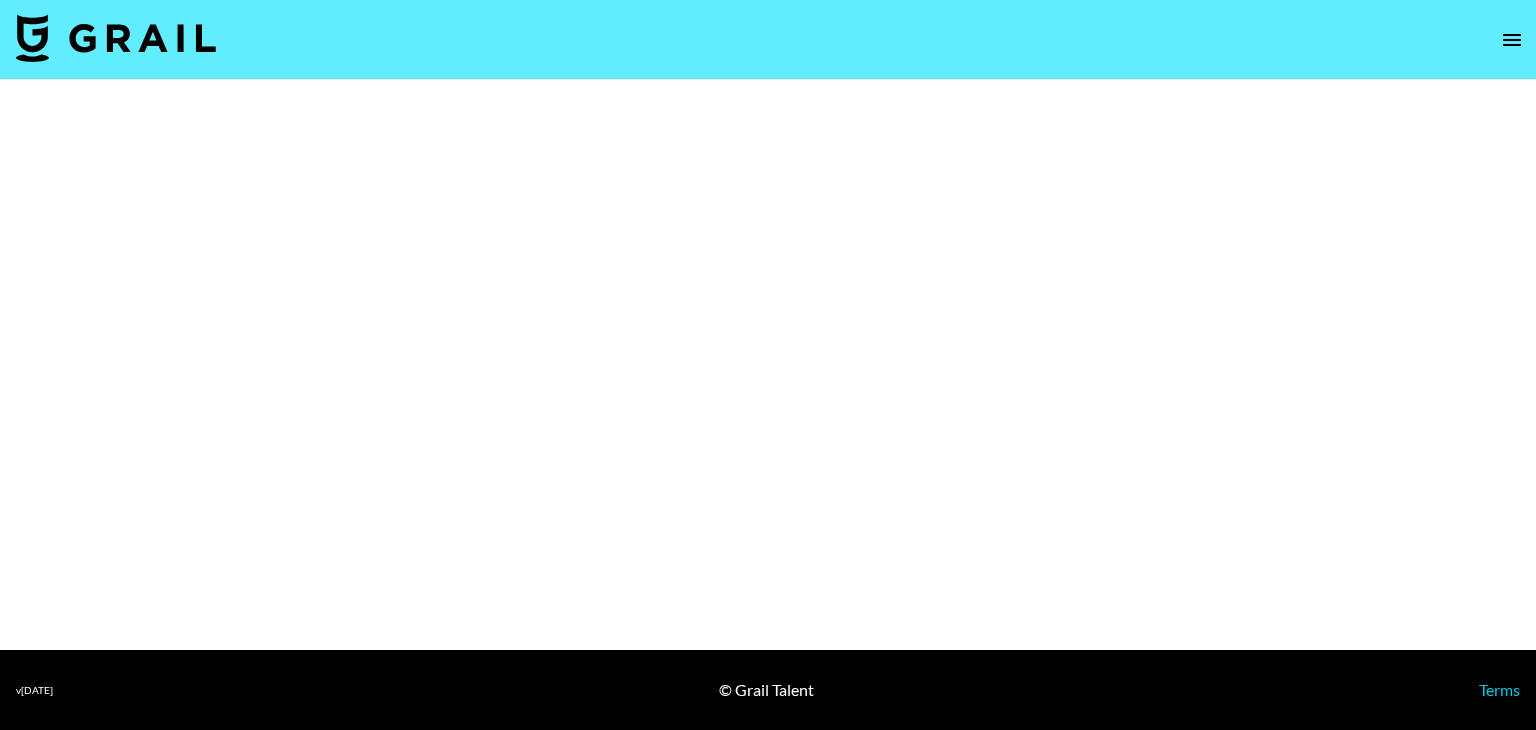 select on "Brand" 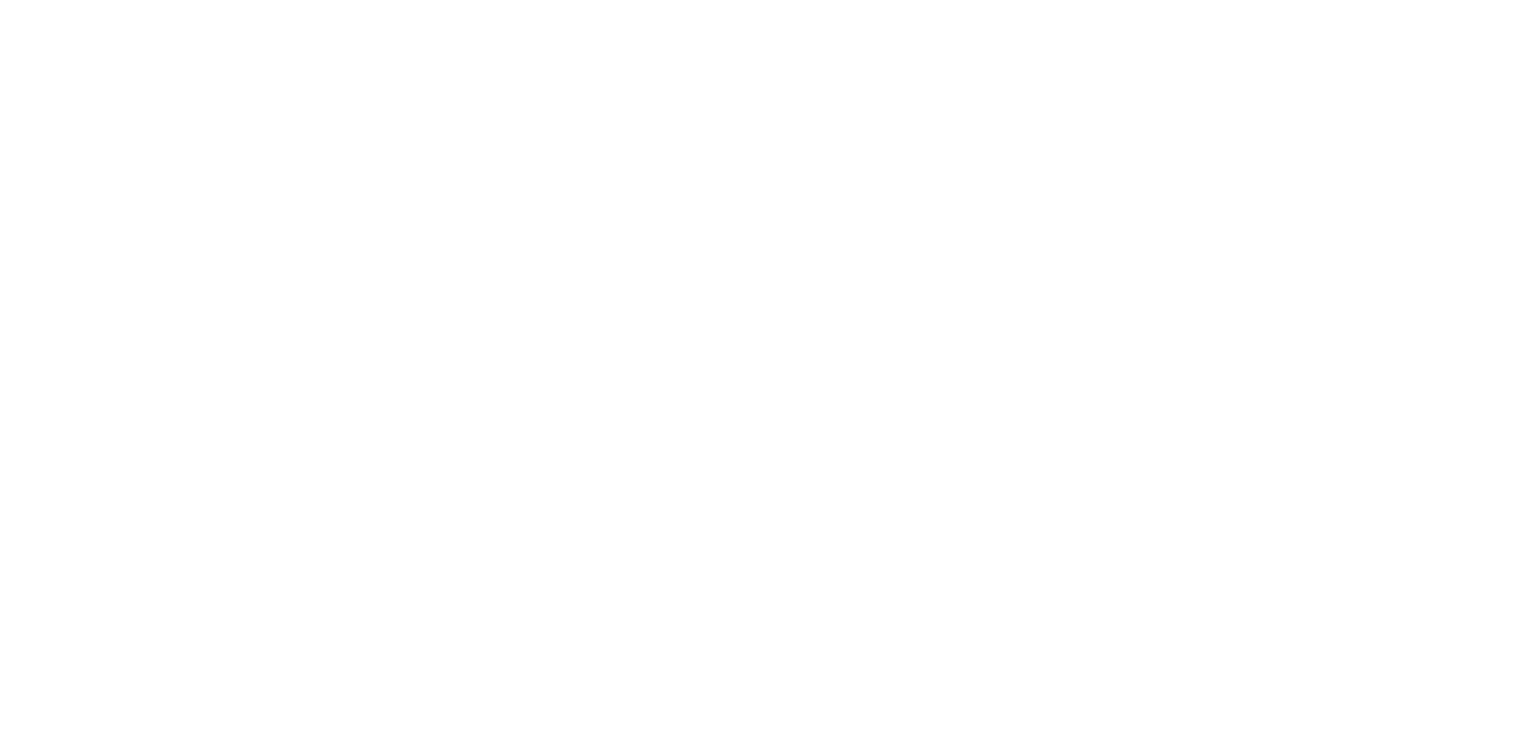 scroll, scrollTop: 0, scrollLeft: 0, axis: both 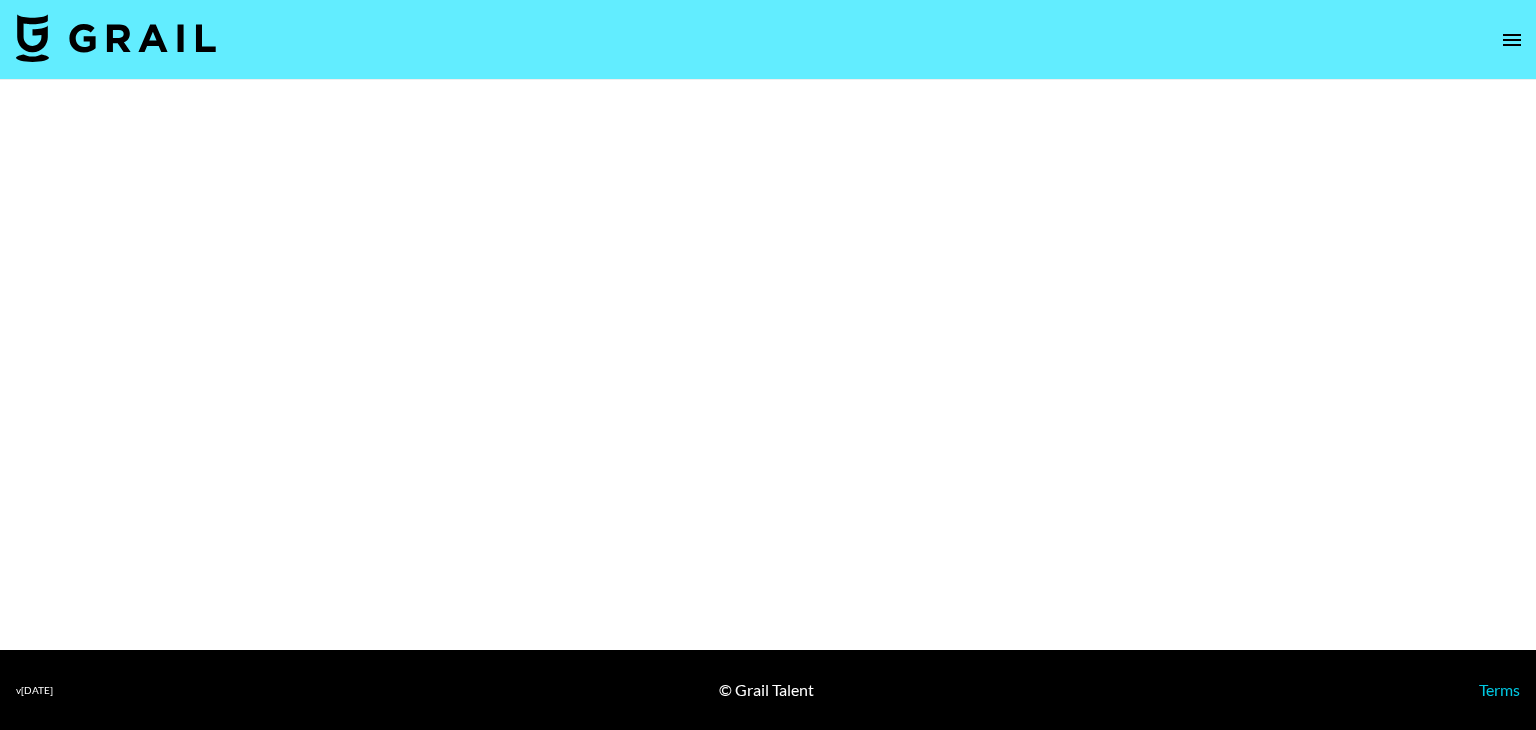 select on "Brand" 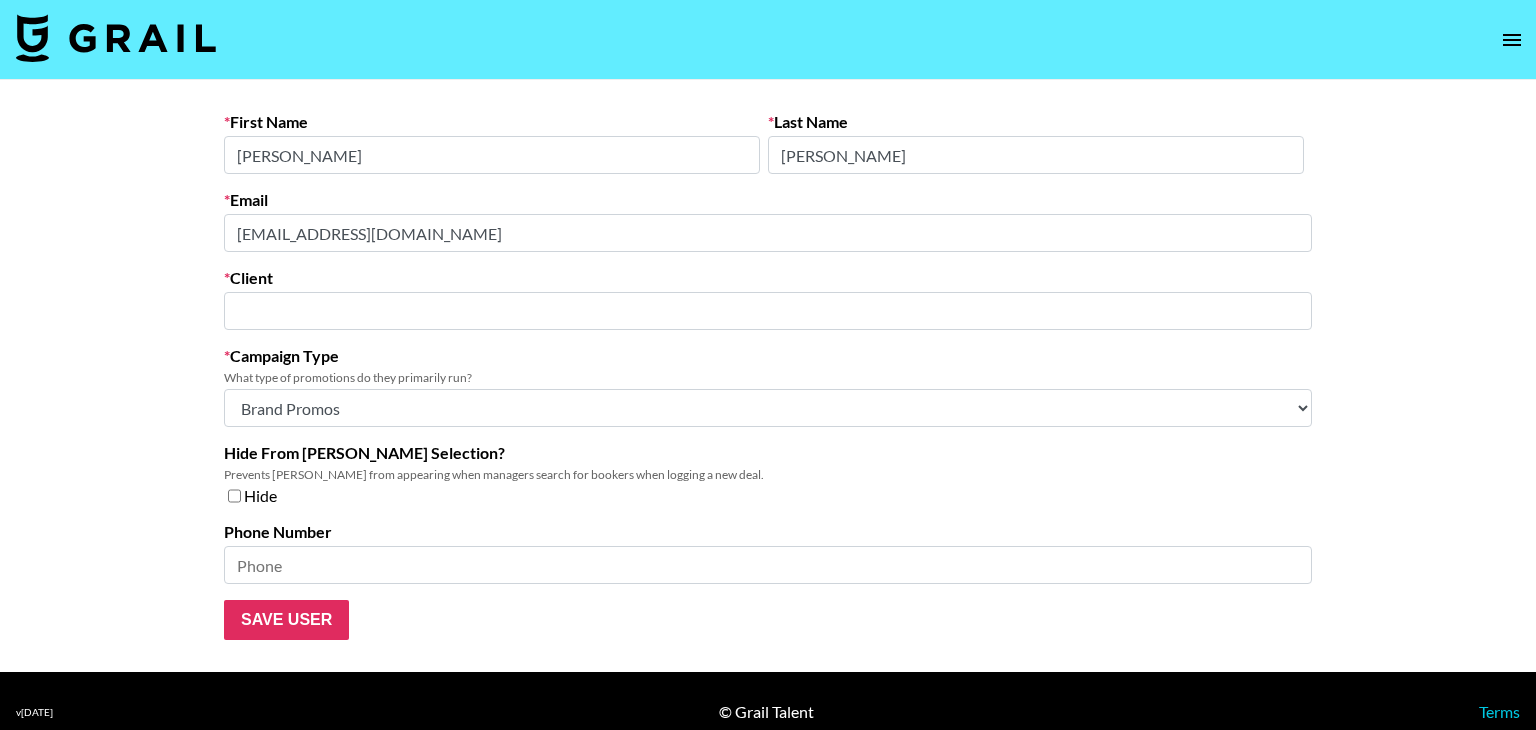 type on "Sparkone Creative Limited" 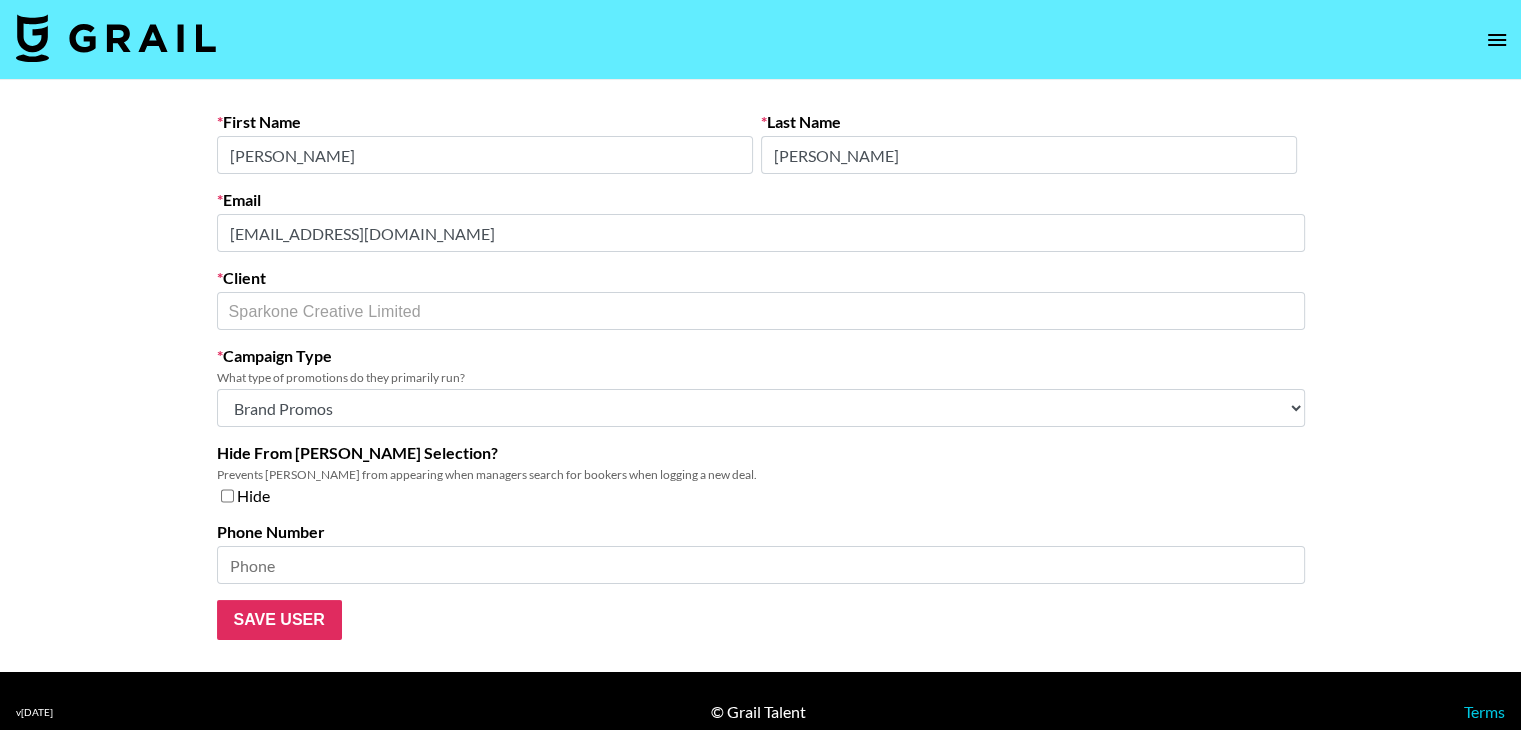 click on "Claire" at bounding box center (485, 155) 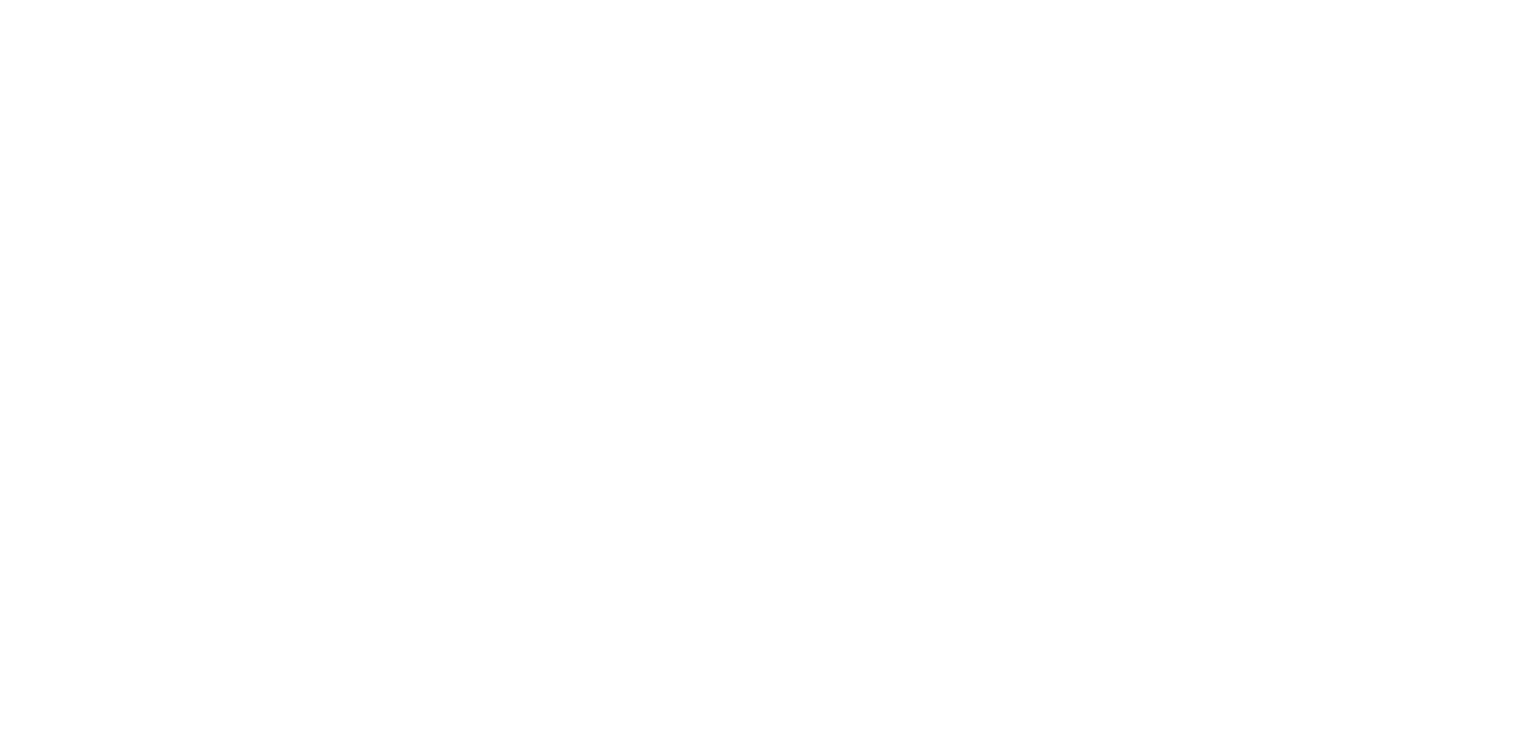 scroll, scrollTop: 0, scrollLeft: 0, axis: both 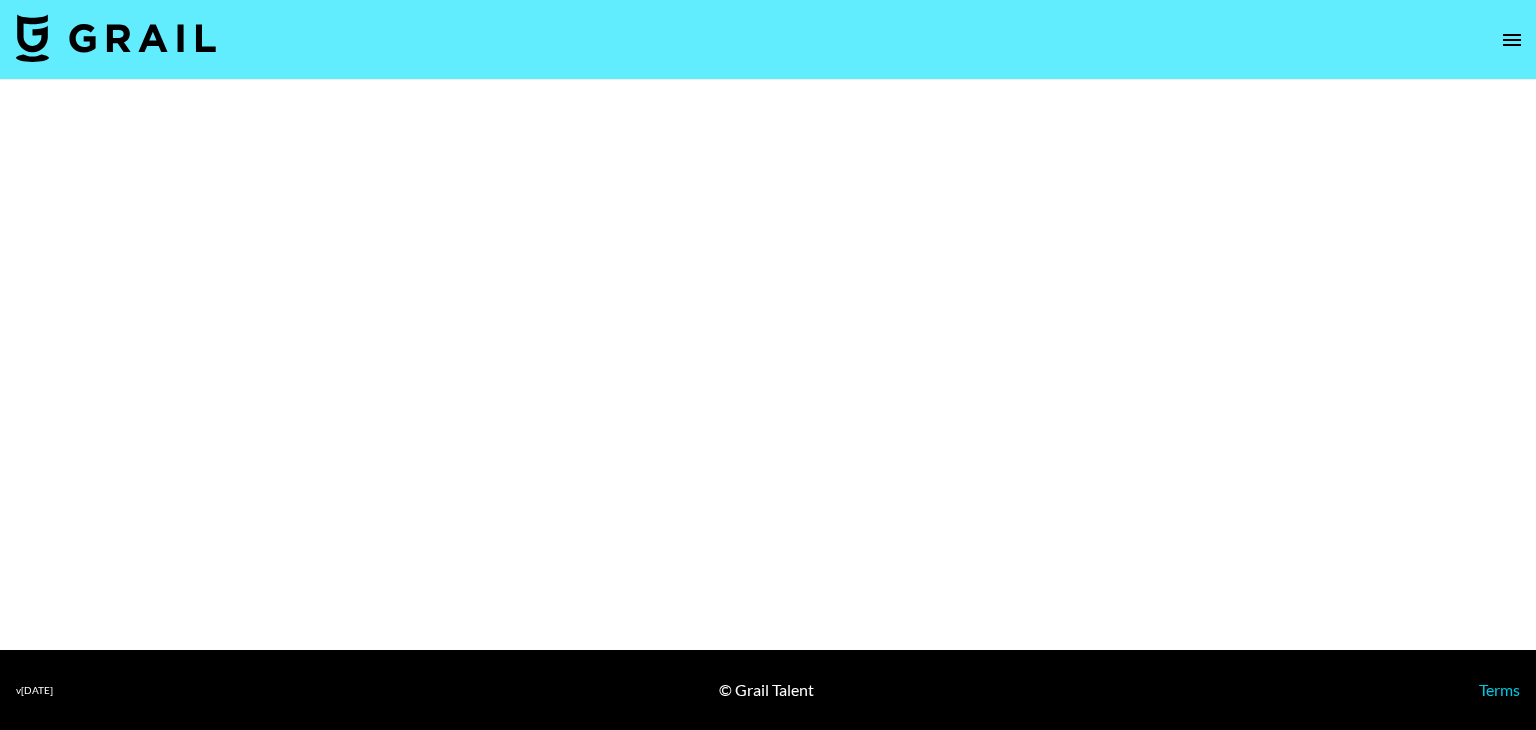 select on "Brand" 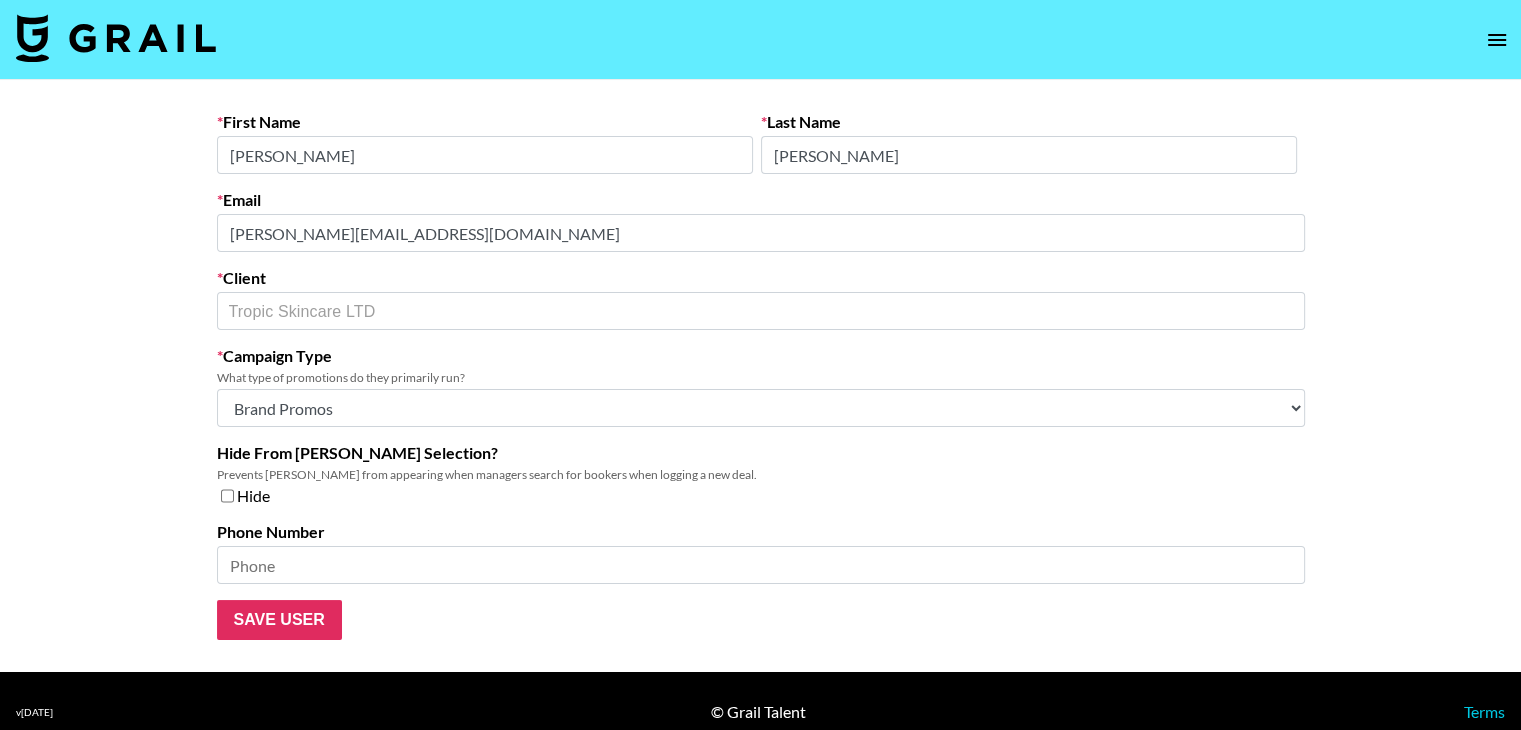click on "[PERSON_NAME]" at bounding box center [485, 155] 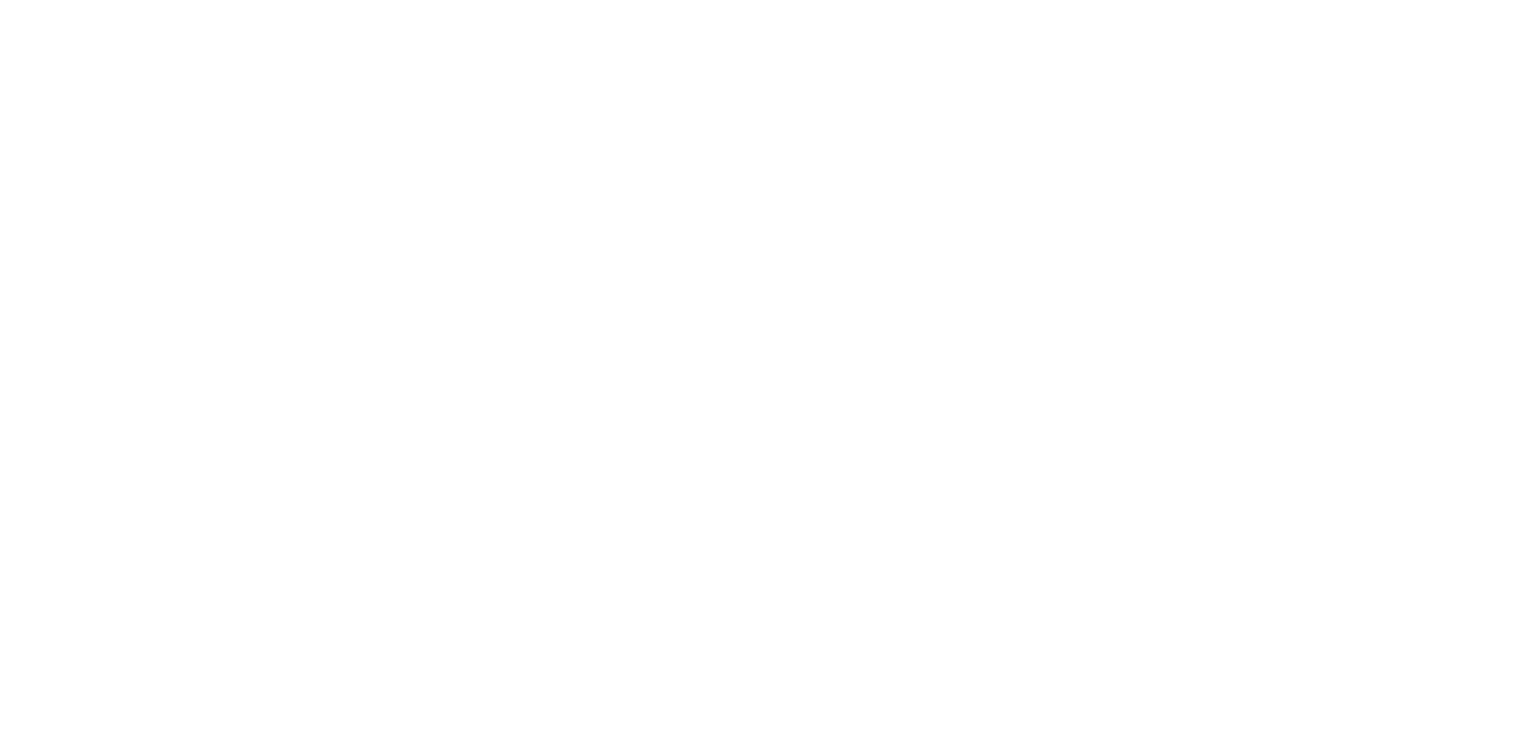 scroll, scrollTop: 0, scrollLeft: 0, axis: both 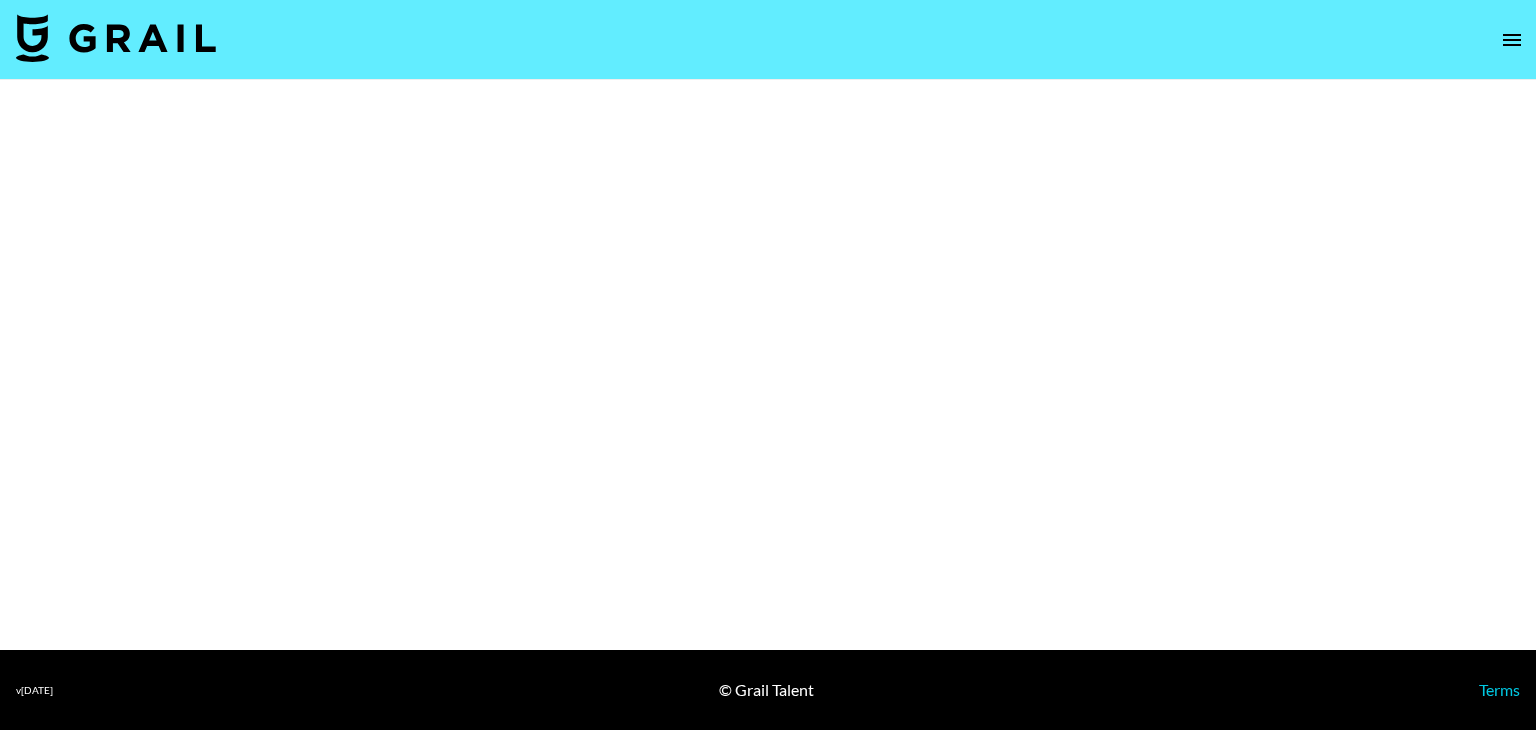select on "Brand" 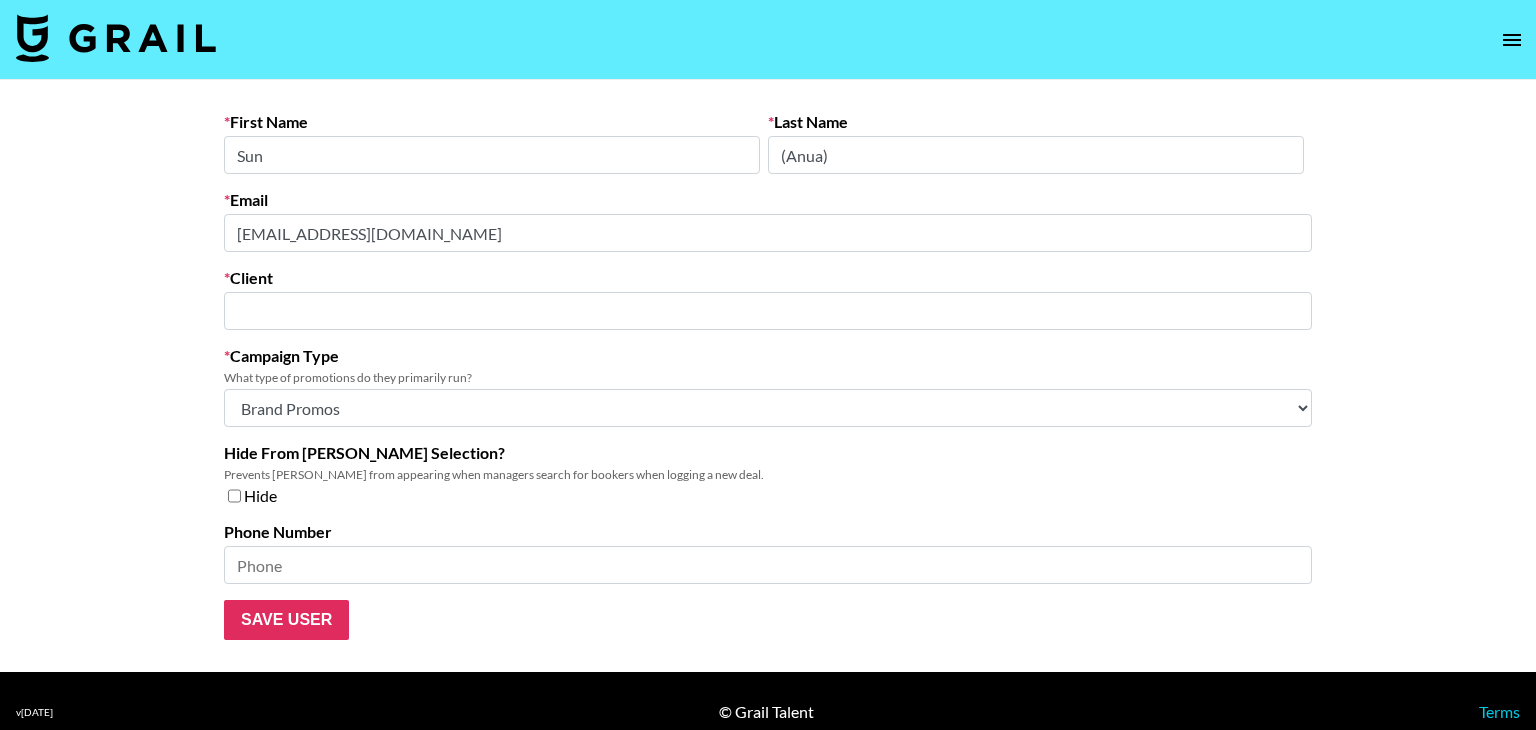 type on "The Founders Inc" 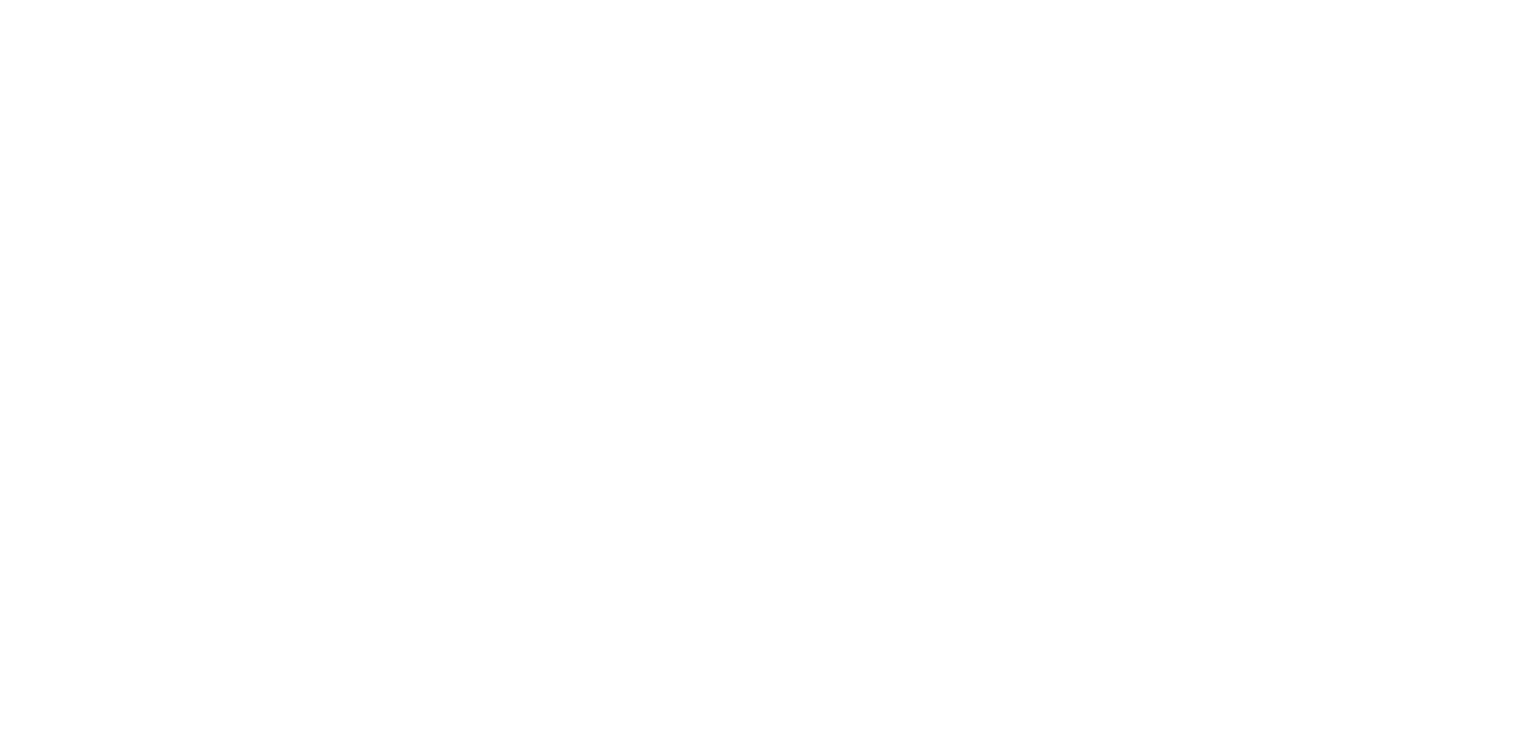 scroll, scrollTop: 0, scrollLeft: 0, axis: both 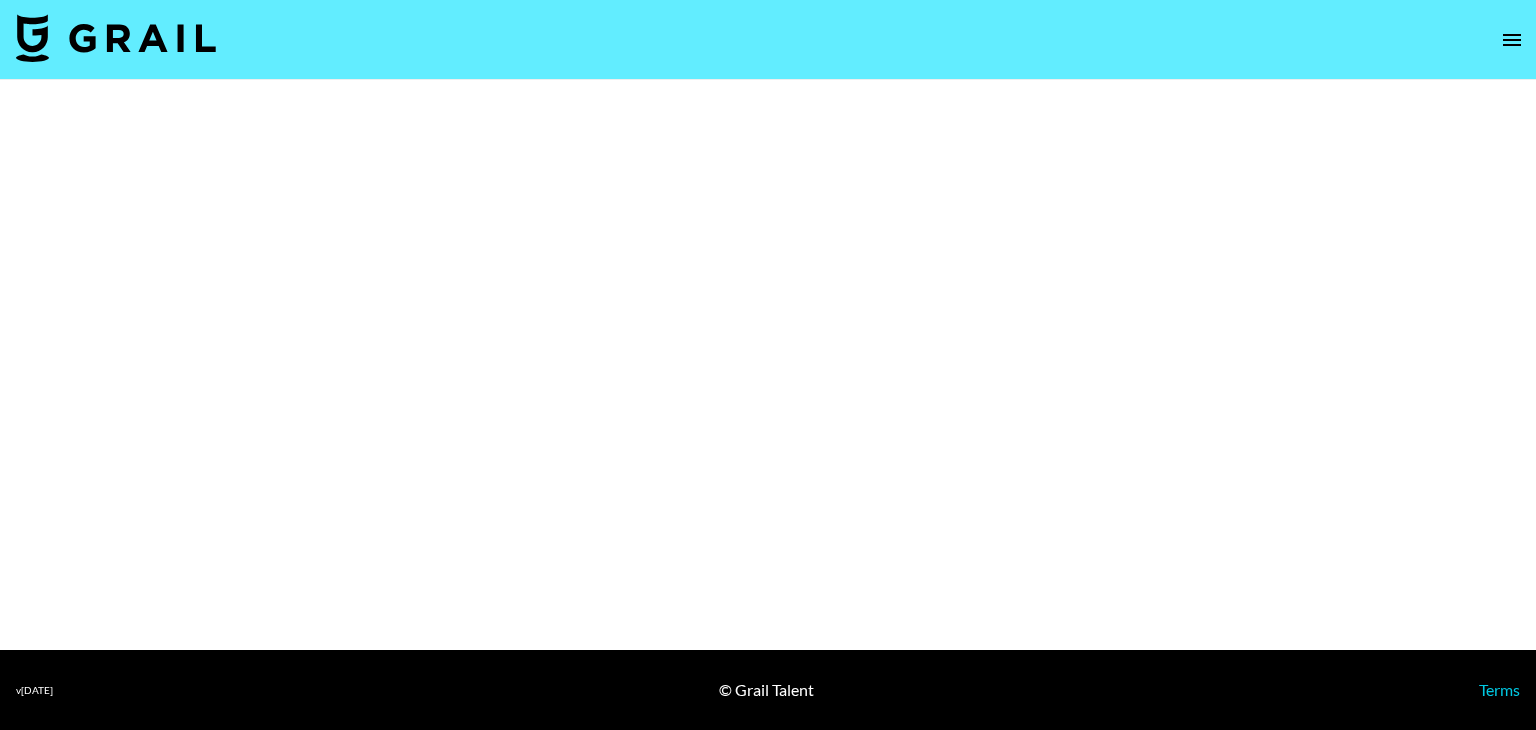 select on "Brand" 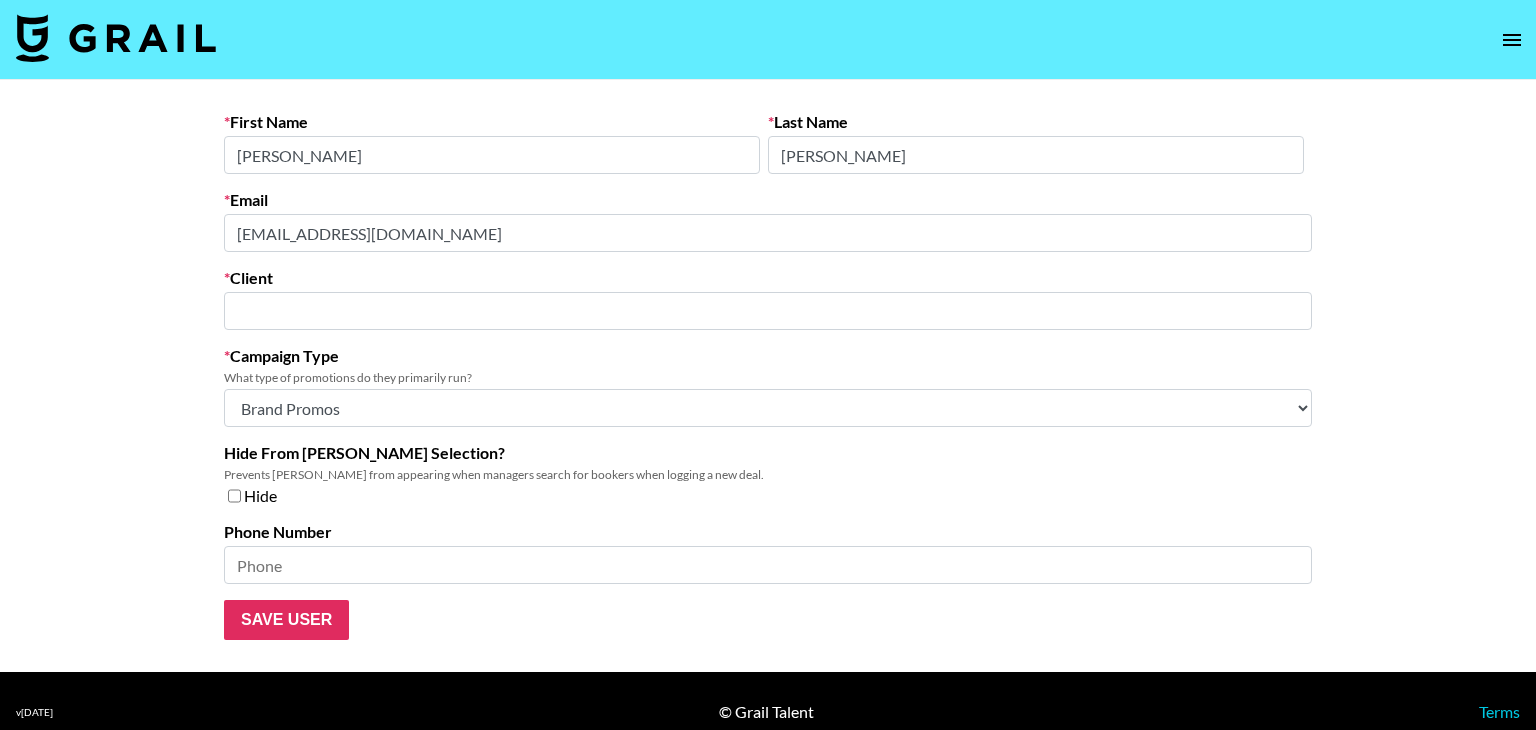 type on "Autumn Communications LLC" 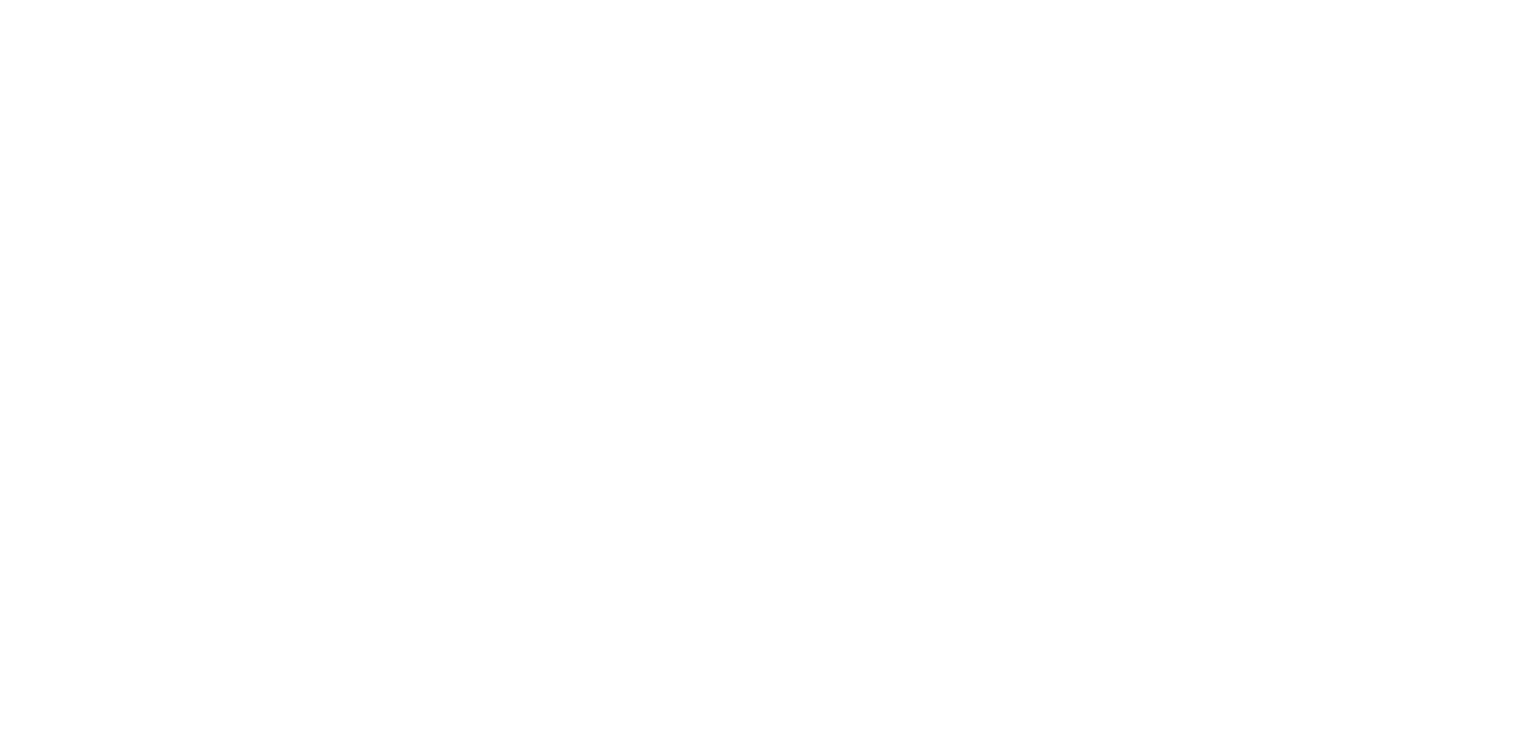scroll, scrollTop: 0, scrollLeft: 0, axis: both 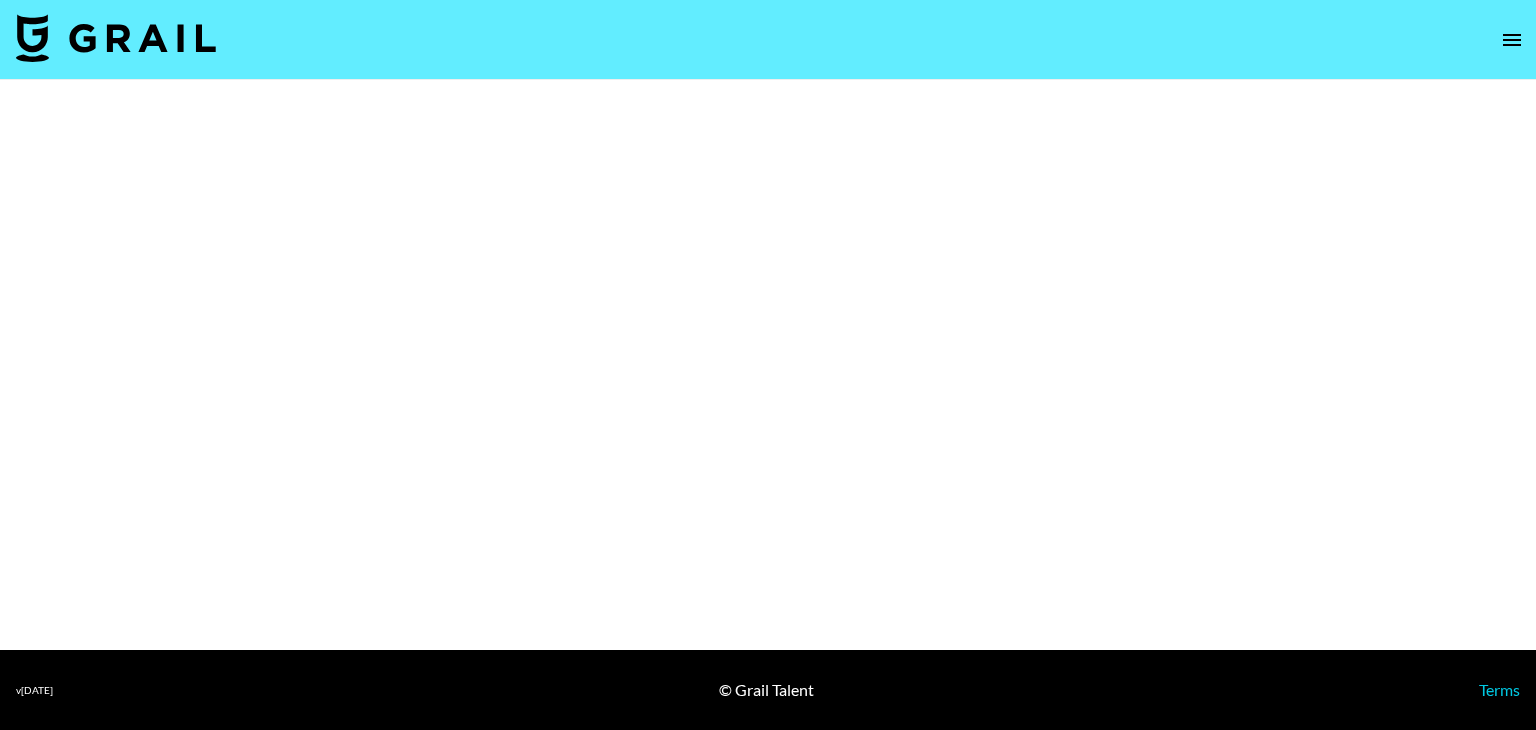 select on "Brand" 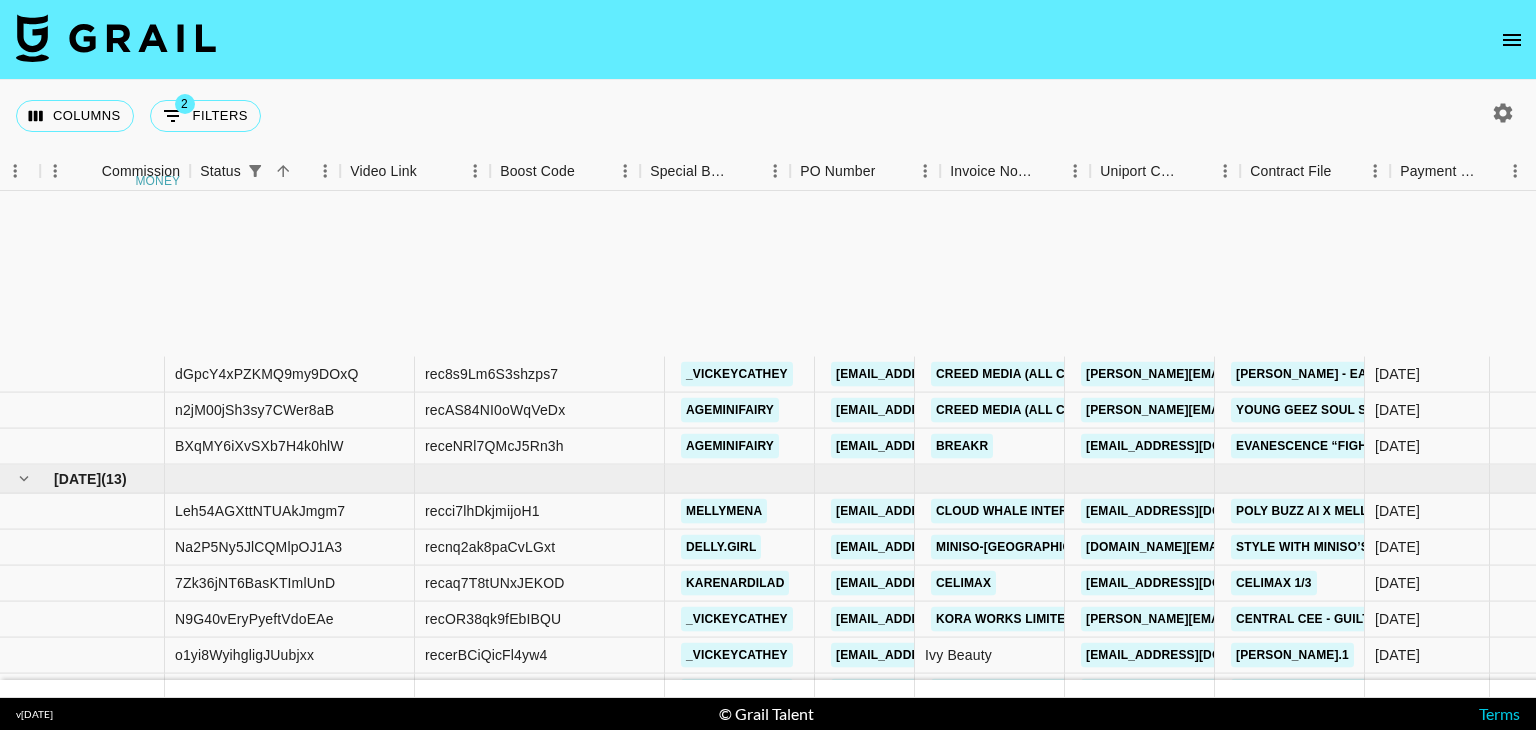 scroll, scrollTop: 0, scrollLeft: 0, axis: both 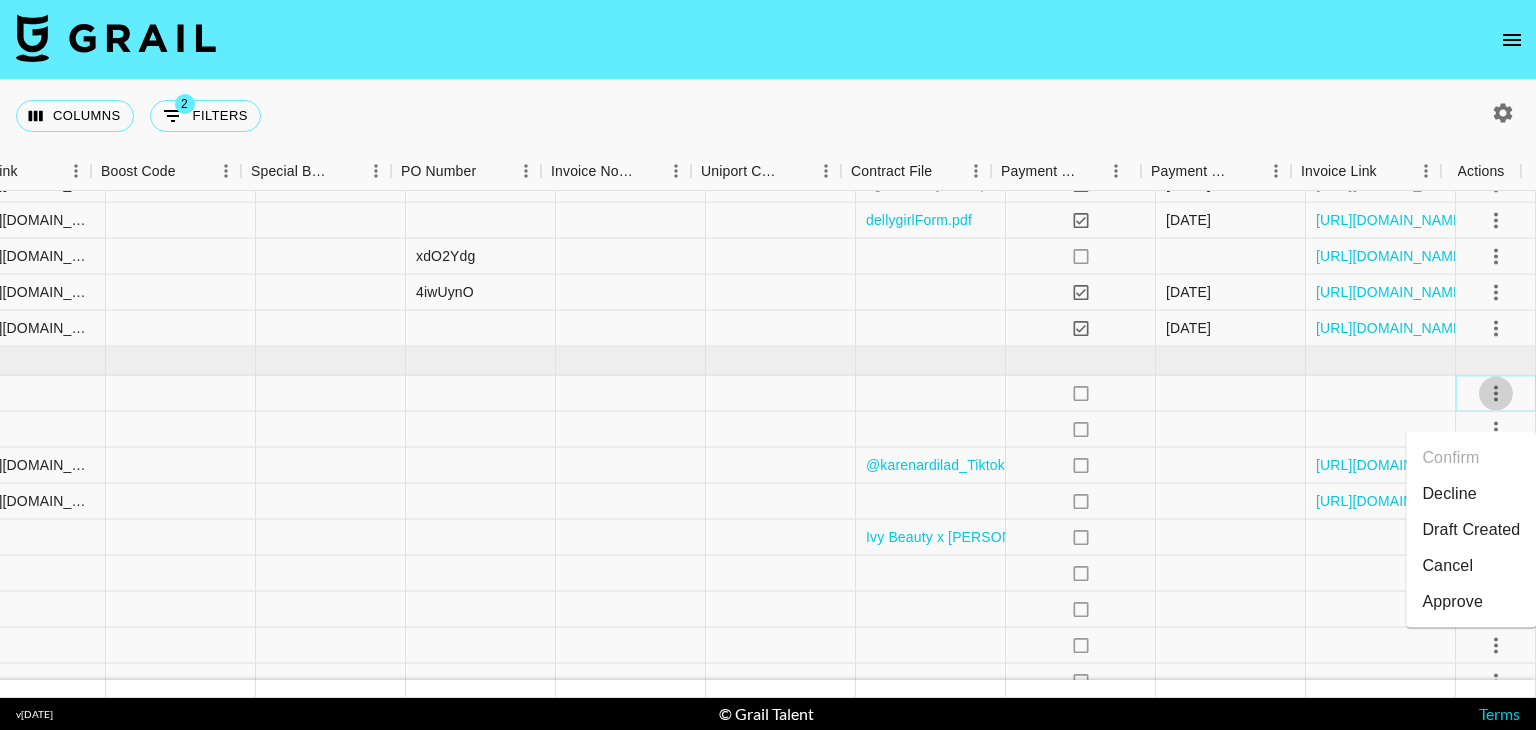 click 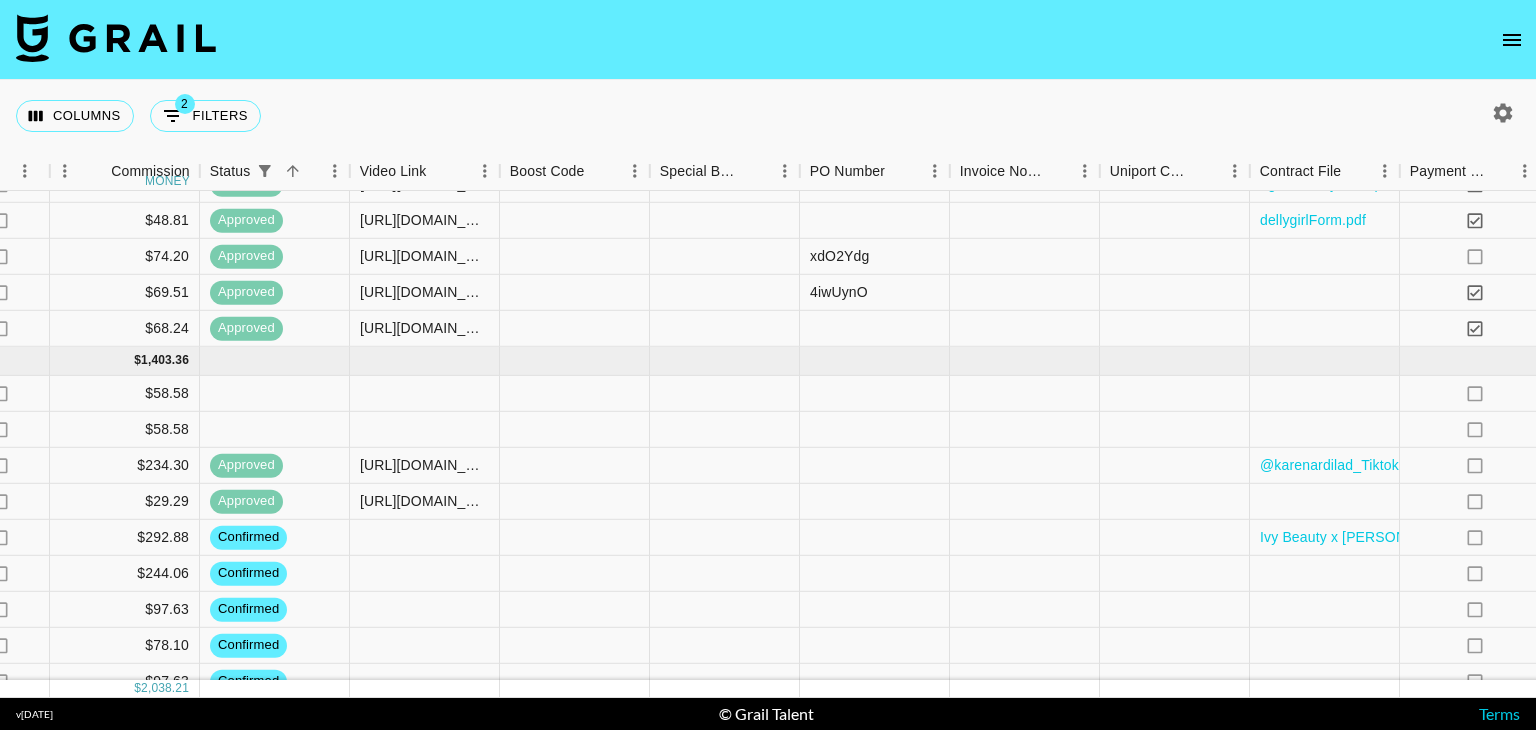 scroll, scrollTop: 118, scrollLeft: 2724, axis: both 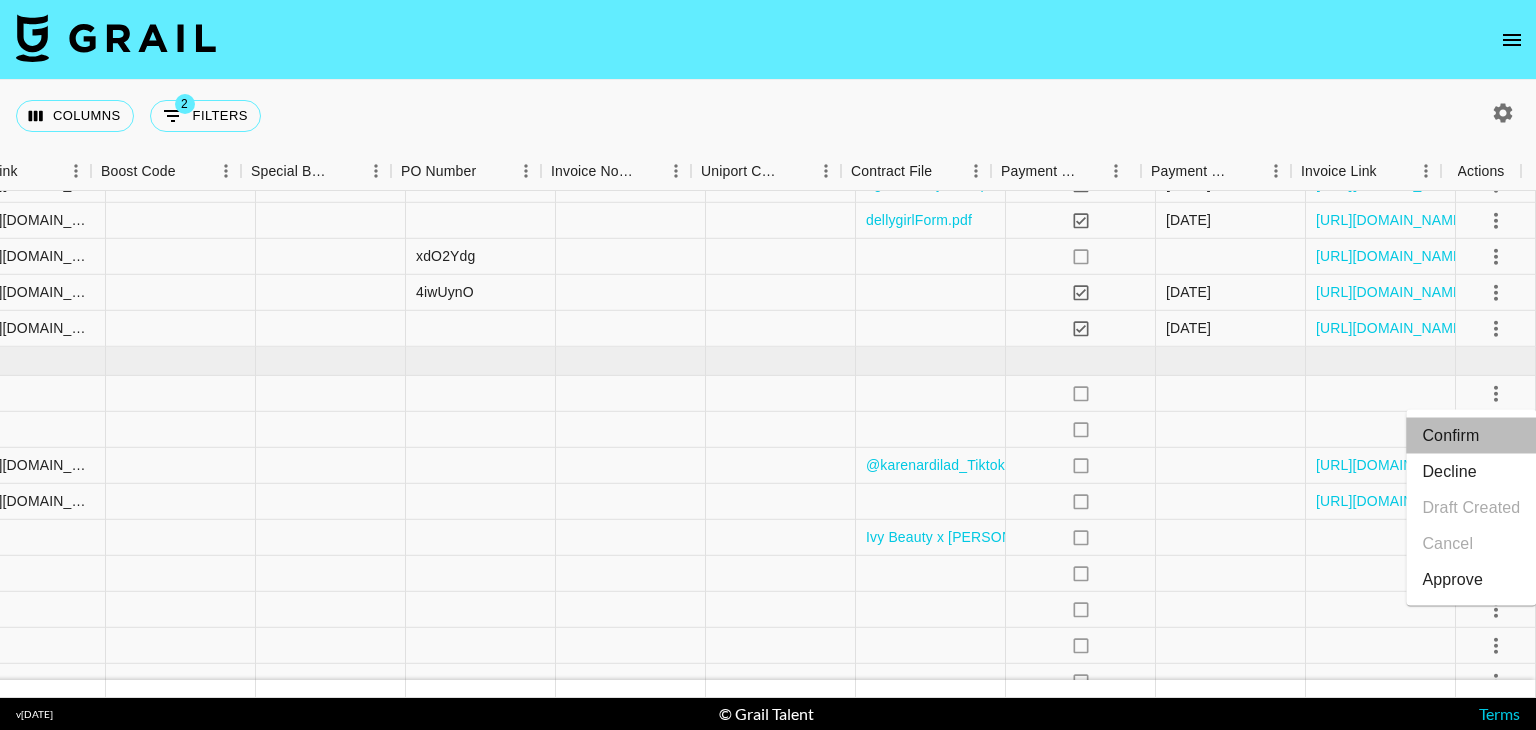 click on "Confirm" at bounding box center [1471, 436] 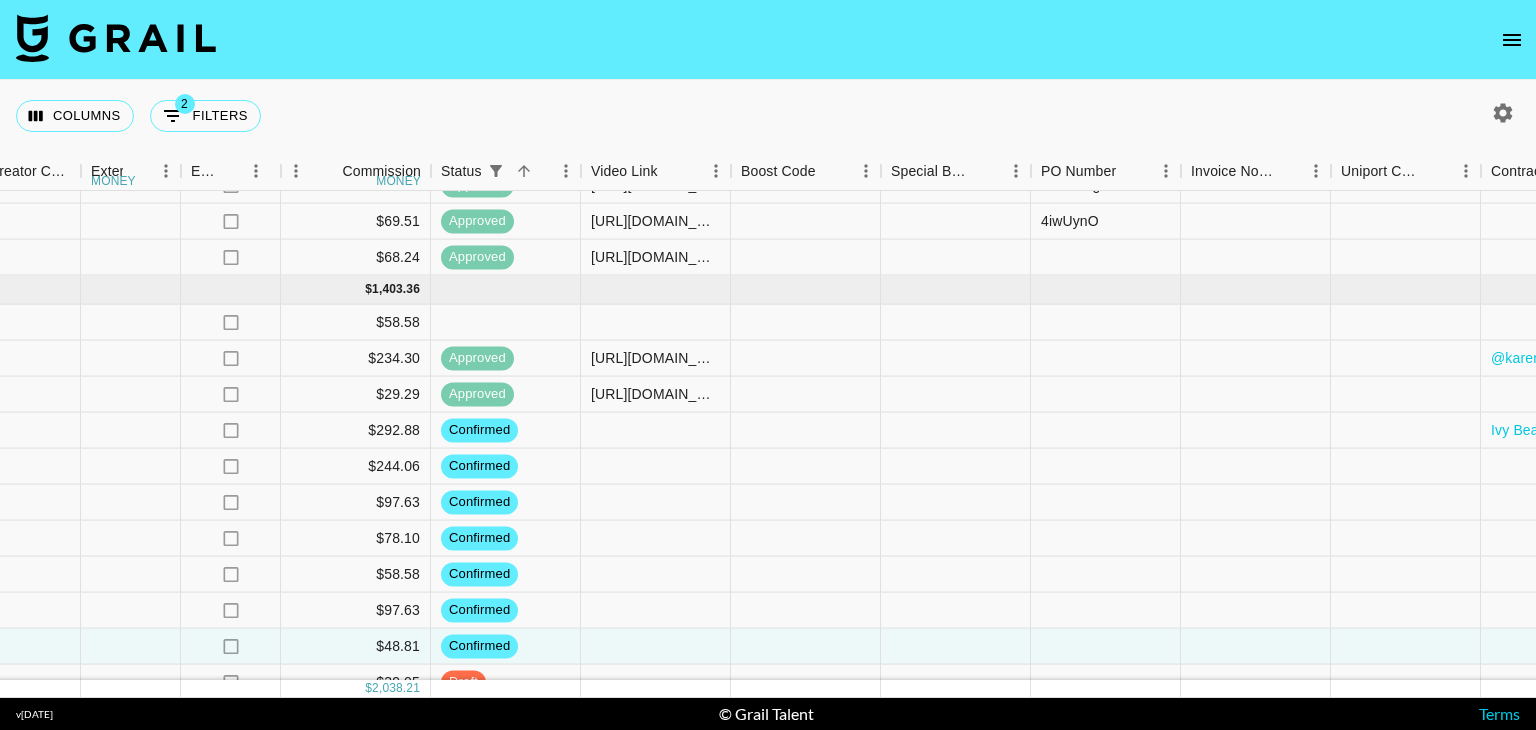 scroll, scrollTop: 188, scrollLeft: 2084, axis: both 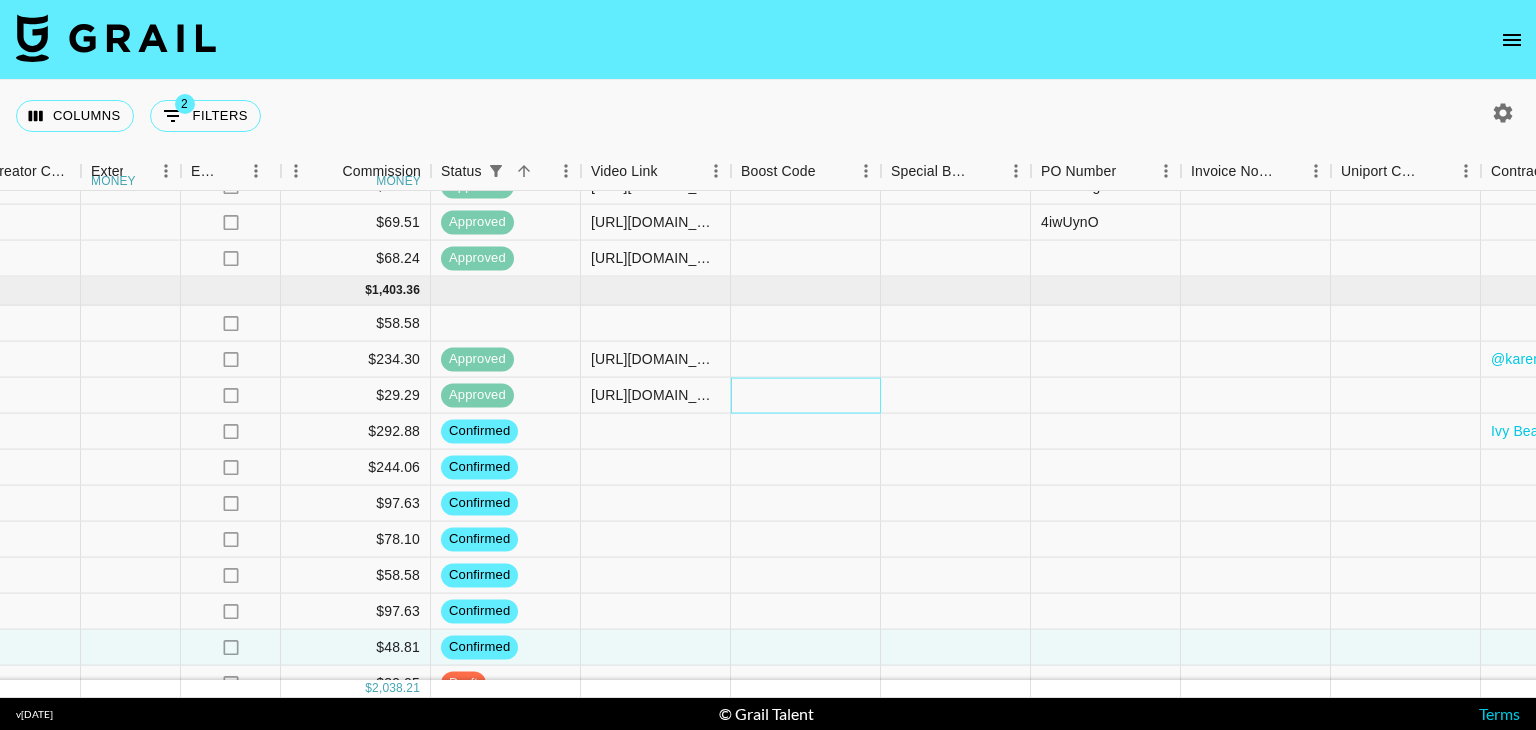 drag, startPoint x: 1344, startPoint y: 425, endPoint x: 768, endPoint y: 381, distance: 577.6781 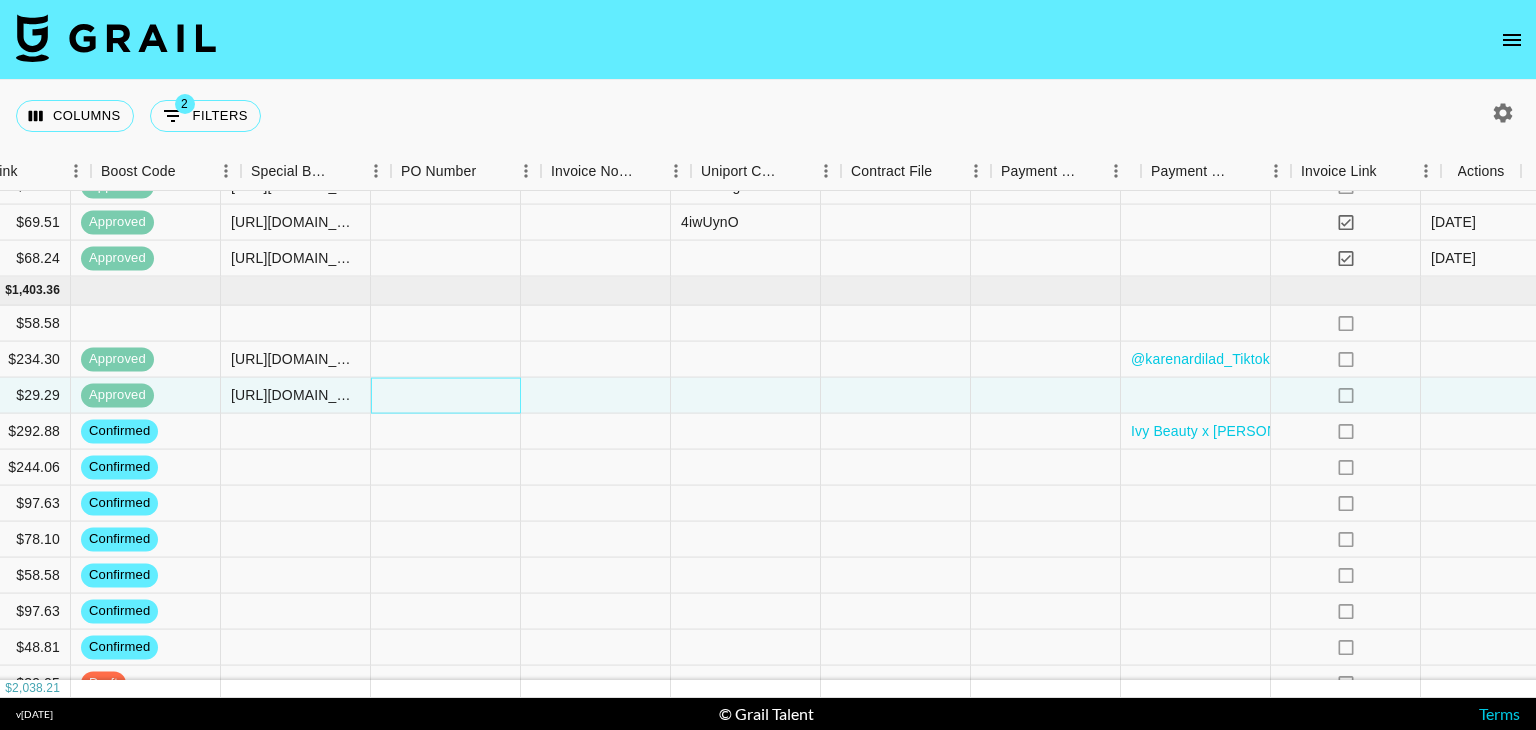 scroll, scrollTop: 188, scrollLeft: 2724, axis: both 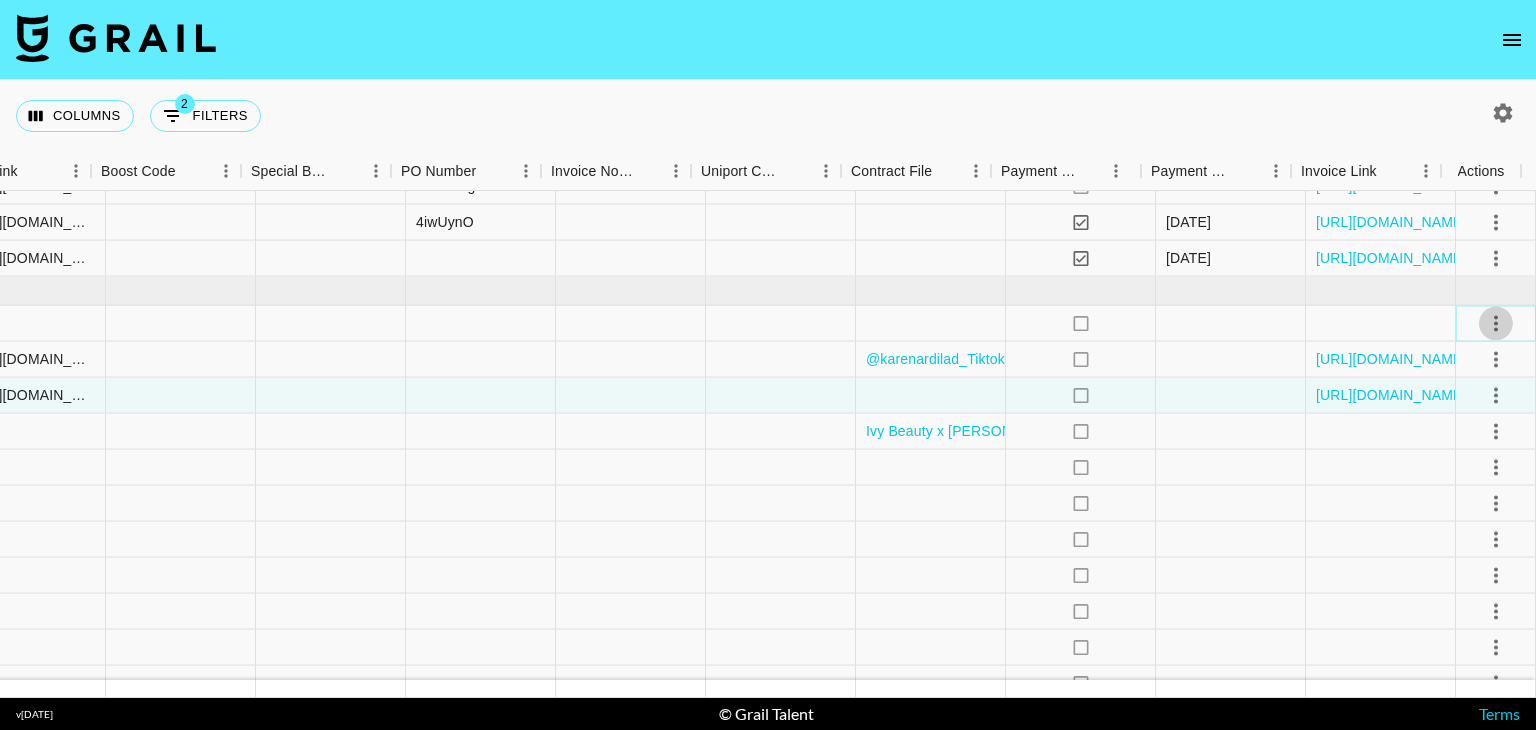 click 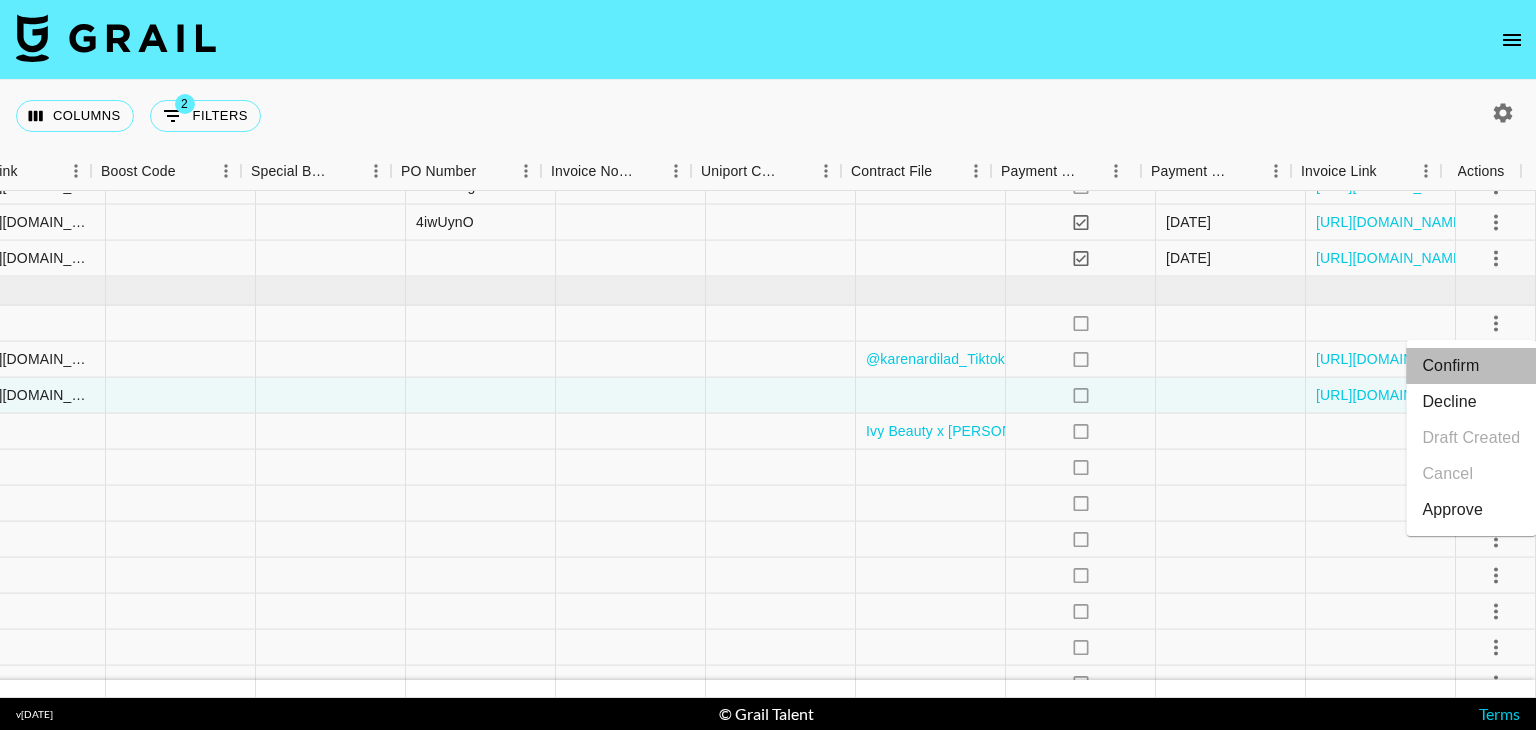click on "Confirm" at bounding box center (1471, 366) 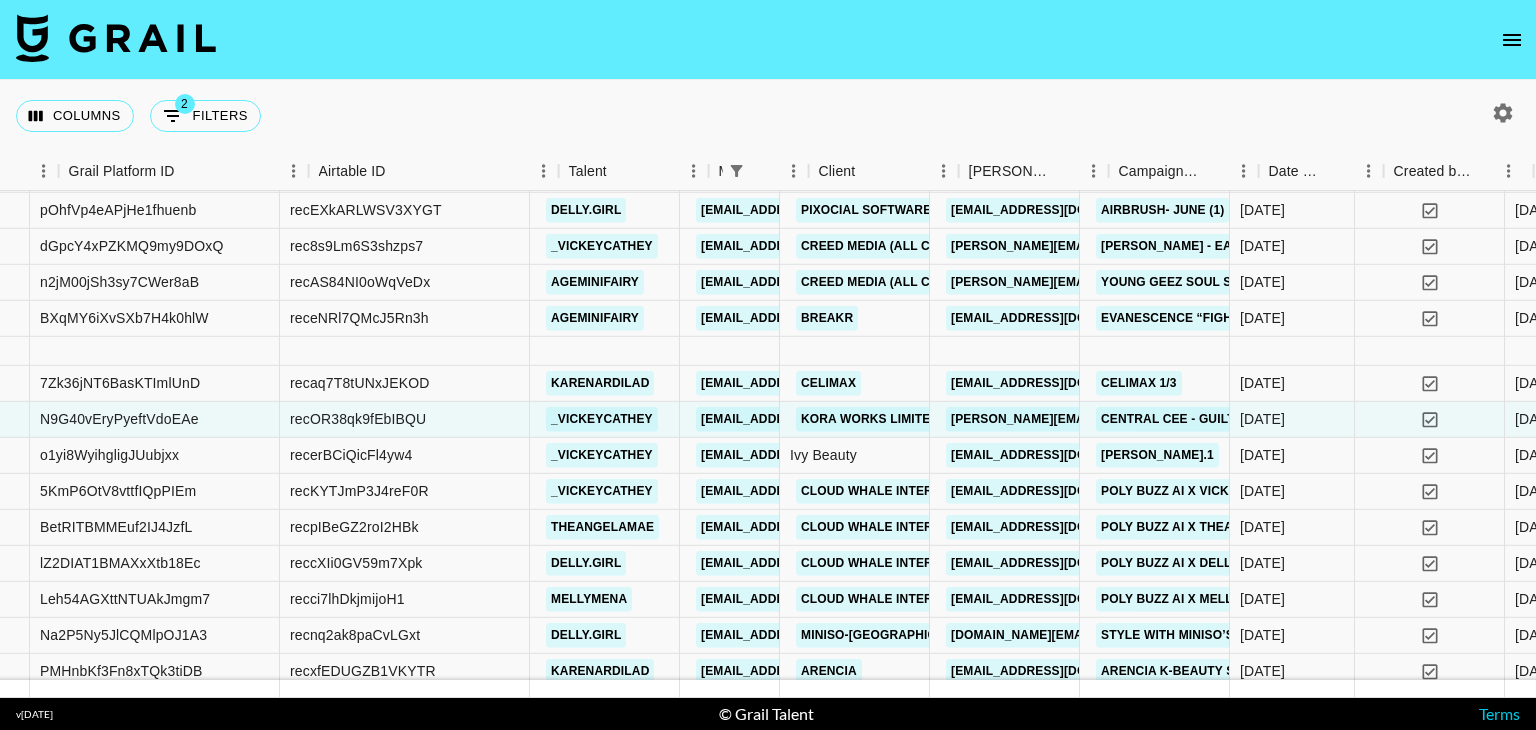 scroll, scrollTop: 128, scrollLeft: 0, axis: vertical 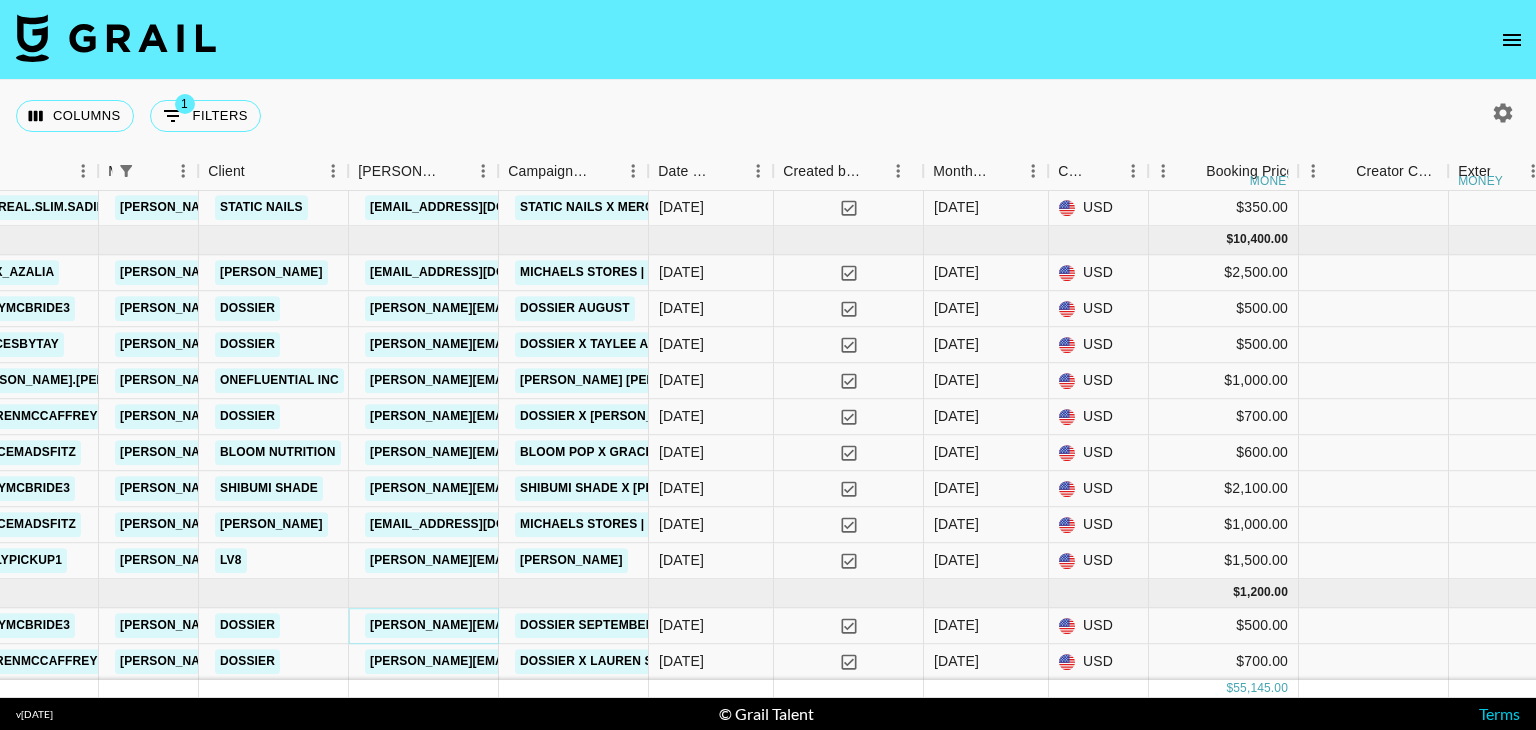 click on "roxie@dossier.co" at bounding box center [528, 625] 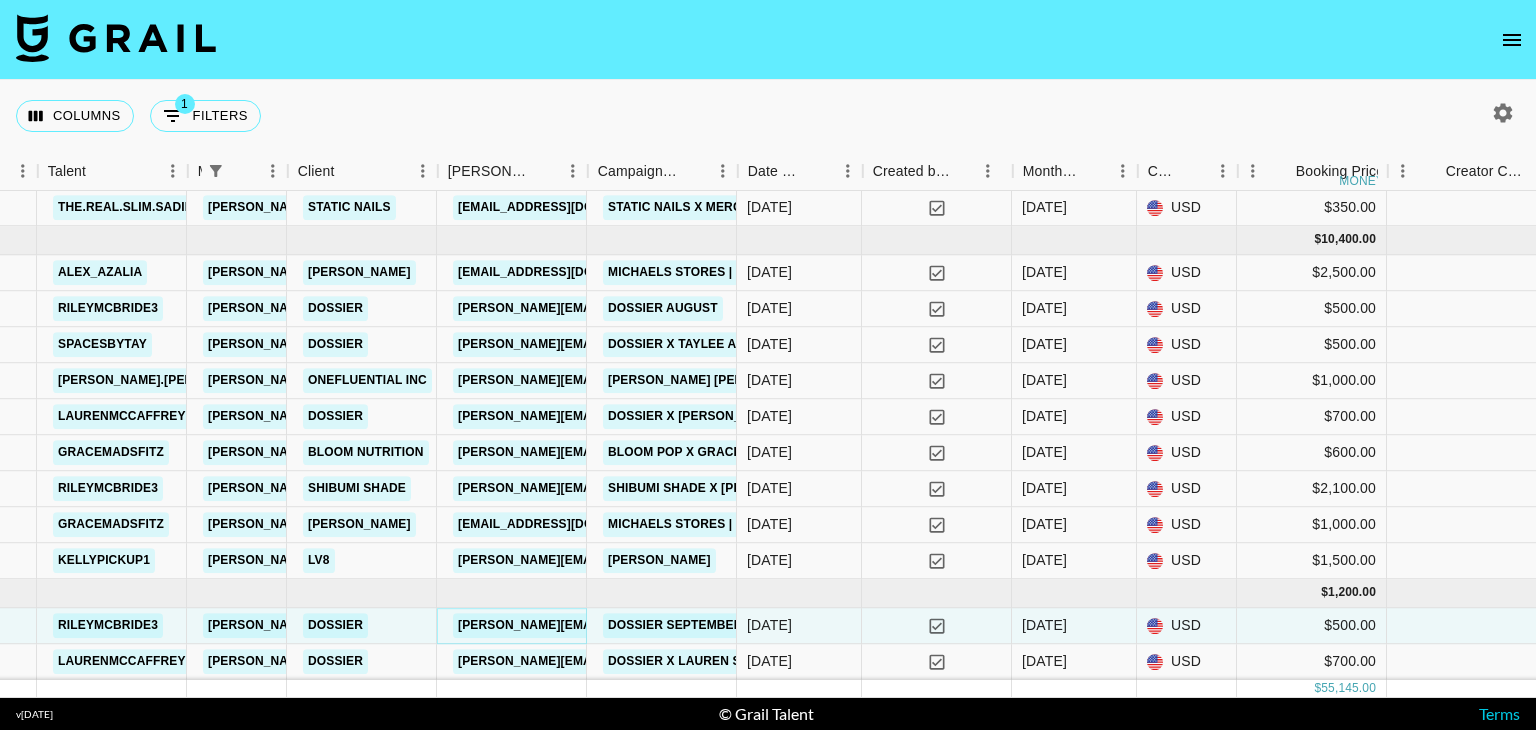 scroll, scrollTop: 2111, scrollLeft: 627, axis: both 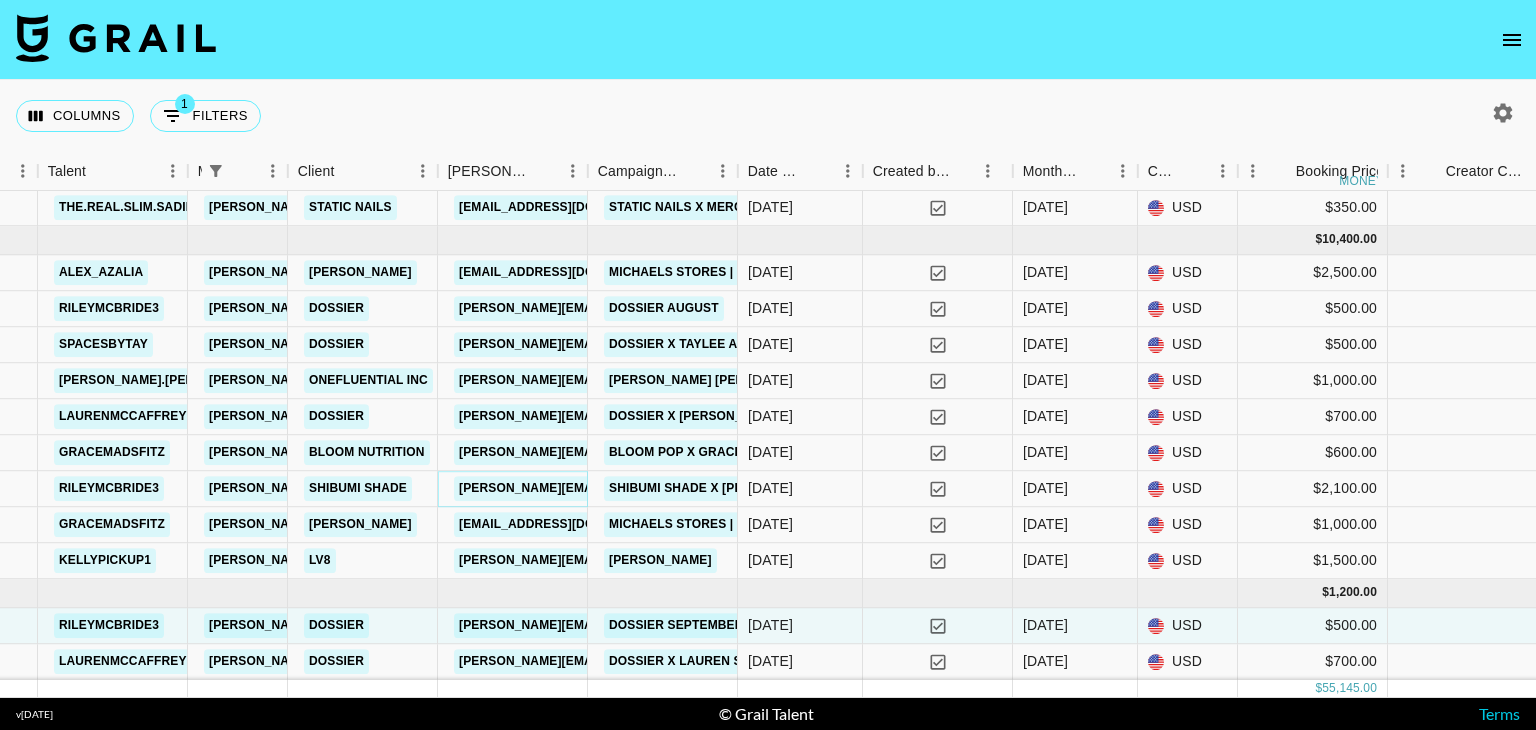 click on "delaney.borror@backbone.media" at bounding box center [668, 488] 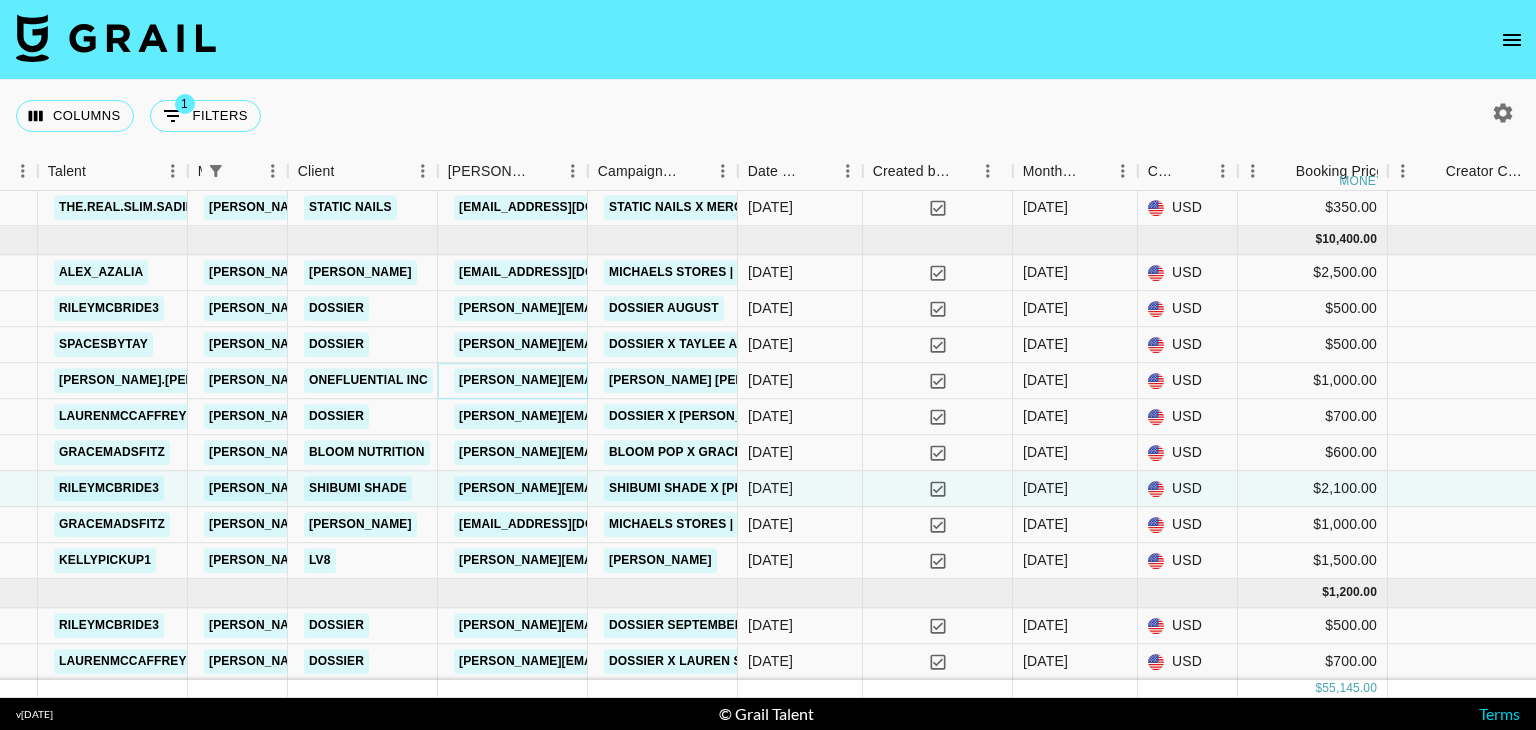 click on "melissa.santucci@onefluential.com" at bounding box center (668, 380) 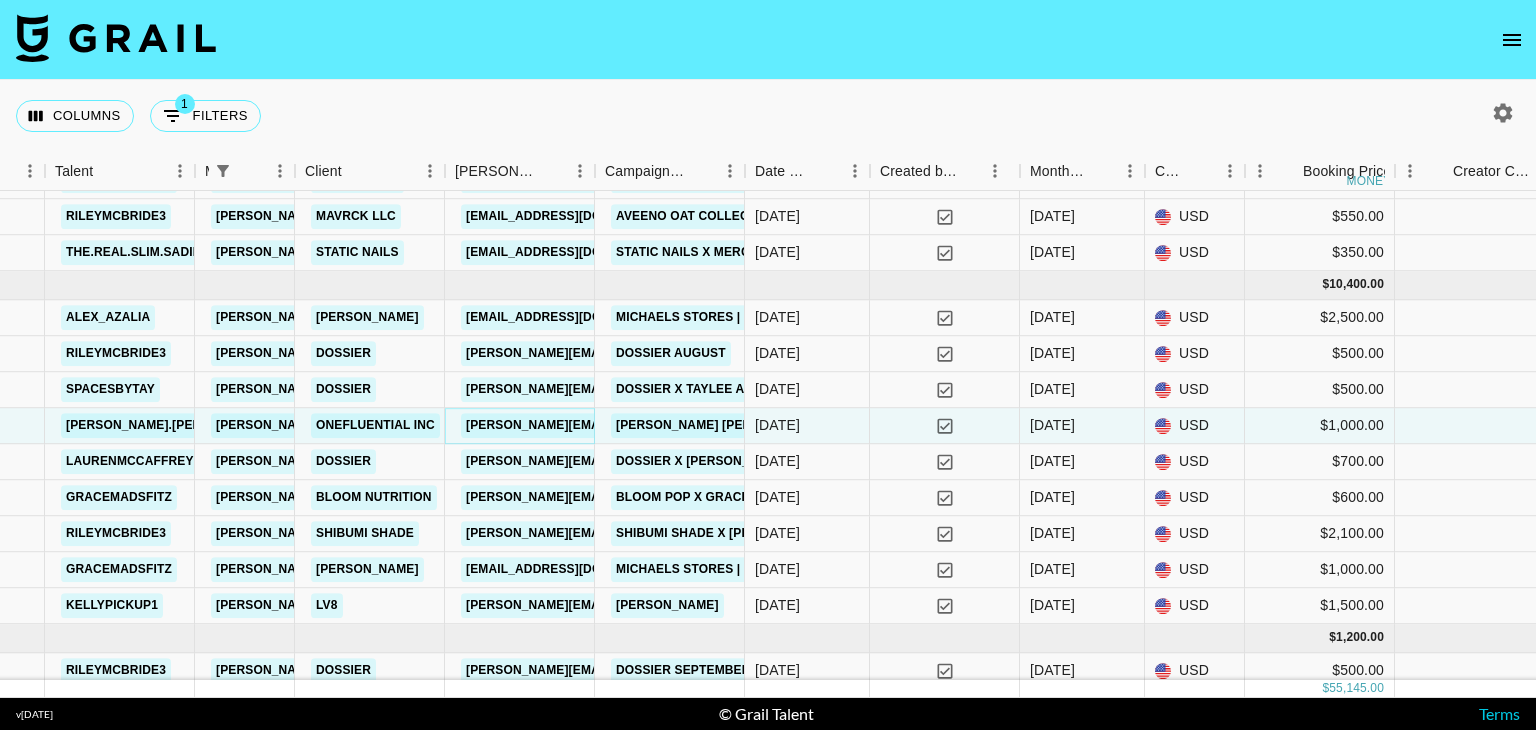 scroll, scrollTop: 2009, scrollLeft: 620, axis: both 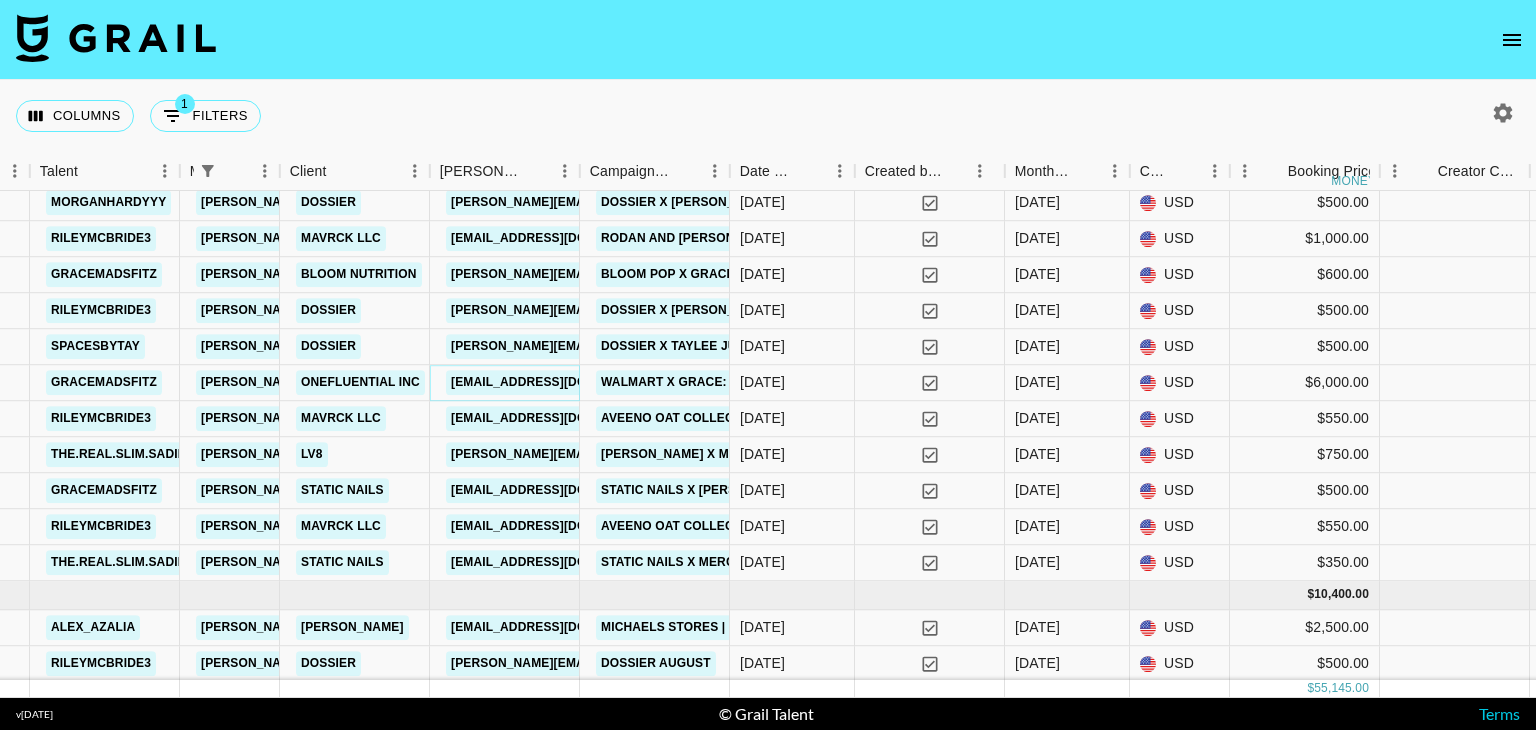 click on "athompson@influential.co" at bounding box center [558, 382] 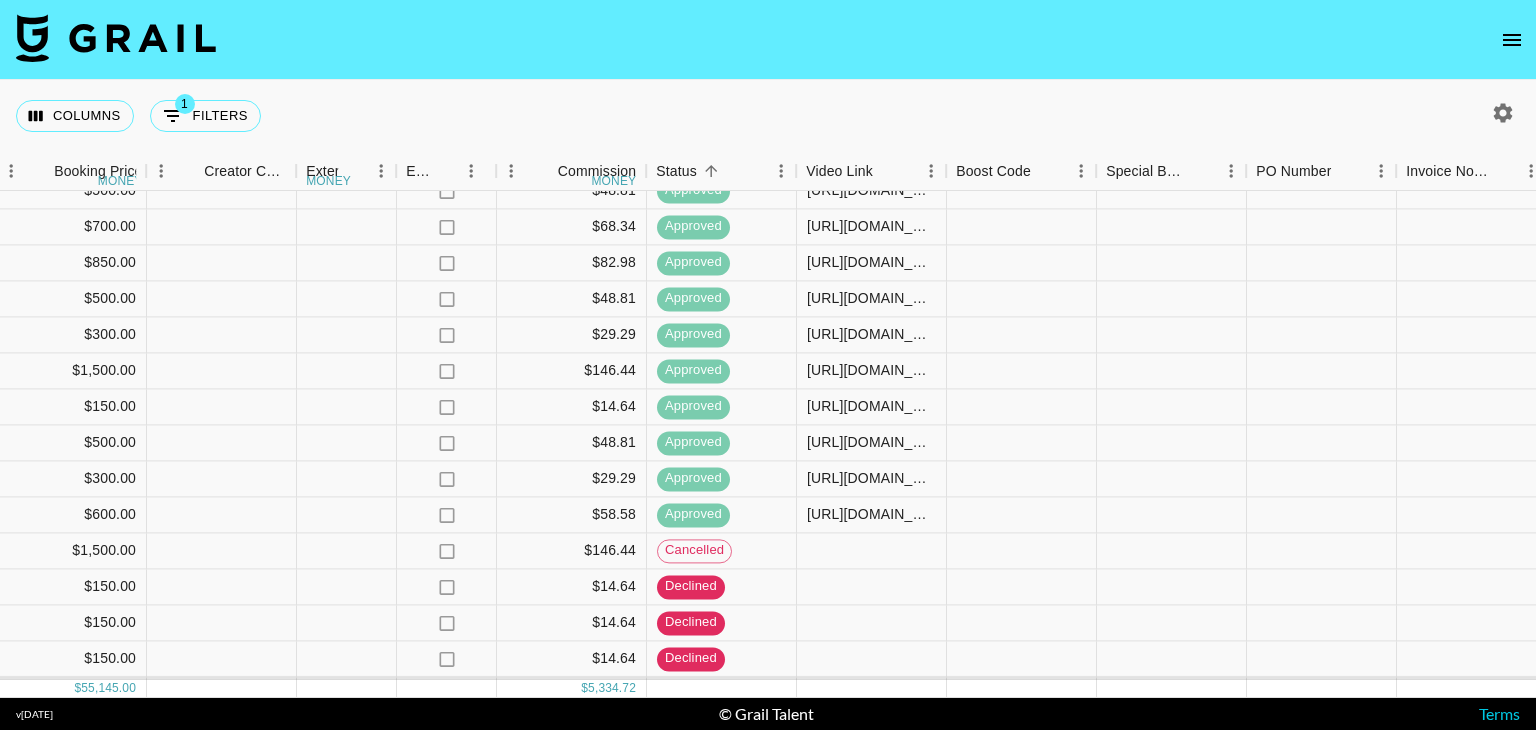 scroll, scrollTop: 1004, scrollLeft: 1760, axis: both 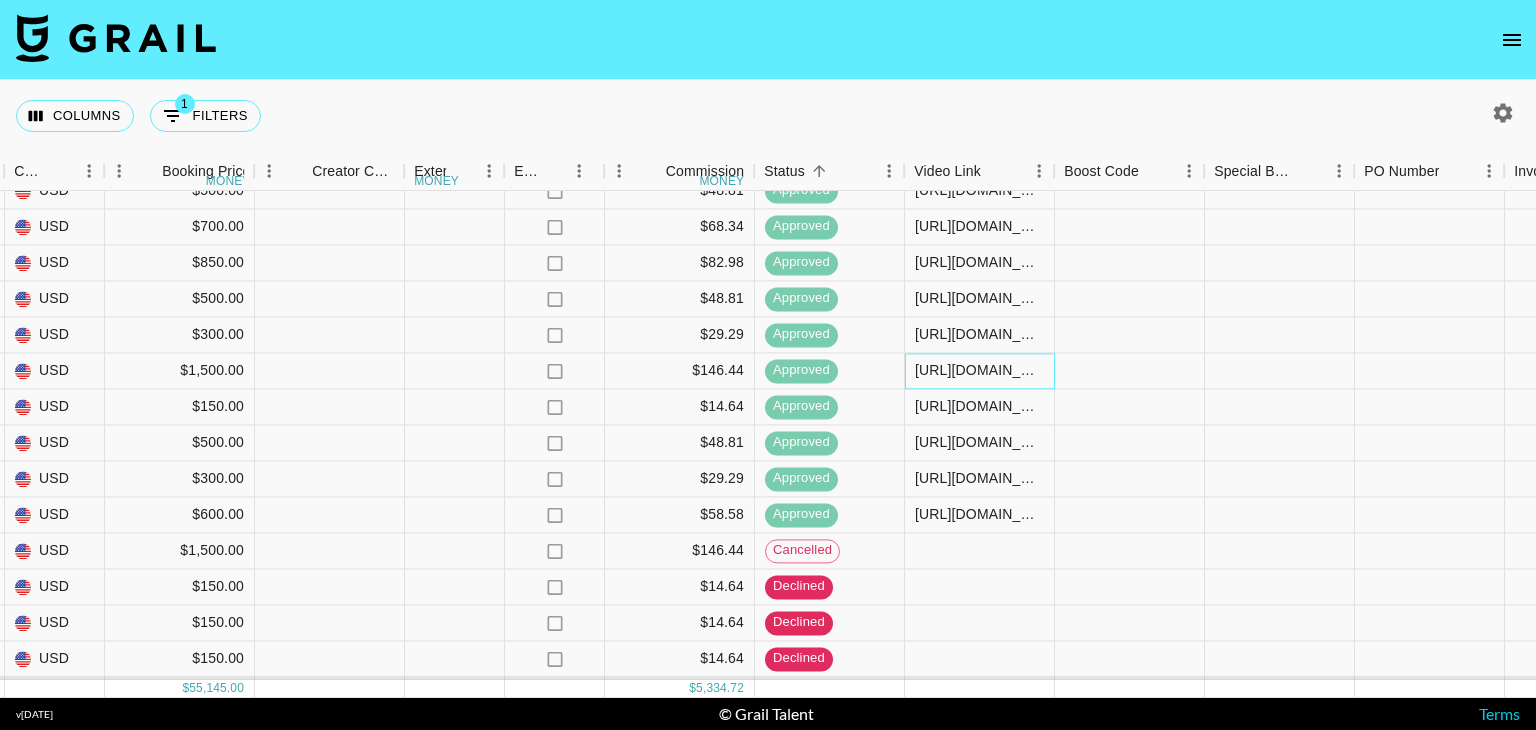 click on "https://www.tiktok.com/@rileymcbride3/video/7518115256028237069" at bounding box center (979, 371) 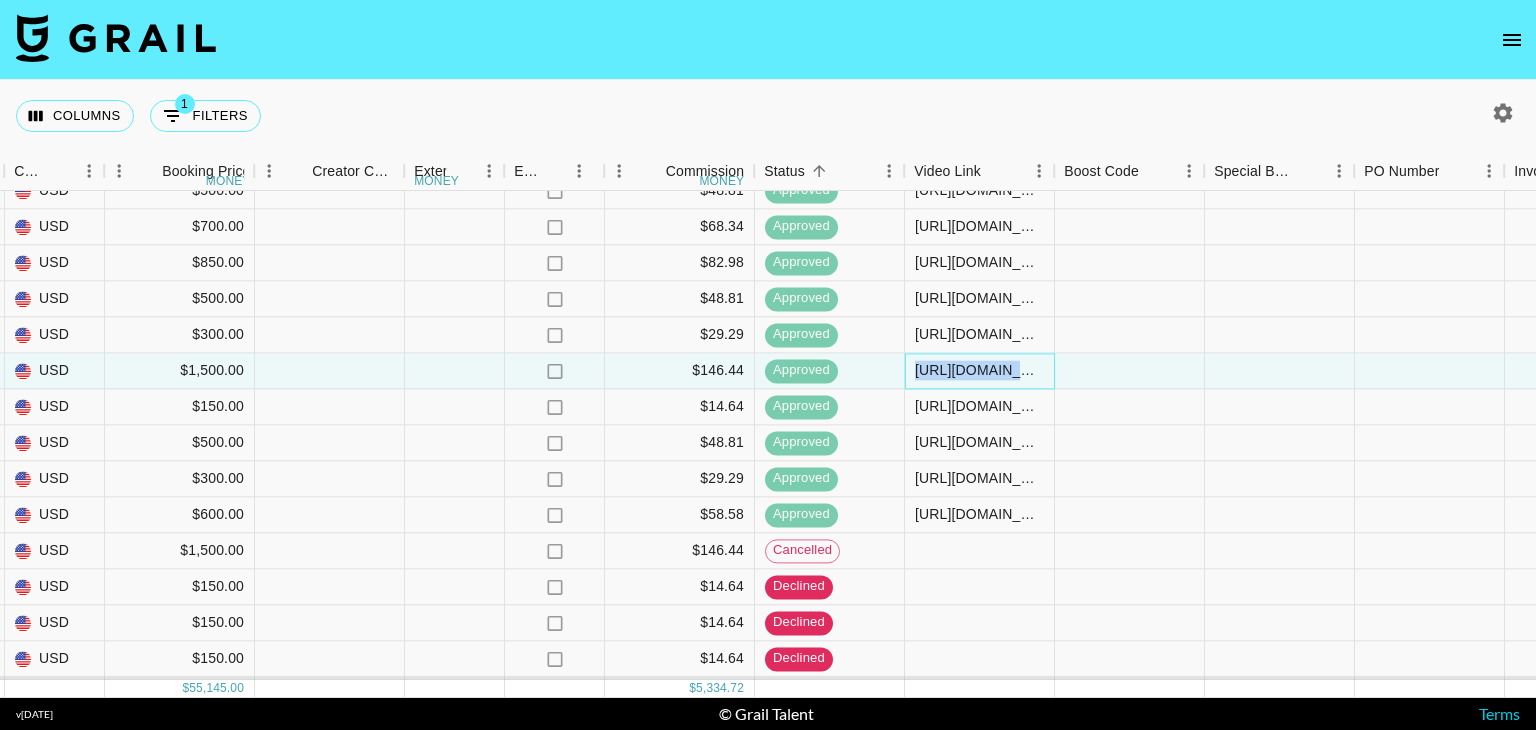 click on "https://www.tiktok.com/@rileymcbride3/video/7518115256028237069" at bounding box center [979, 371] 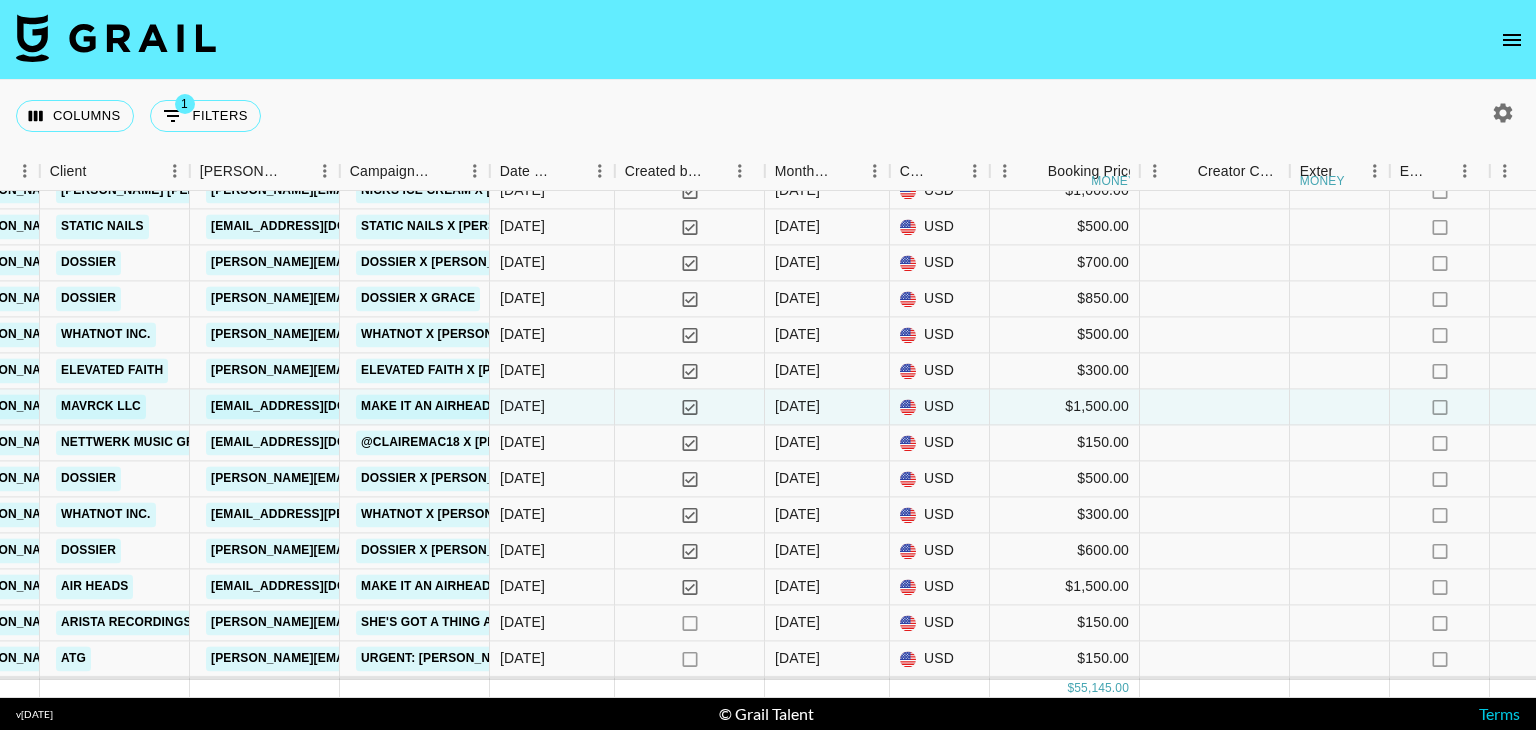 scroll, scrollTop: 968, scrollLeft: 874, axis: both 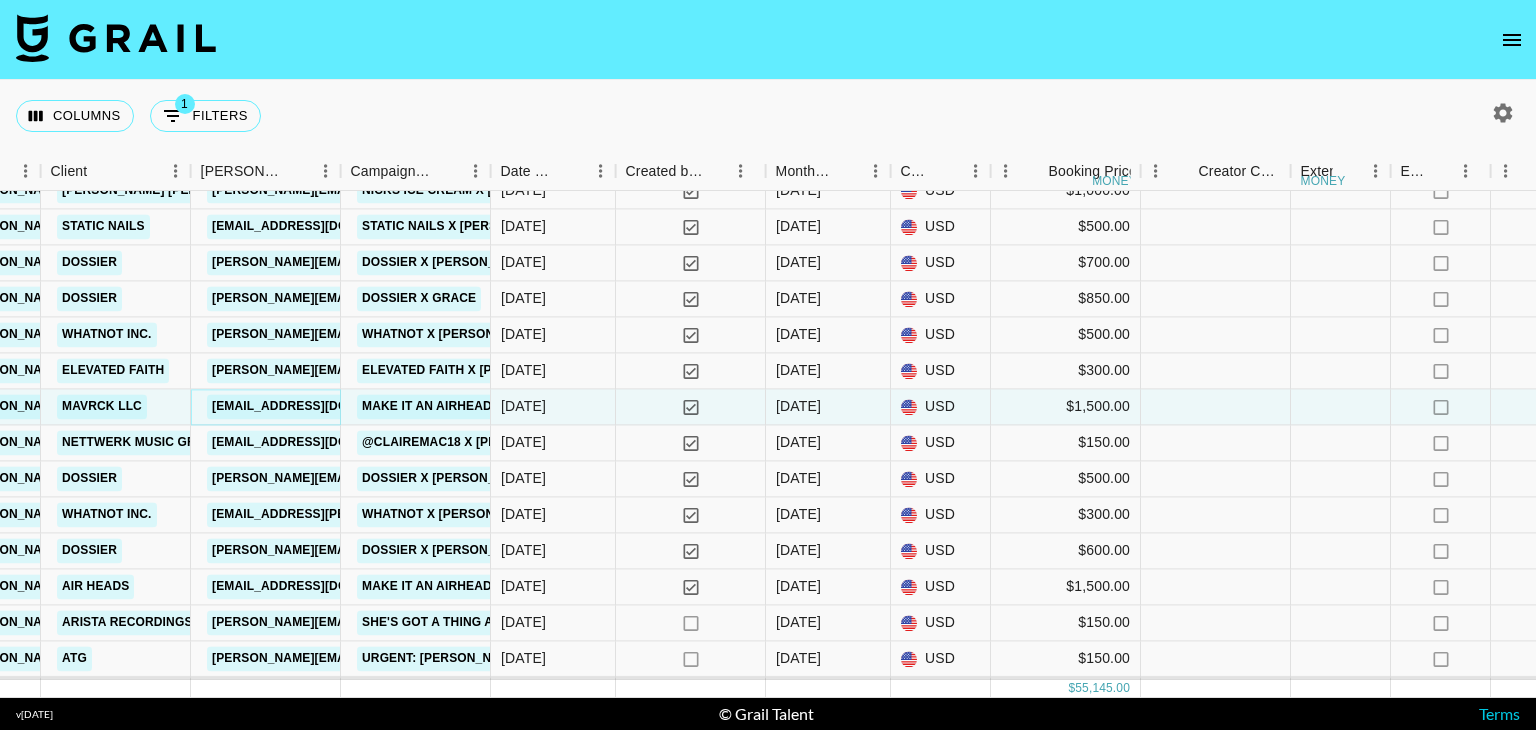 click on "campaigns_team@later.com" at bounding box center [319, 406] 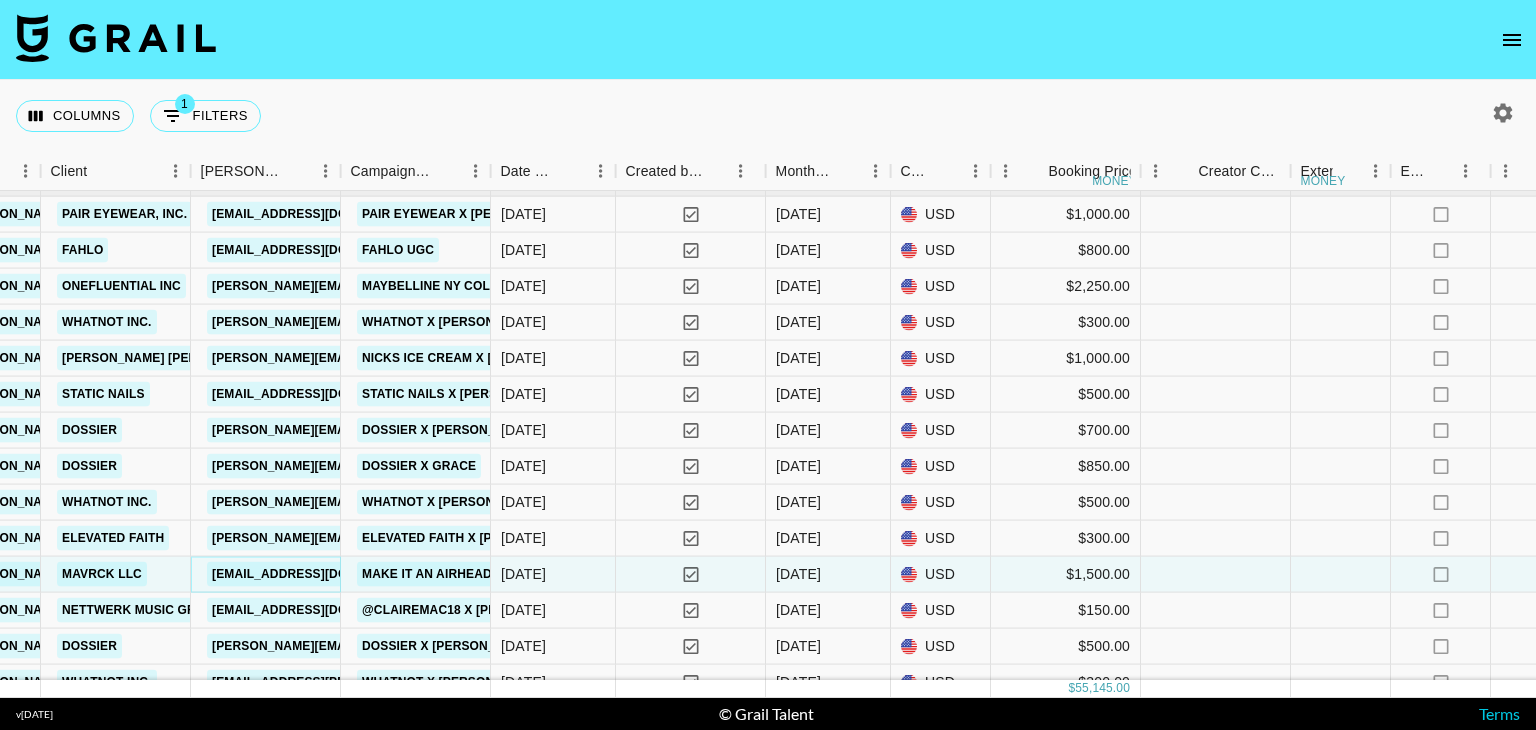 scroll, scrollTop: 793, scrollLeft: 874, axis: both 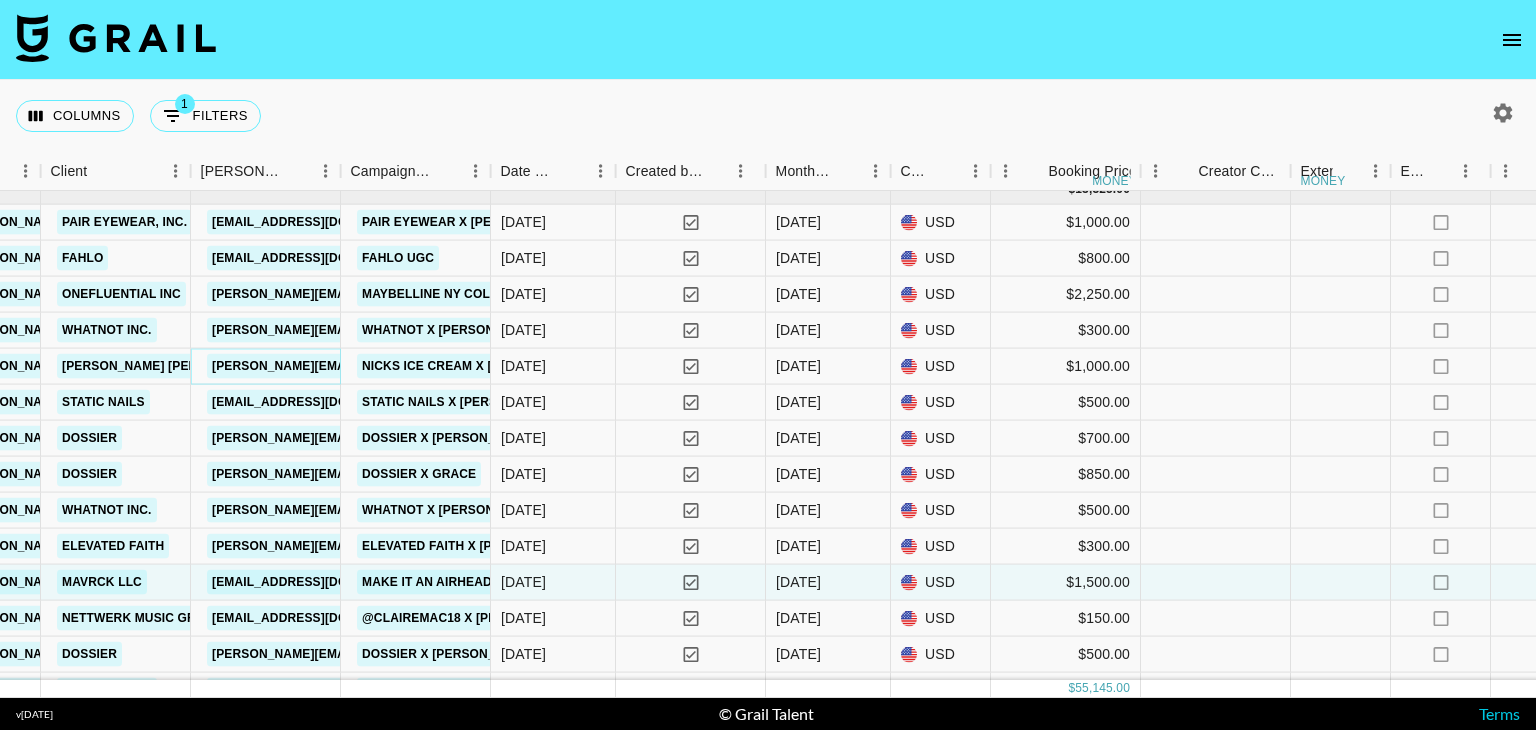 click on "madeleine.camenius@nicks.com" at bounding box center [421, 366] 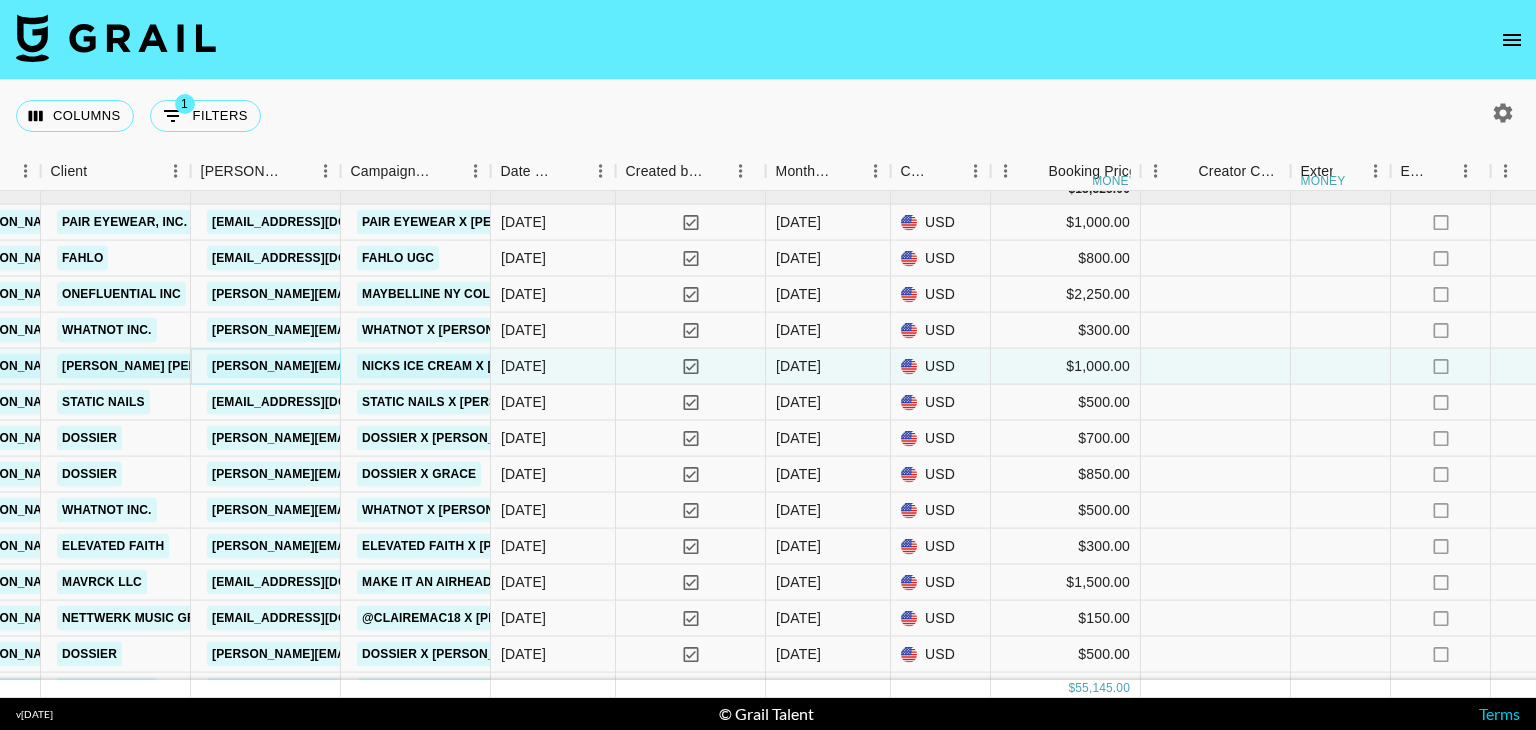 scroll, scrollTop: 716, scrollLeft: 874, axis: both 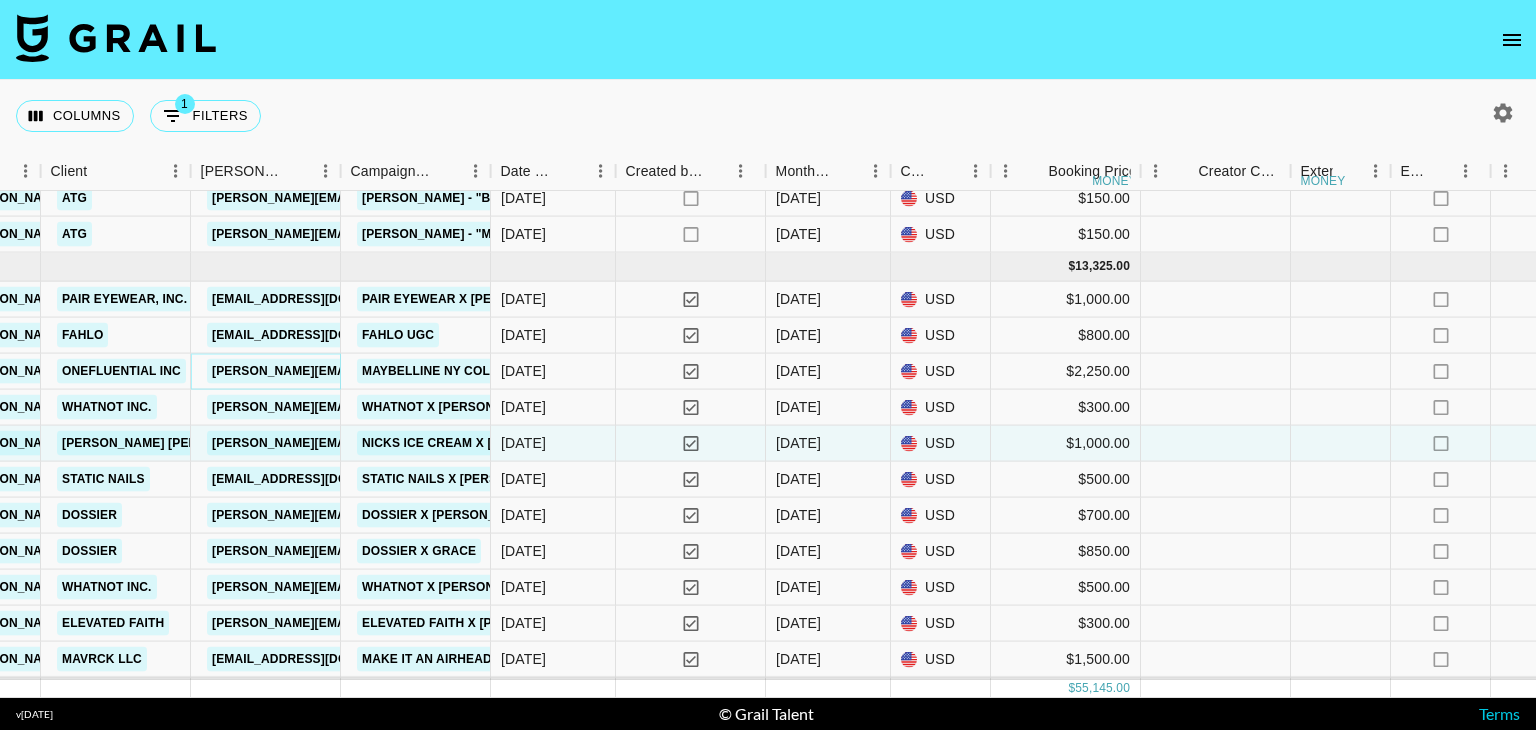 click on "gladys.brea@onefluential.com" at bounding box center [370, 371] 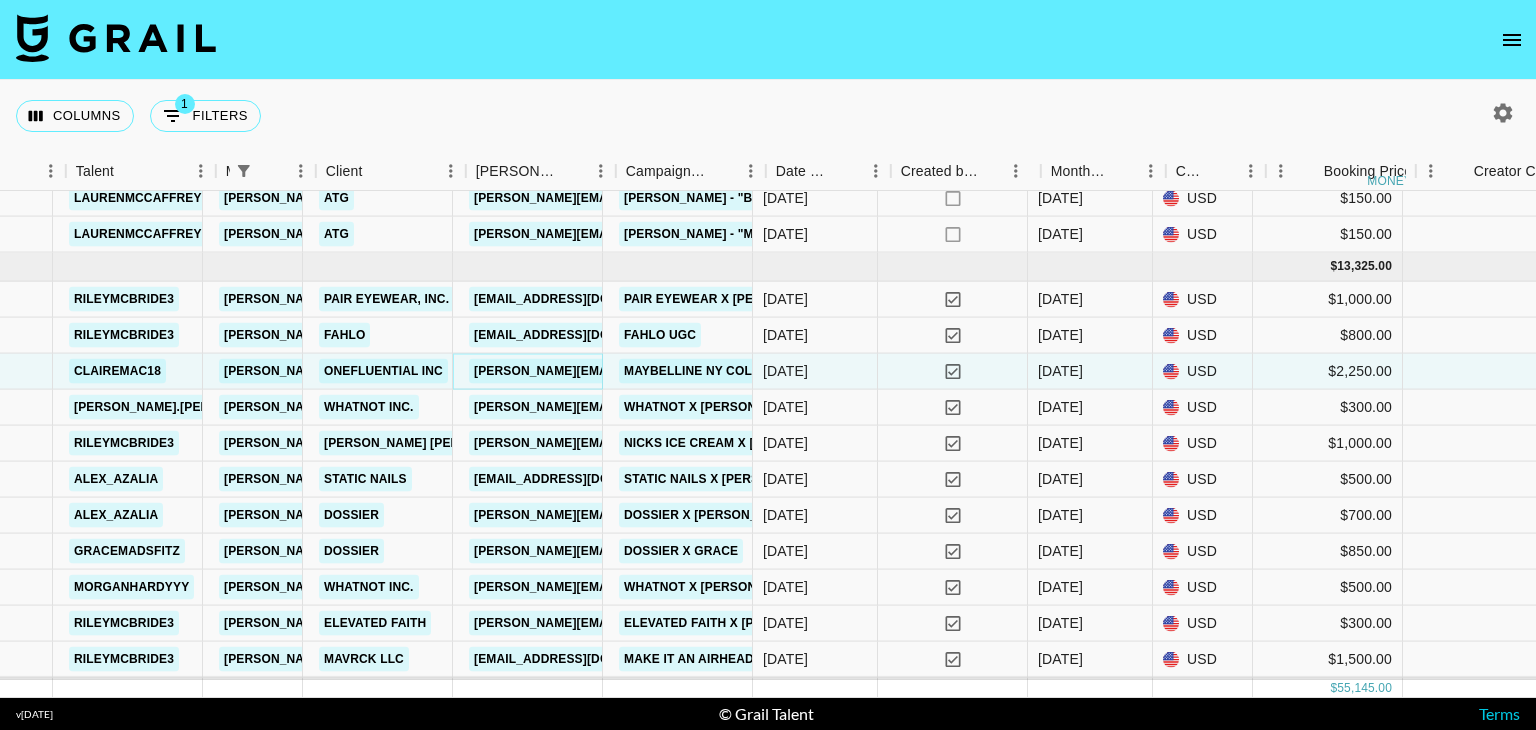 scroll, scrollTop: 716, scrollLeft: 576, axis: both 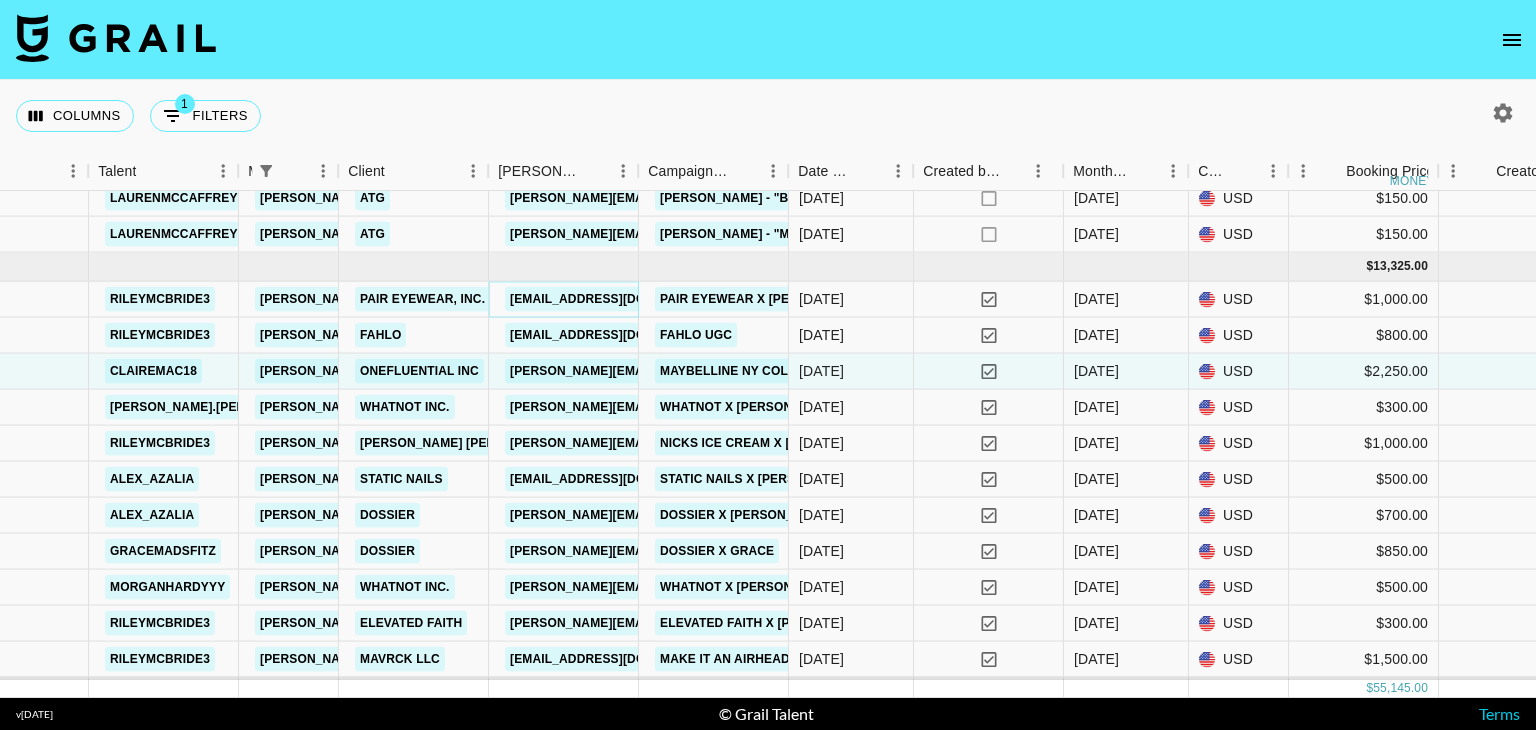 click on "rebeccaarendt@paireyewear.com" at bounding box center (617, 299) 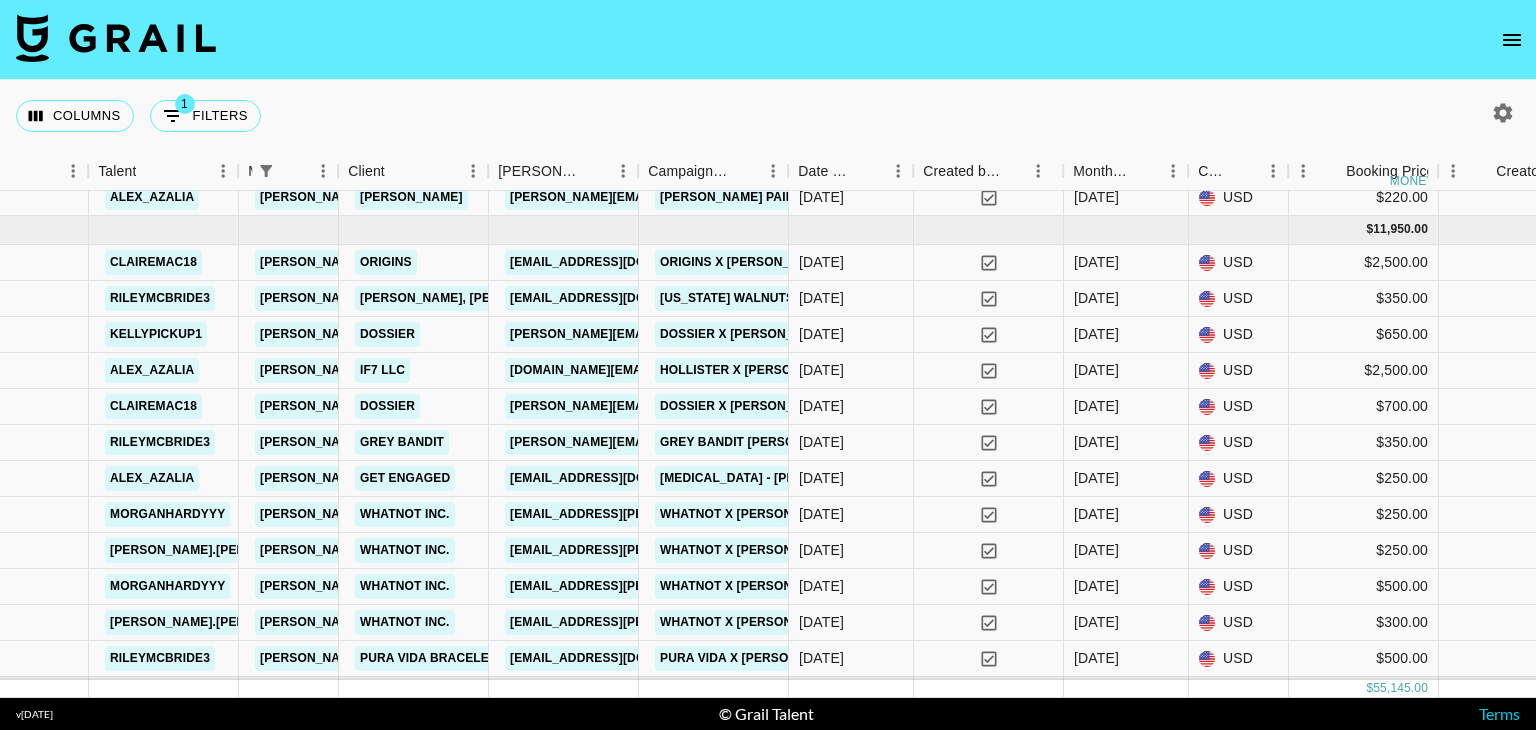 scroll, scrollTop: 69, scrollLeft: 576, axis: both 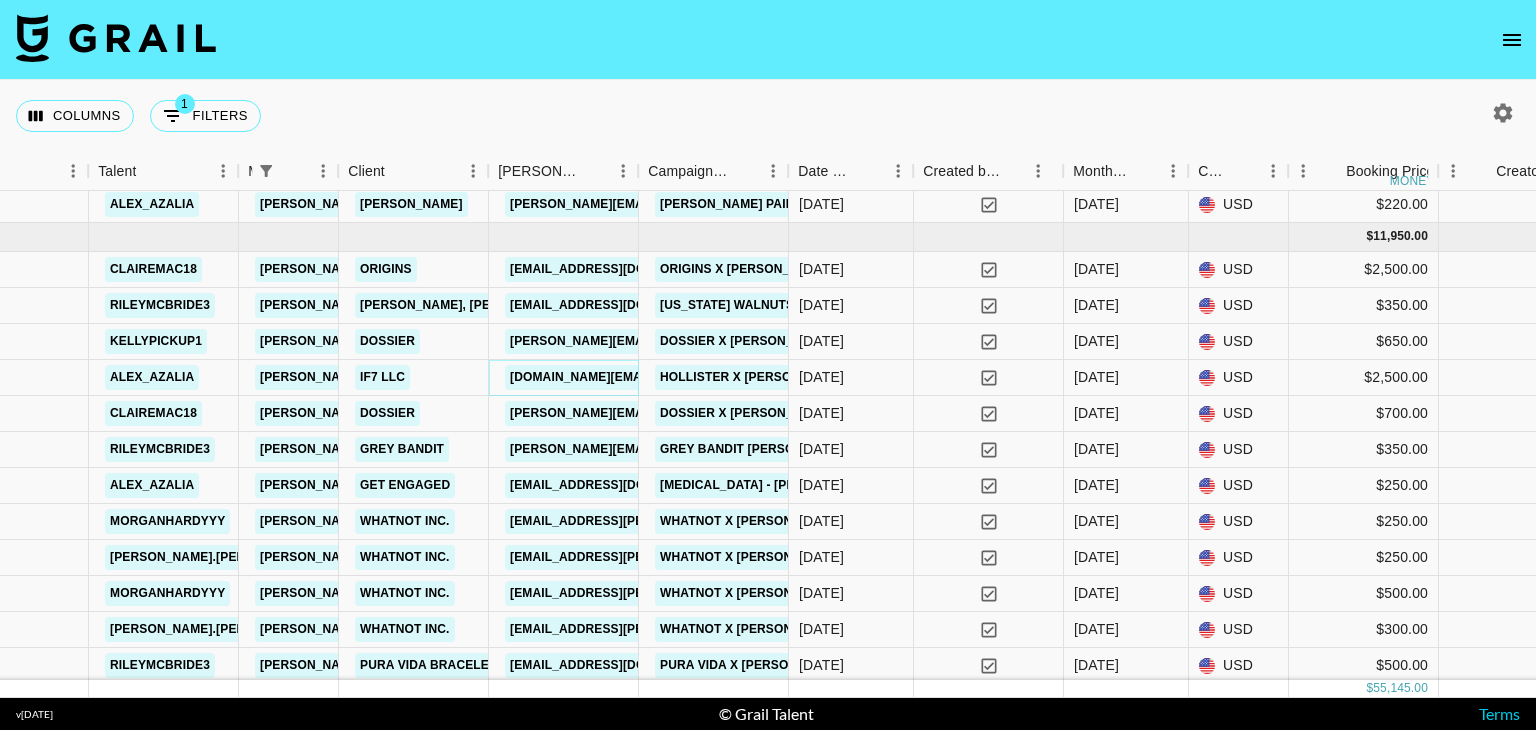 click on "matt.gold@if7.co" at bounding box center (667, 377) 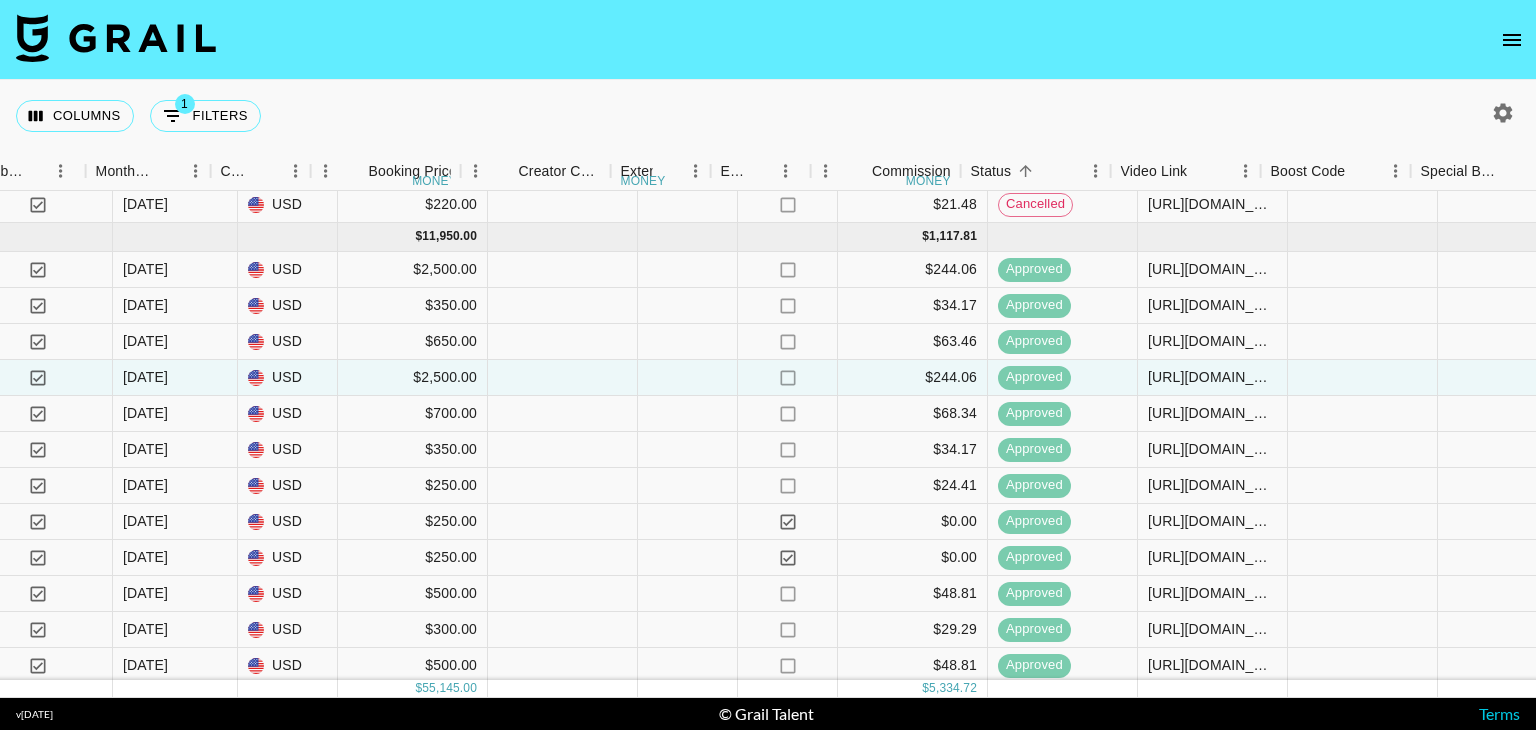 scroll, scrollTop: 69, scrollLeft: 1562, axis: both 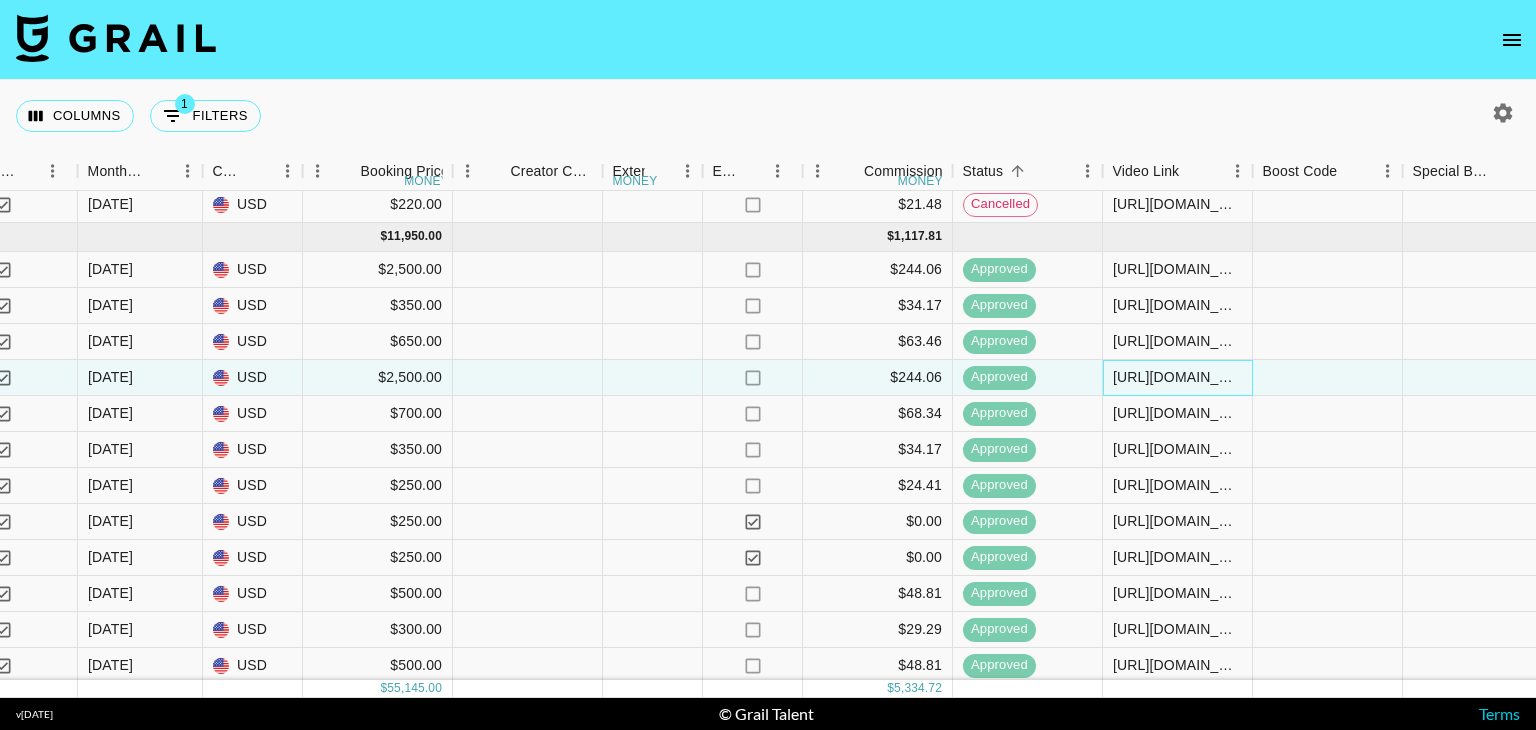 click on "https://www.tiktok.com/@alex_azalia/video/7506616551676661023" at bounding box center [1177, 377] 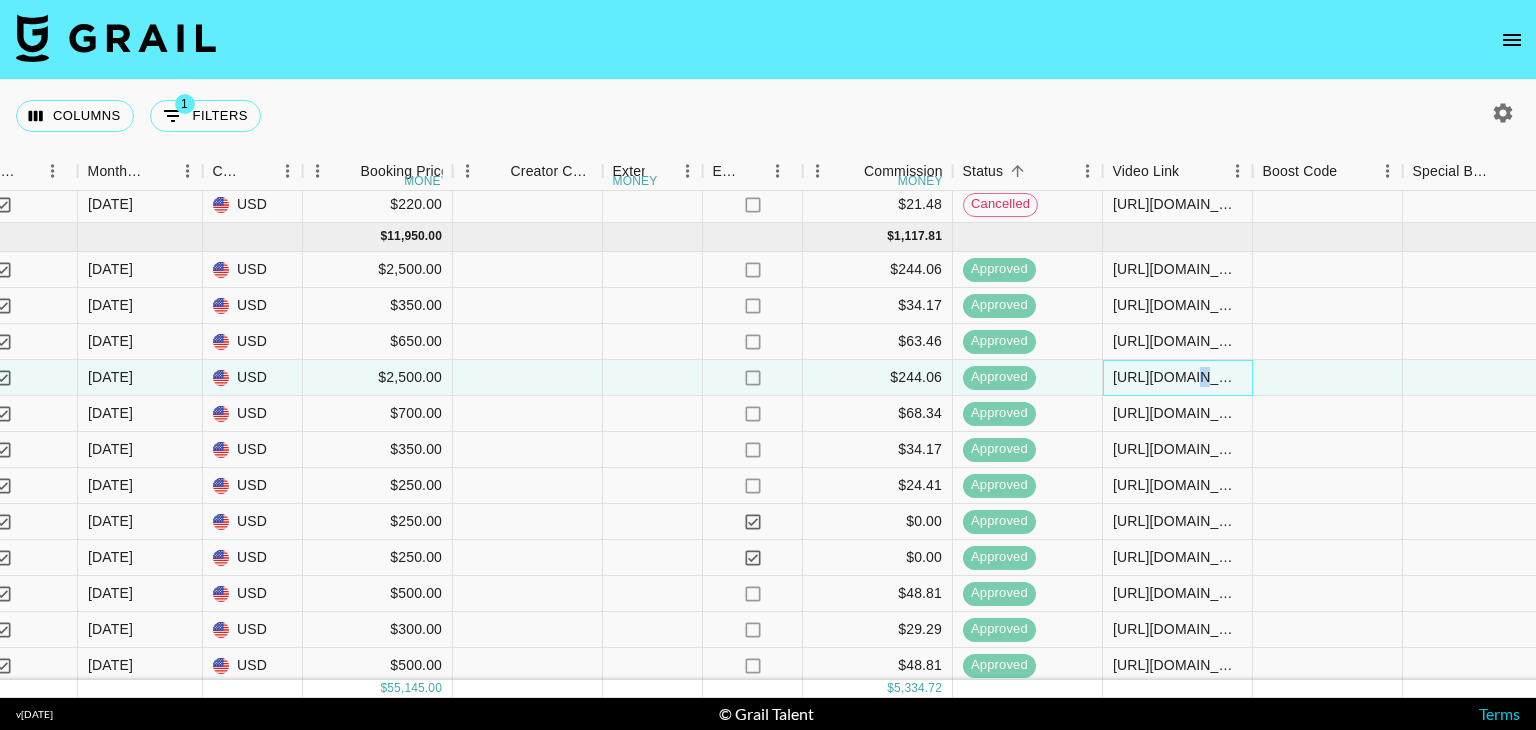 click on "https://www.tiktok.com/@alex_azalia/video/7506616551676661023" at bounding box center (1177, 377) 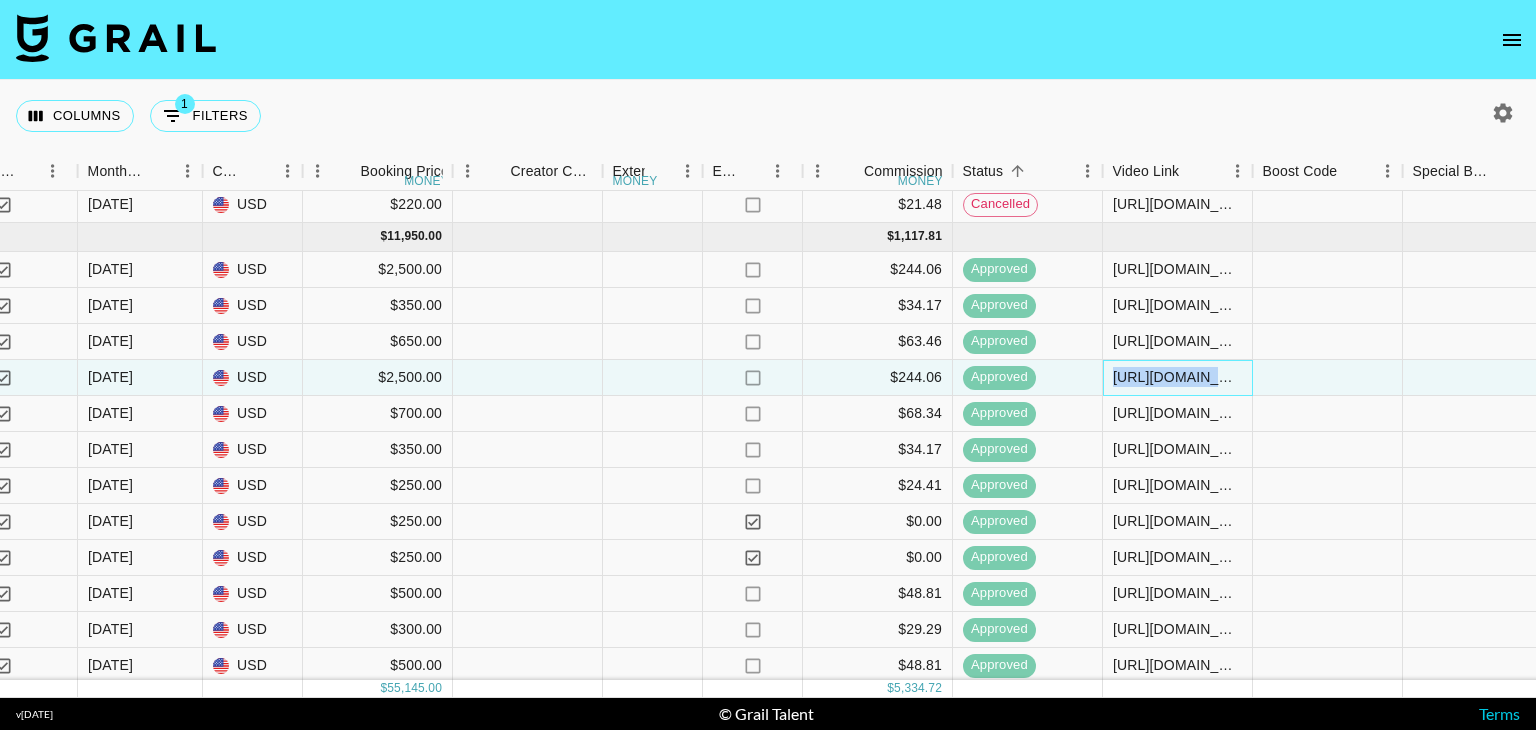click on "https://www.tiktok.com/@alex_azalia/video/7506616551676661023" at bounding box center [1177, 377] 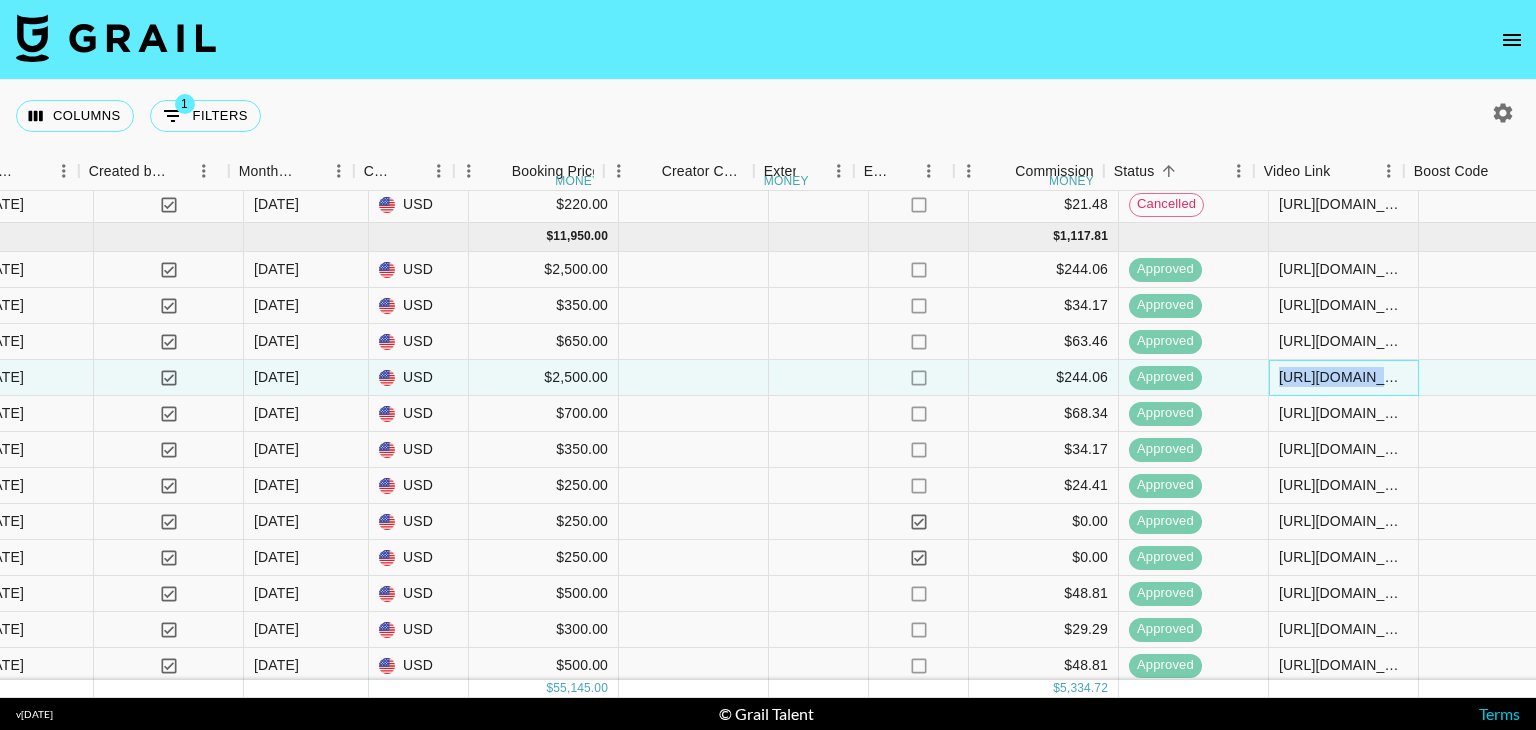 scroll, scrollTop: 69, scrollLeft: 1816, axis: both 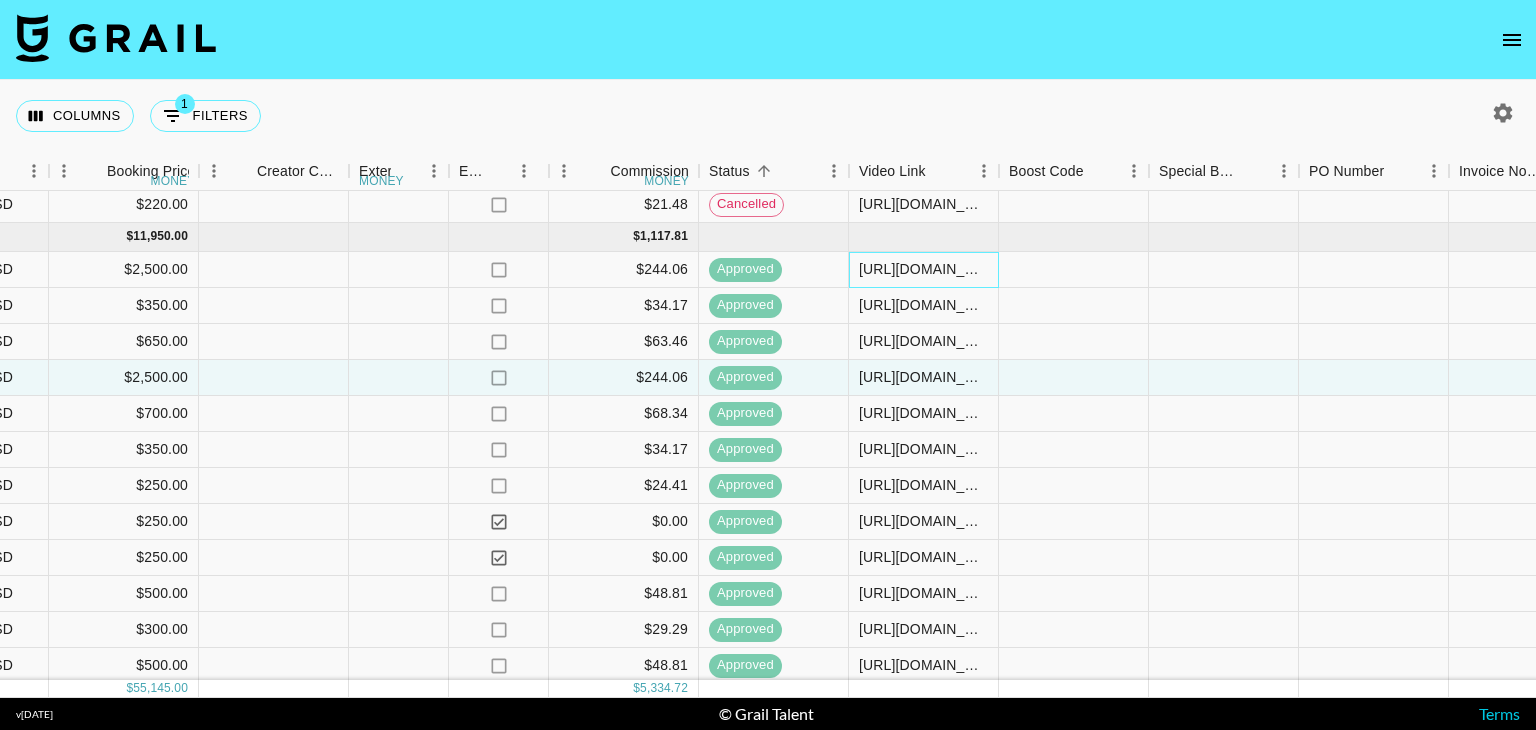 click on "https://www.tiktok.com/@clairemac18/video/7504350275323399466" at bounding box center (923, 269) 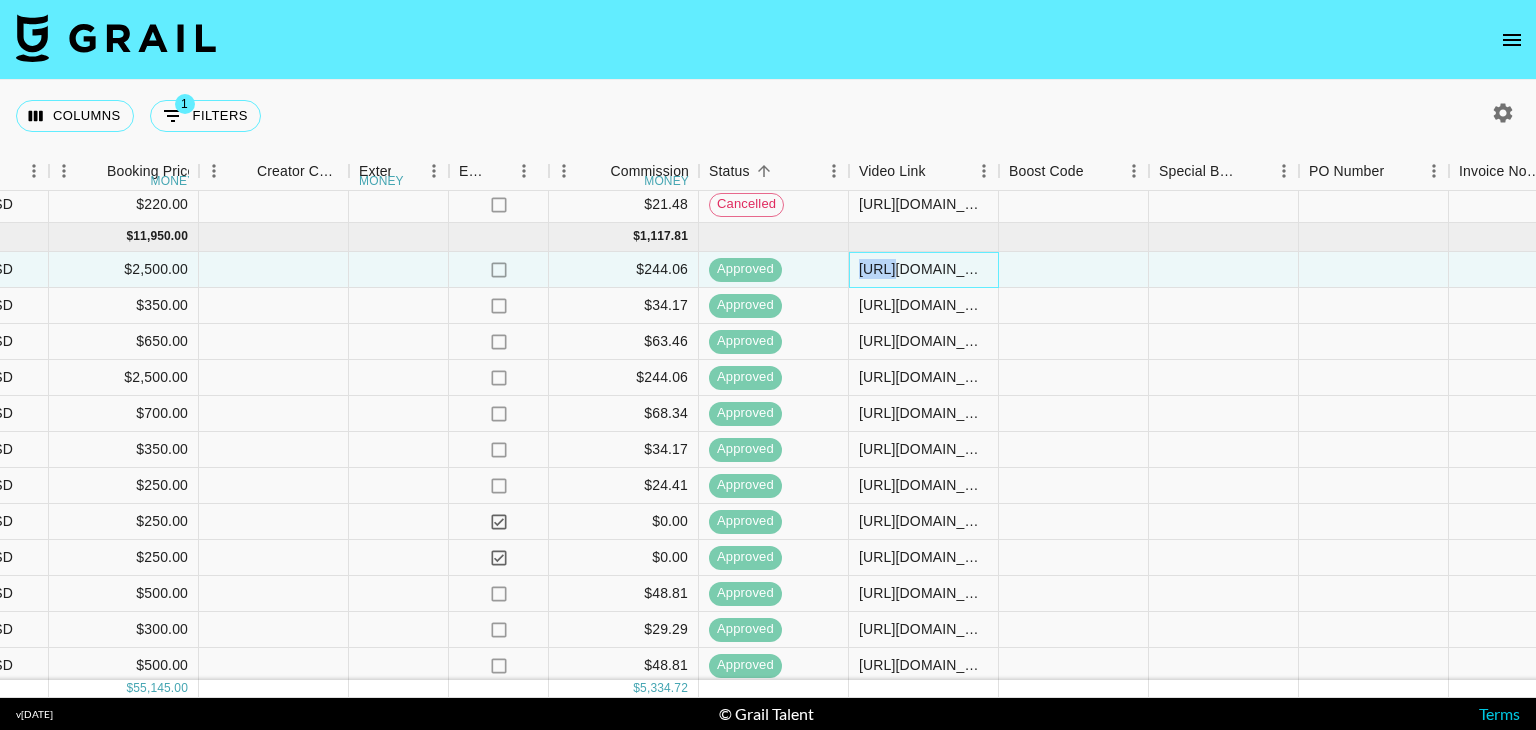 click on "https://www.tiktok.com/@clairemac18/video/7504350275323399466" at bounding box center (923, 269) 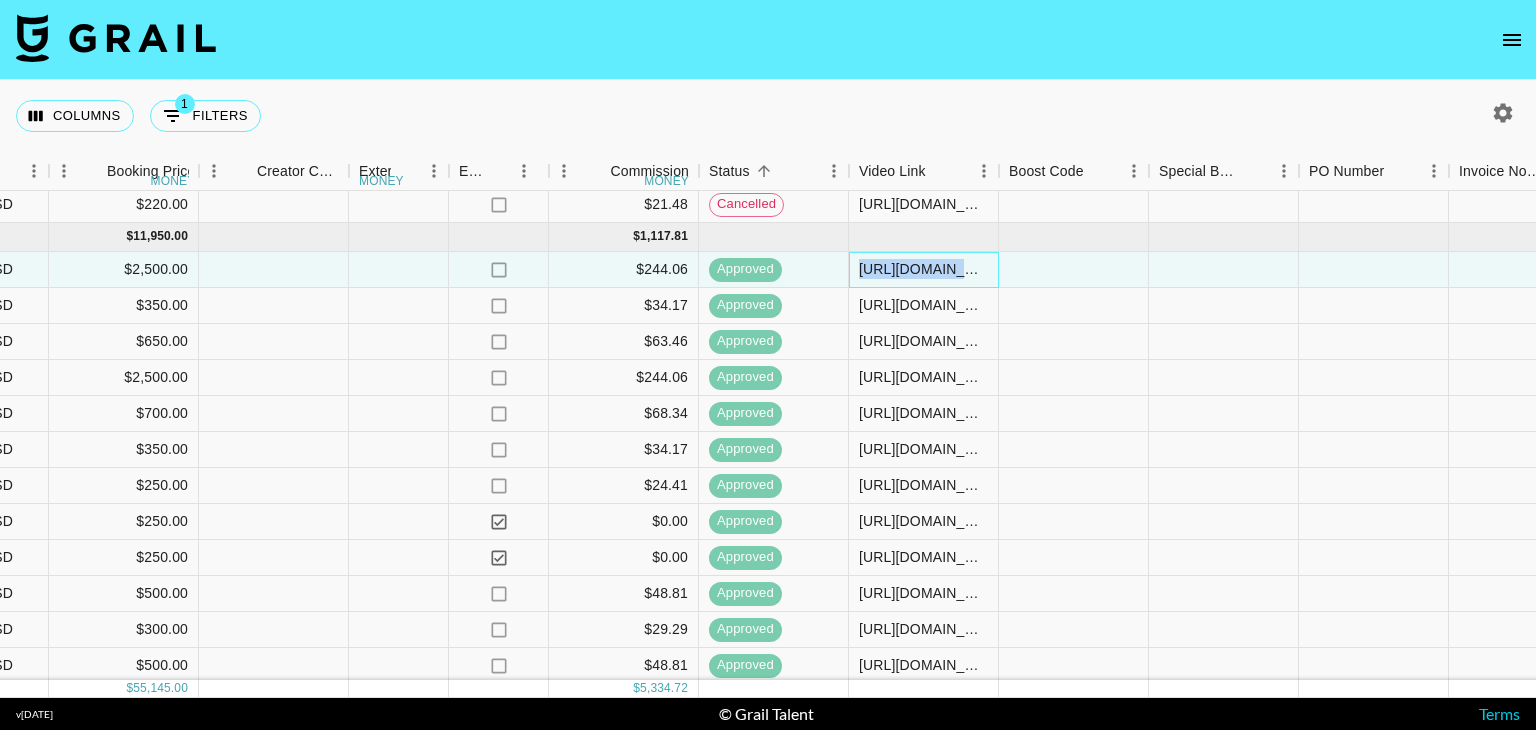 click on "https://www.tiktok.com/@clairemac18/video/7504350275323399466" at bounding box center [923, 269] 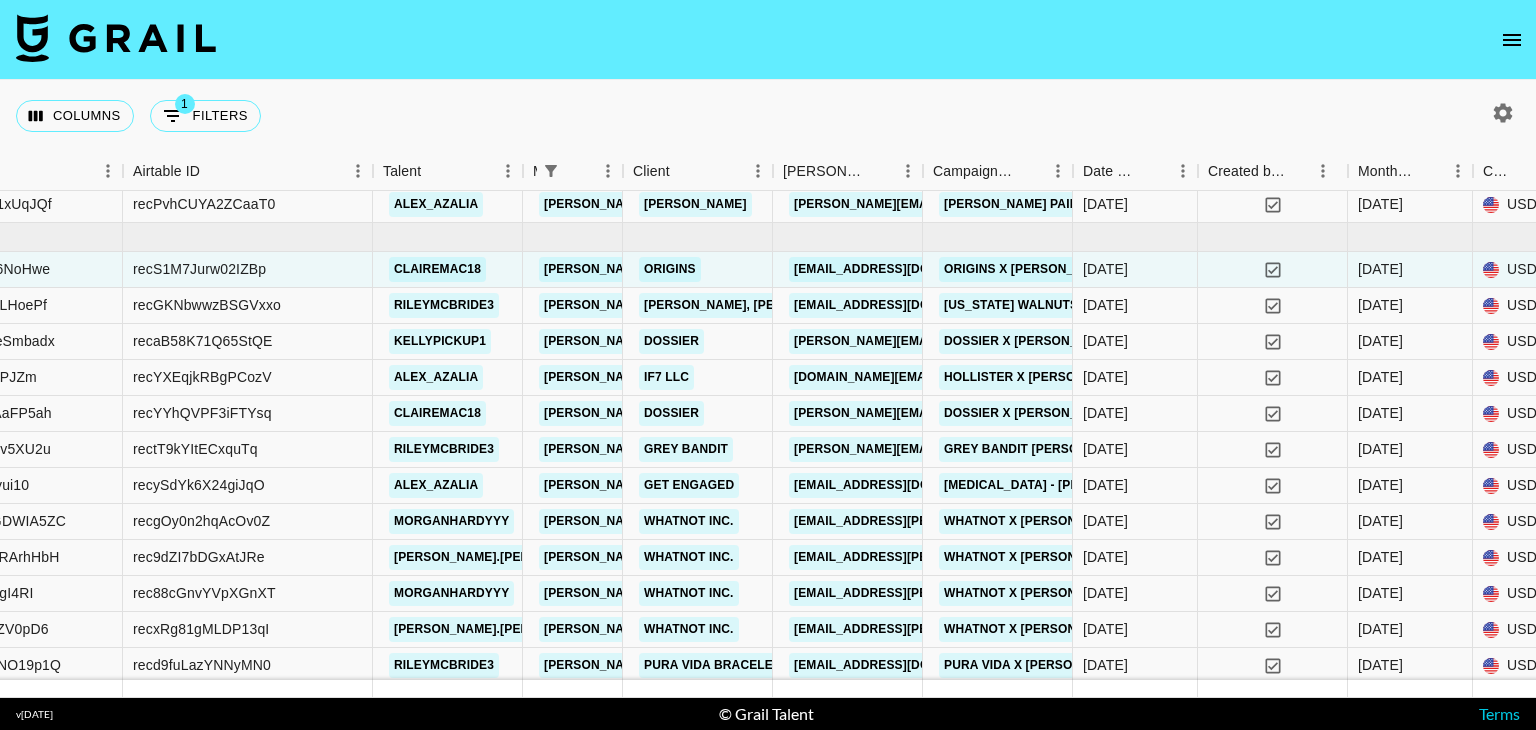 scroll, scrollTop: 69, scrollLeft: 292, axis: both 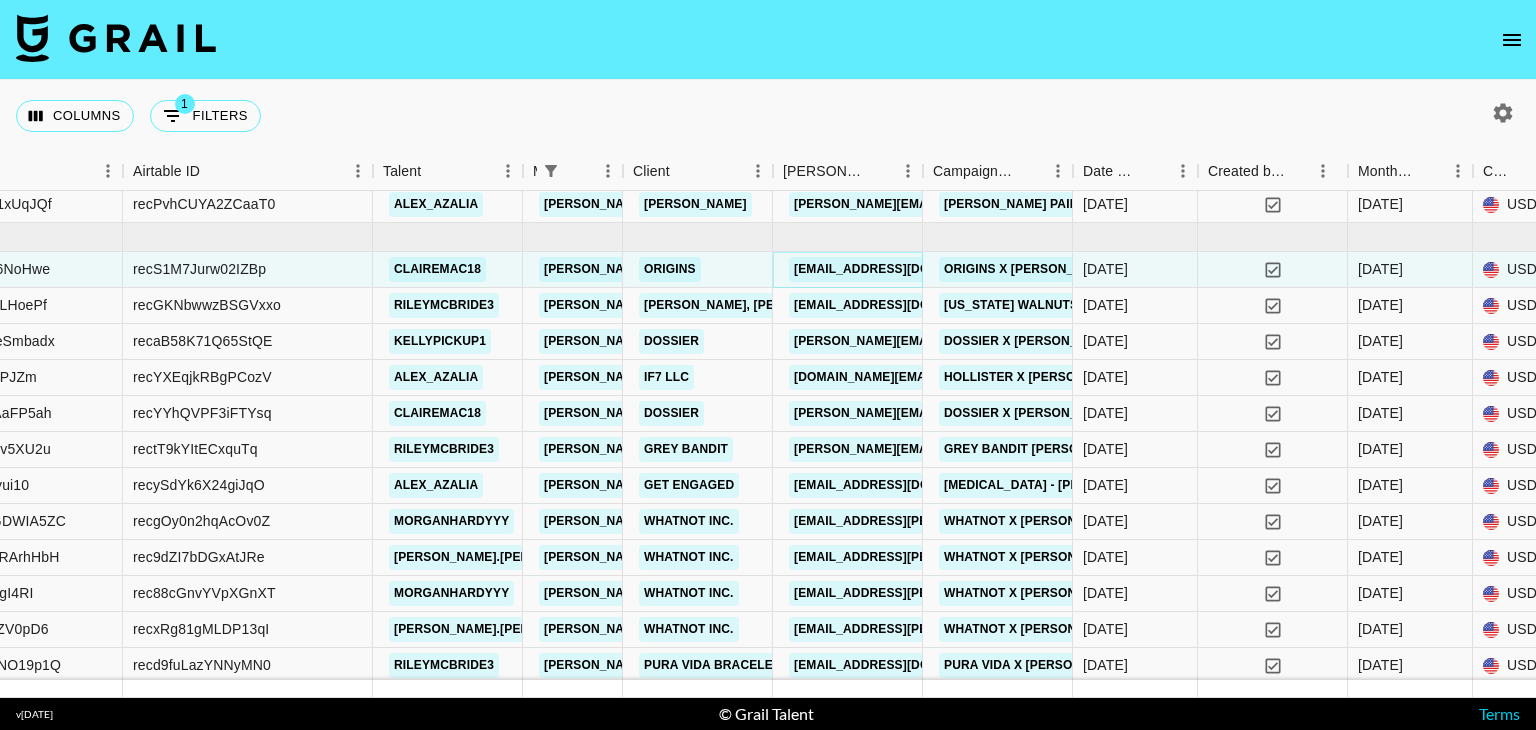 click on "ksky@origins.com" at bounding box center [901, 269] 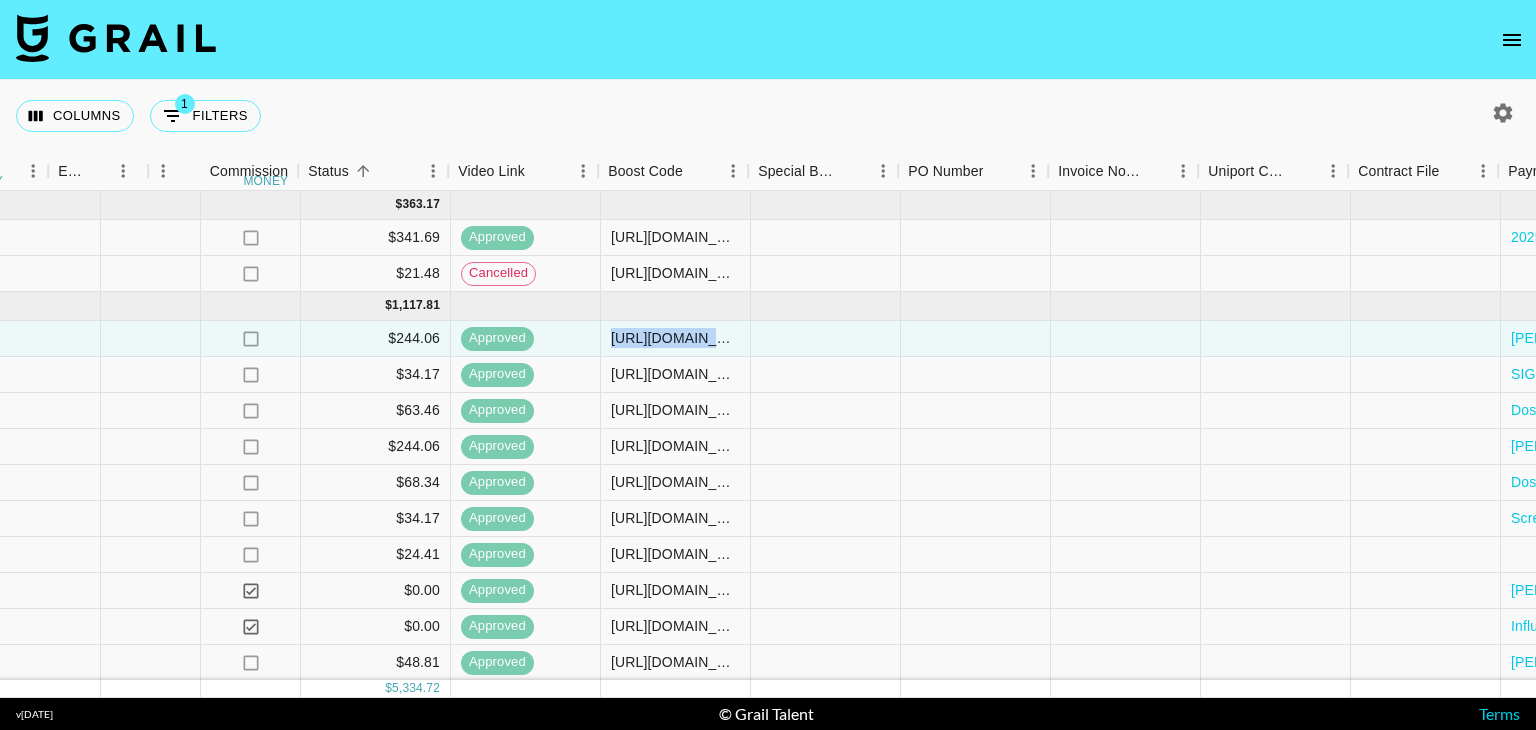 scroll, scrollTop: 0, scrollLeft: 2268, axis: horizontal 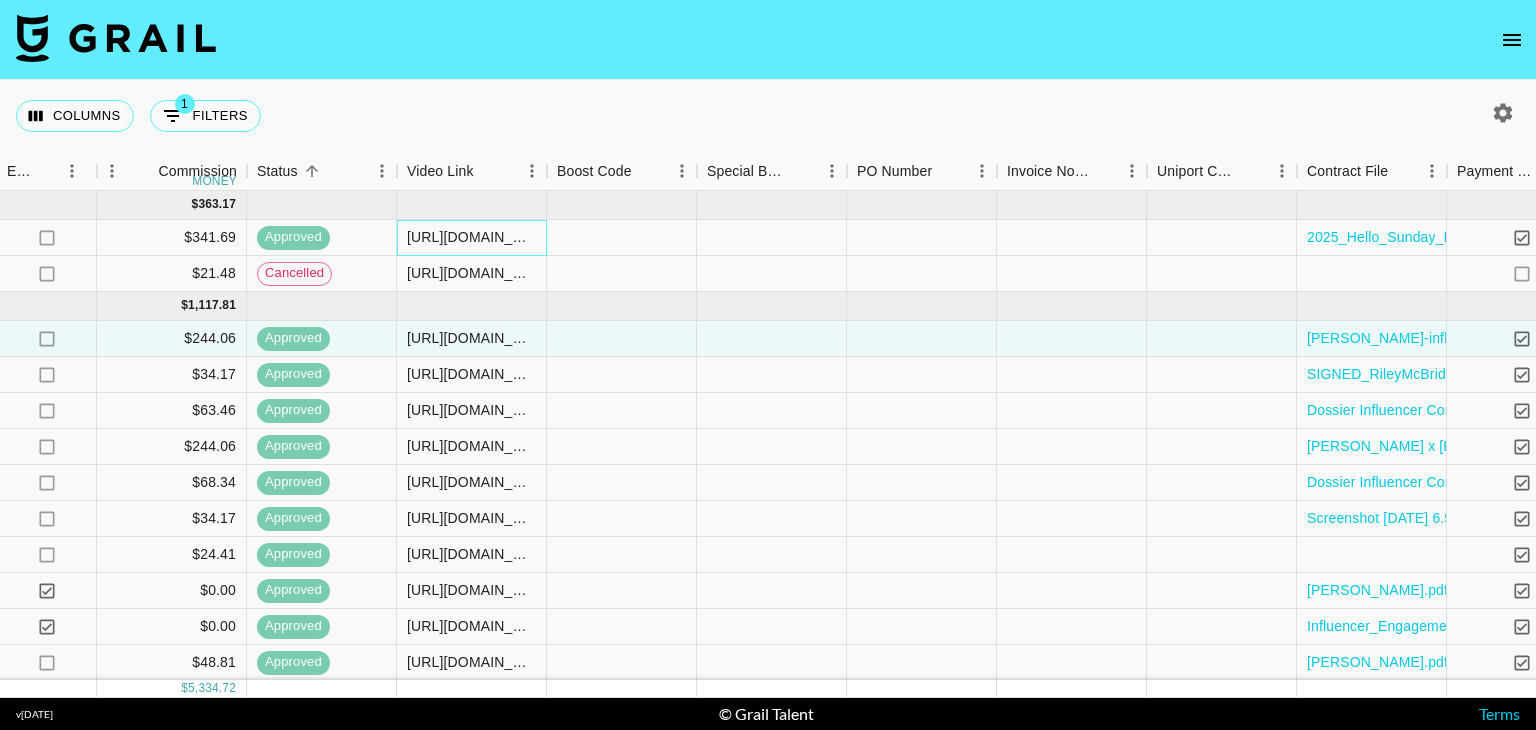 click on "https://www.tiktok.com/@kellypickup1/video/7498802501425171758?_t=ZT-8vwc2HEffR4&_r=1" at bounding box center [471, 237] 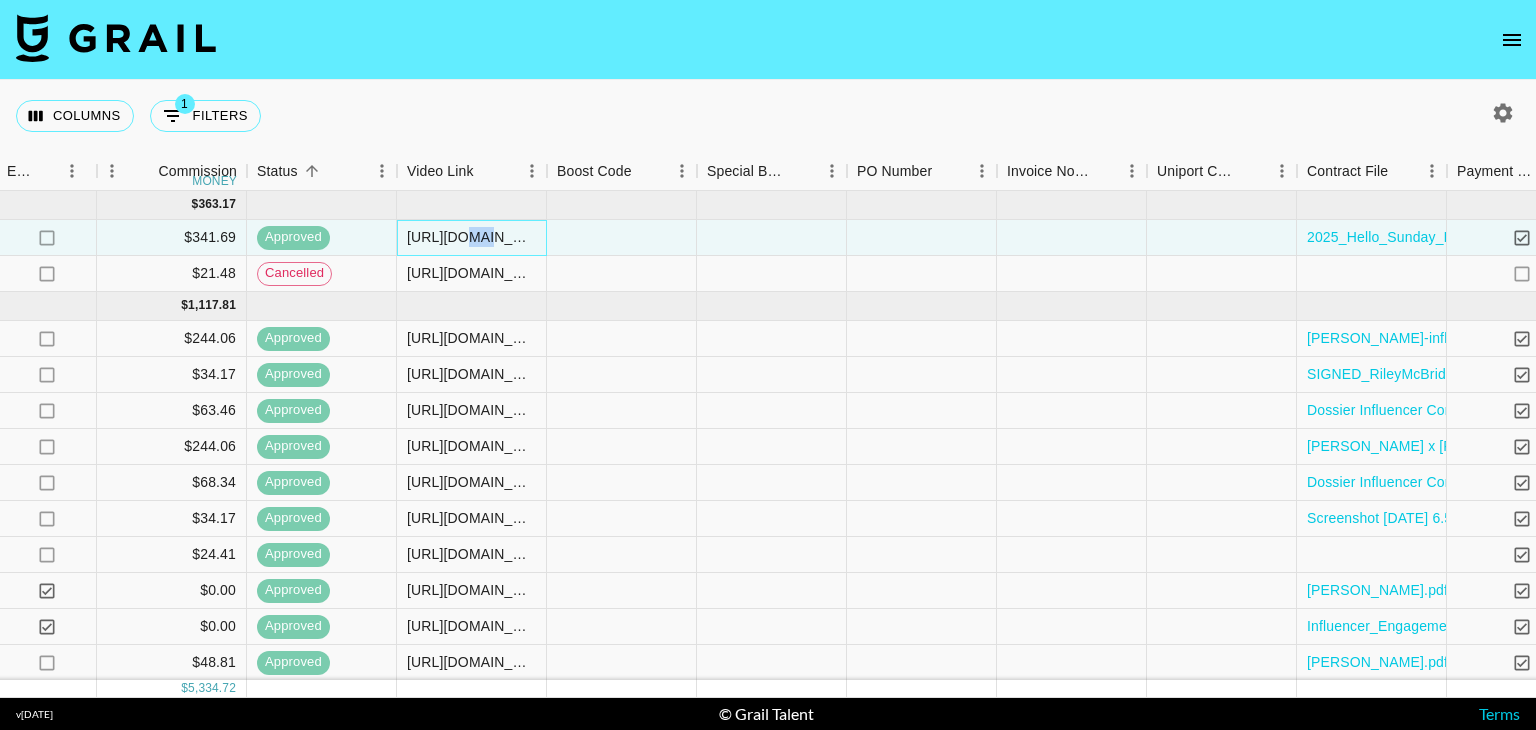 click on "https://www.tiktok.com/@kellypickup1/video/7498802501425171758?_t=ZT-8vwc2HEffR4&_r=1" at bounding box center (471, 237) 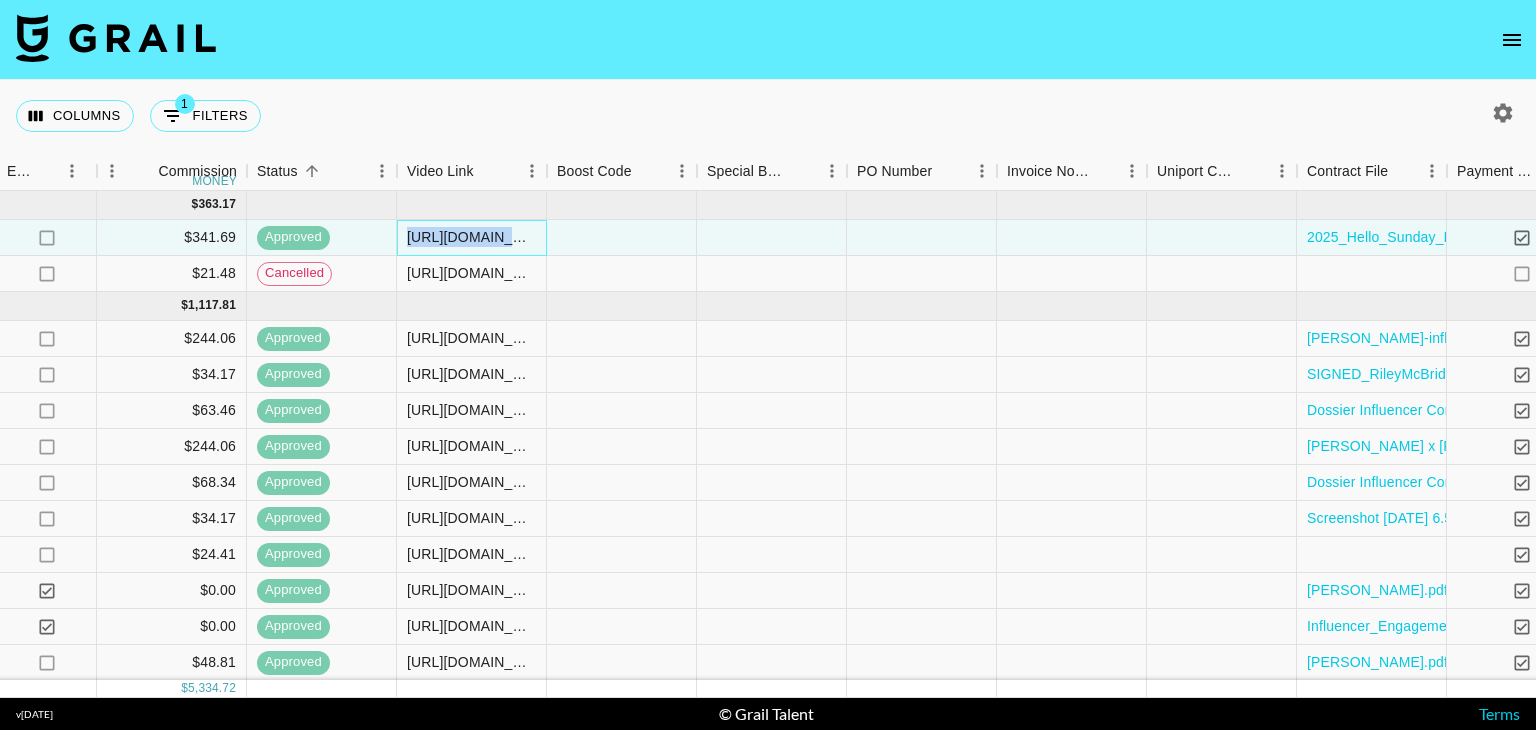 click on "https://www.tiktok.com/@kellypickup1/video/7498802501425171758?_t=ZT-8vwc2HEffR4&_r=1" at bounding box center [471, 237] 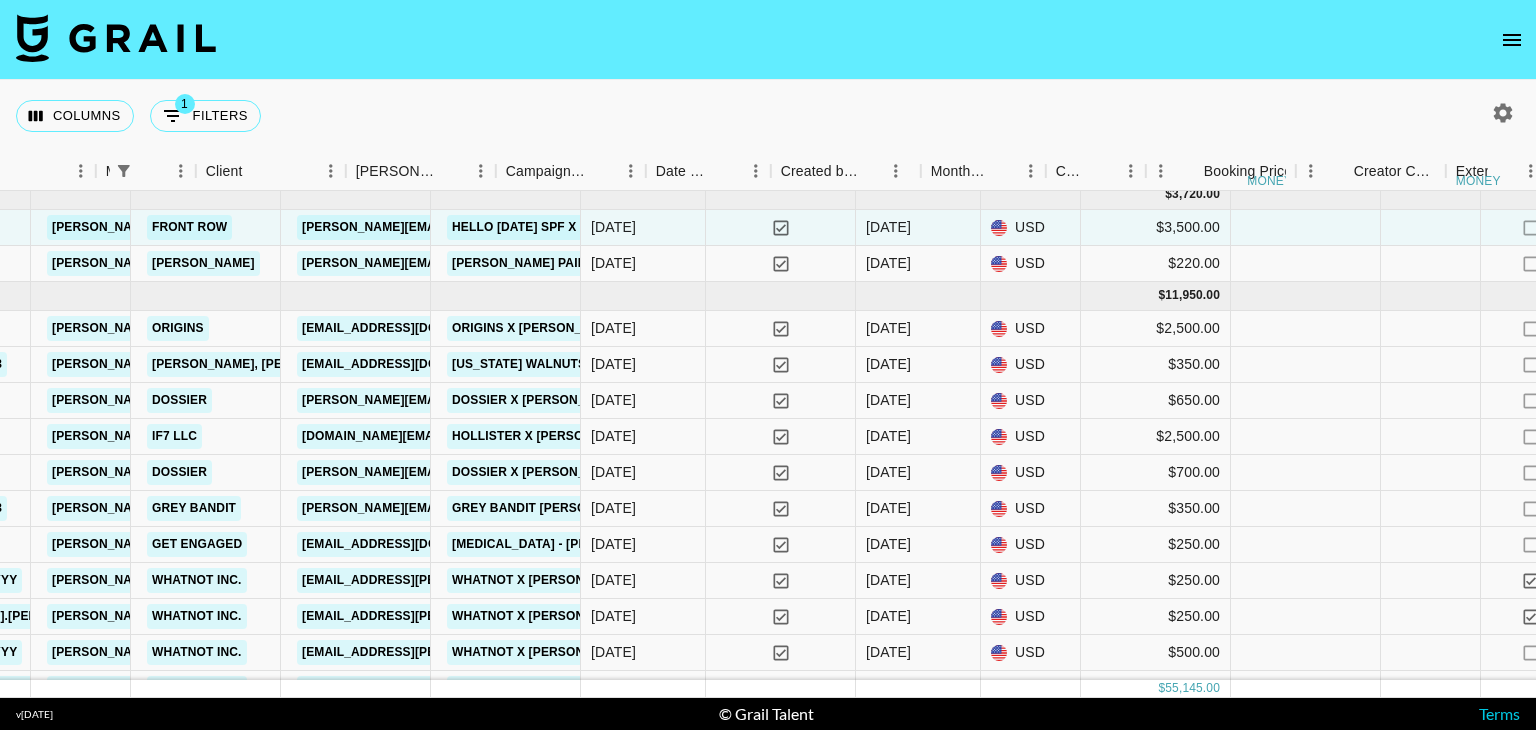 scroll, scrollTop: 10, scrollLeft: 688, axis: both 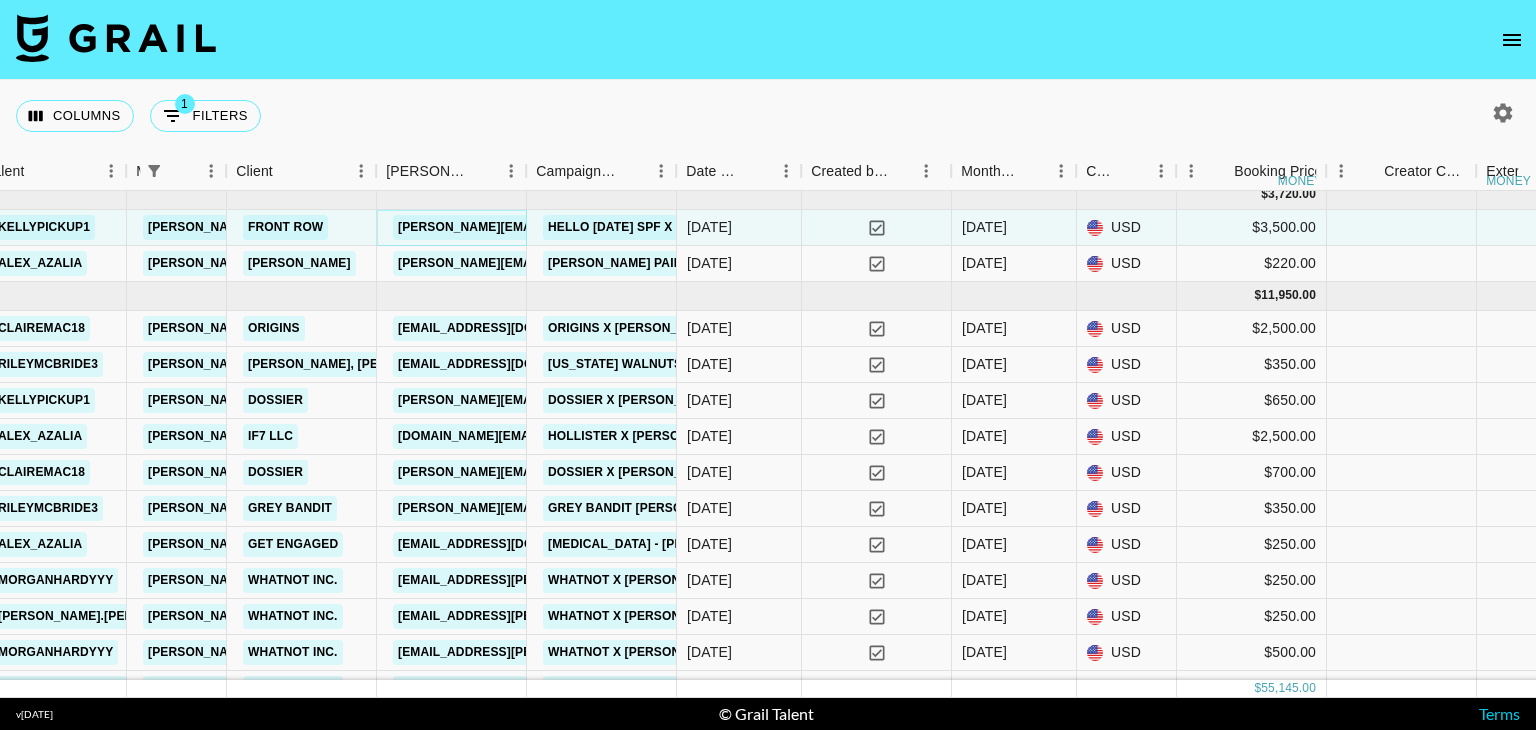 click on "emerson@frontrowgroup.com" at bounding box center [556, 227] 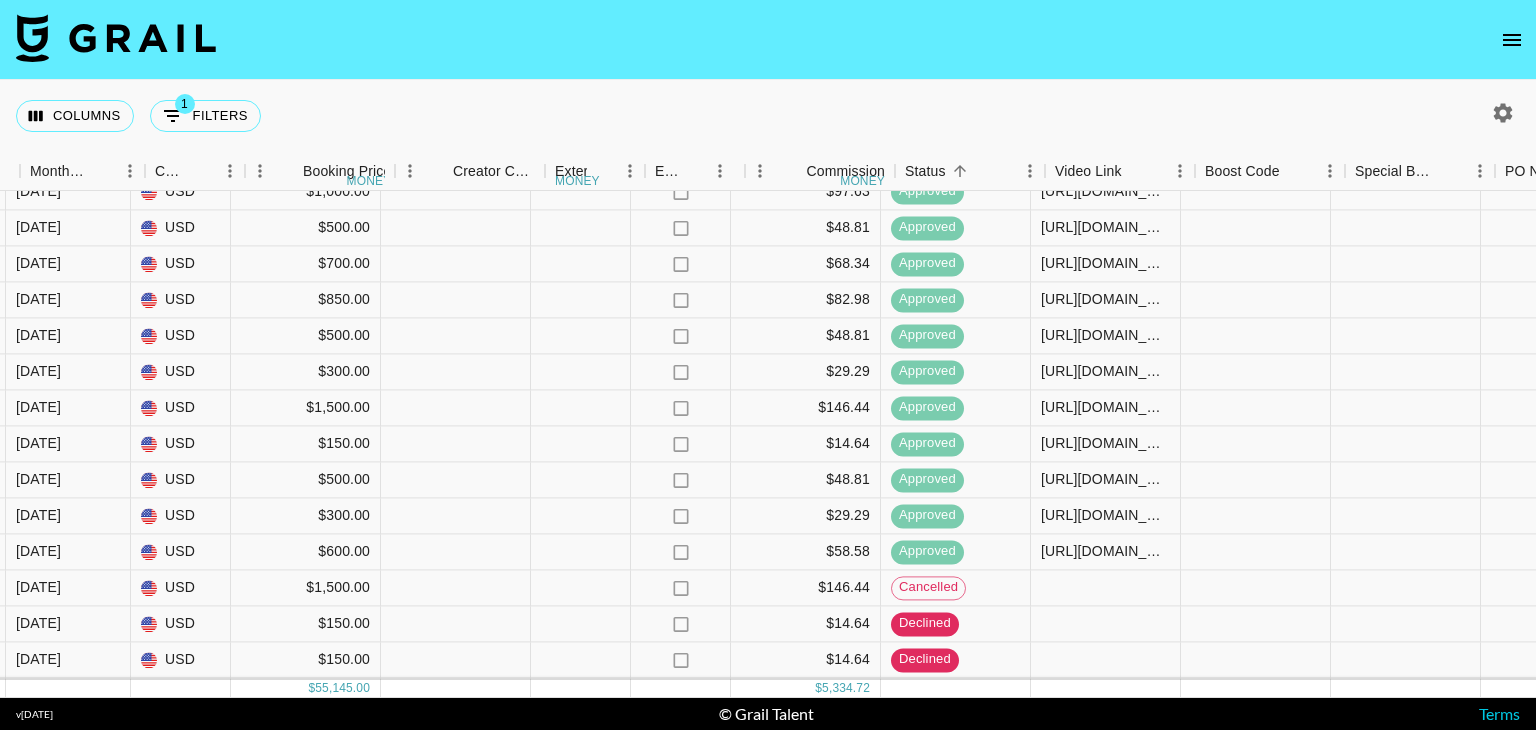 scroll, scrollTop: 967, scrollLeft: 1651, axis: both 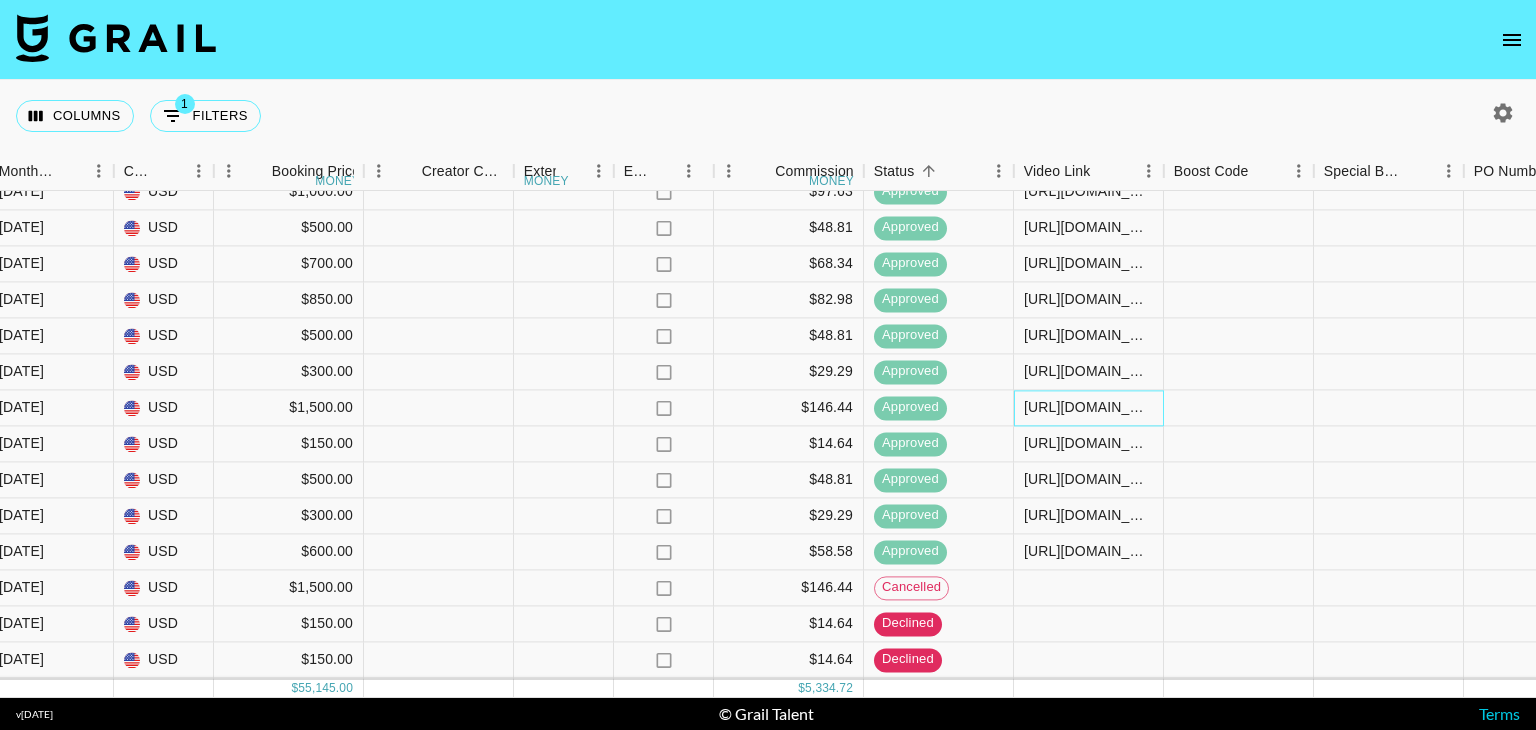 click on "https://www.tiktok.com/@rileymcbride3/video/7518115256028237069" at bounding box center [1088, 408] 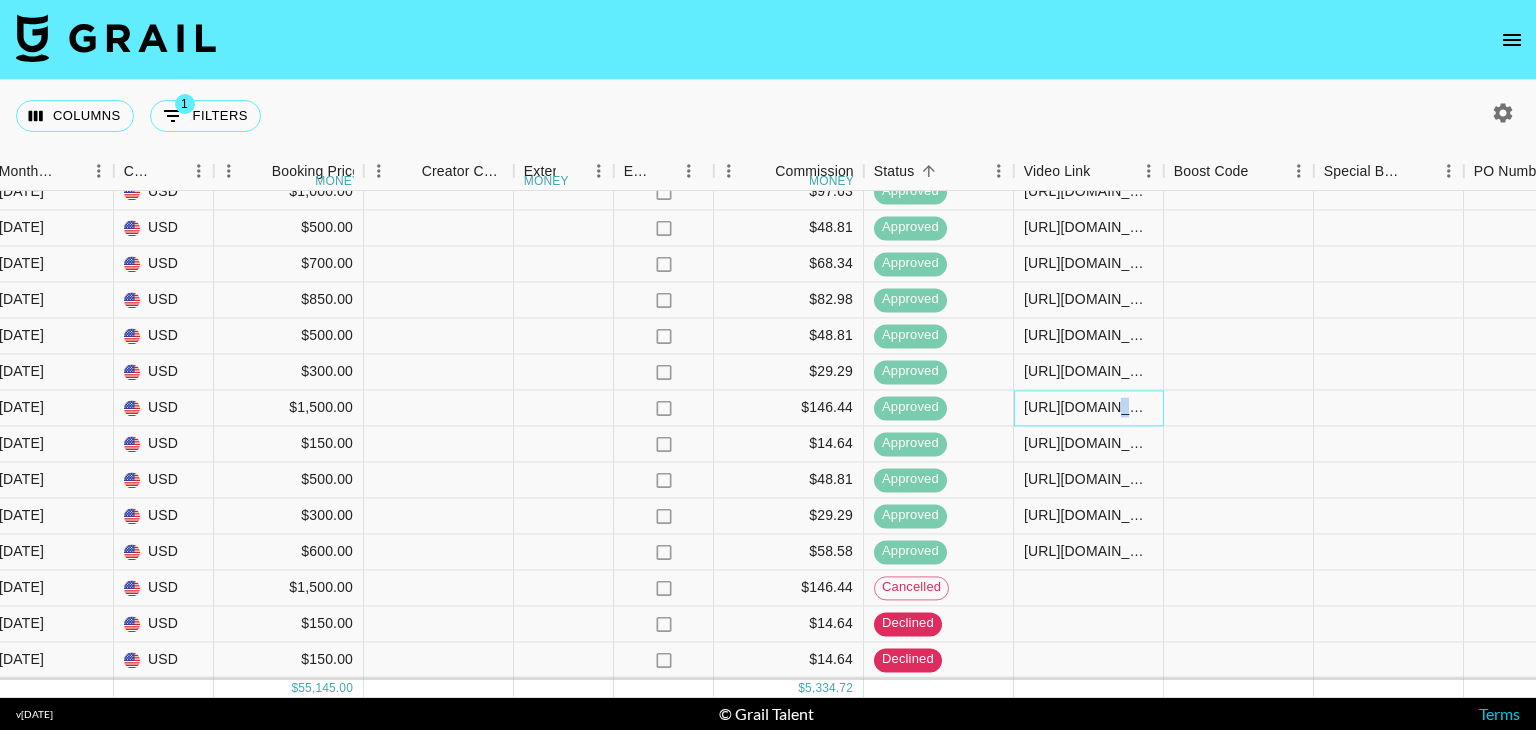 click on "https://www.tiktok.com/@rileymcbride3/video/7518115256028237069" at bounding box center [1088, 408] 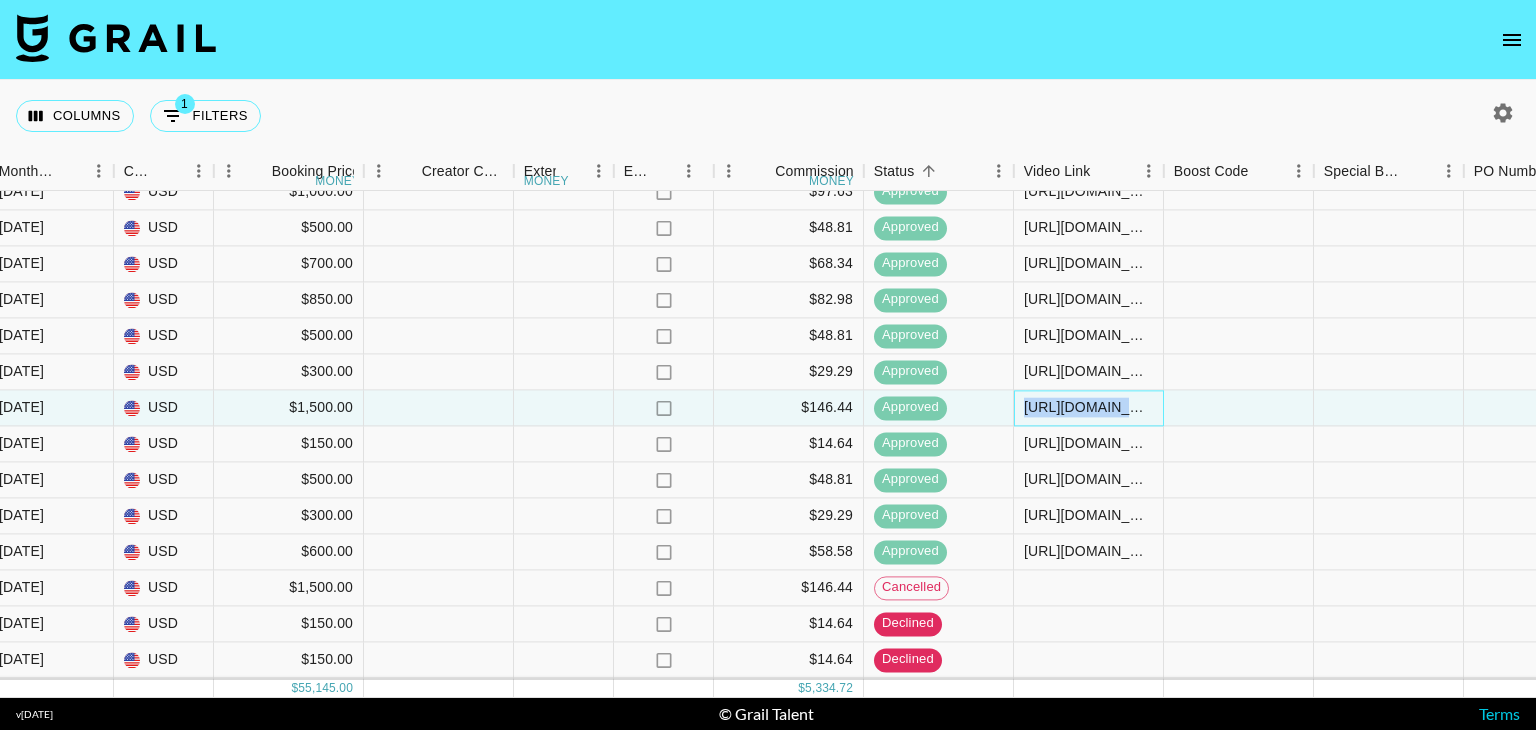 click on "https://www.tiktok.com/@rileymcbride3/video/7518115256028237069" at bounding box center (1088, 408) 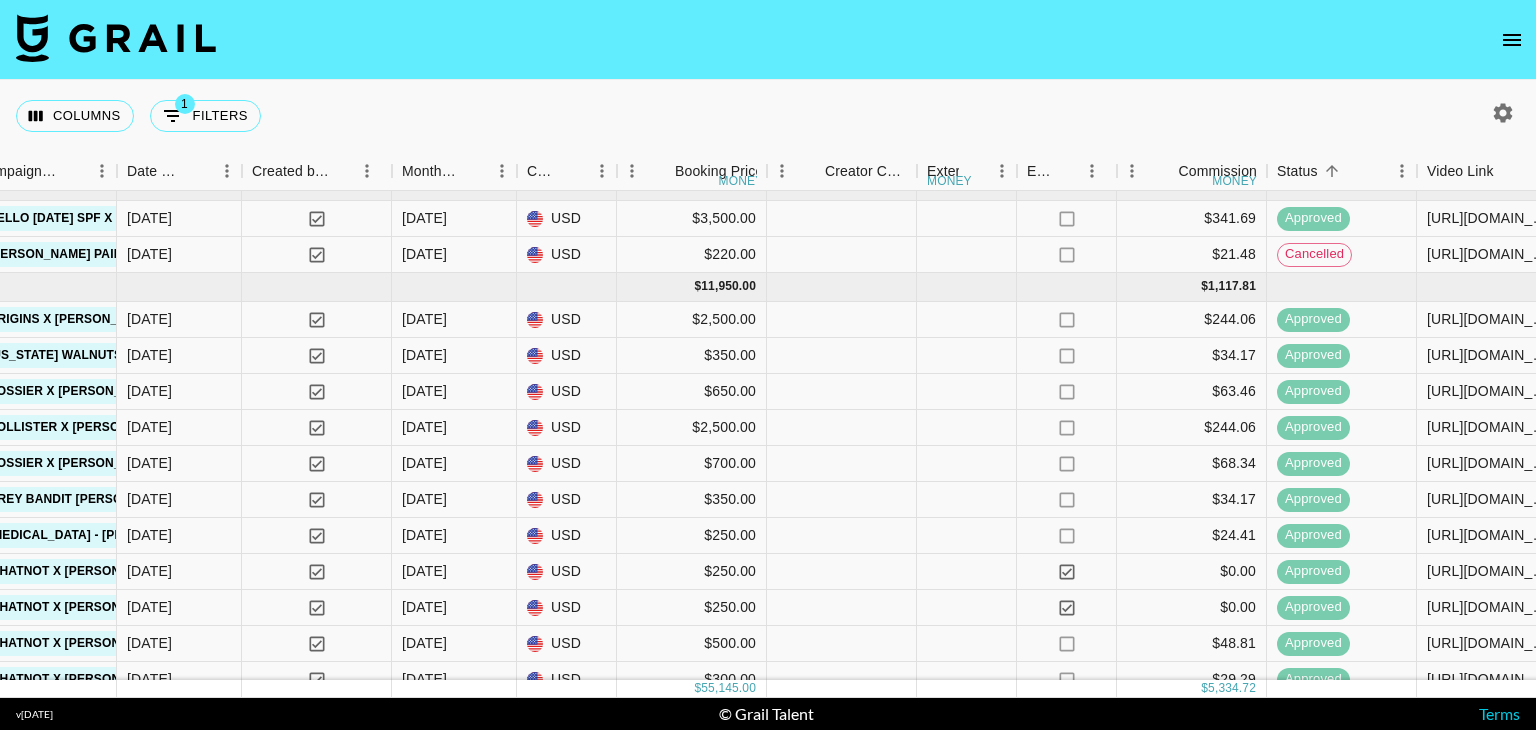 scroll, scrollTop: 0, scrollLeft: 1248, axis: horizontal 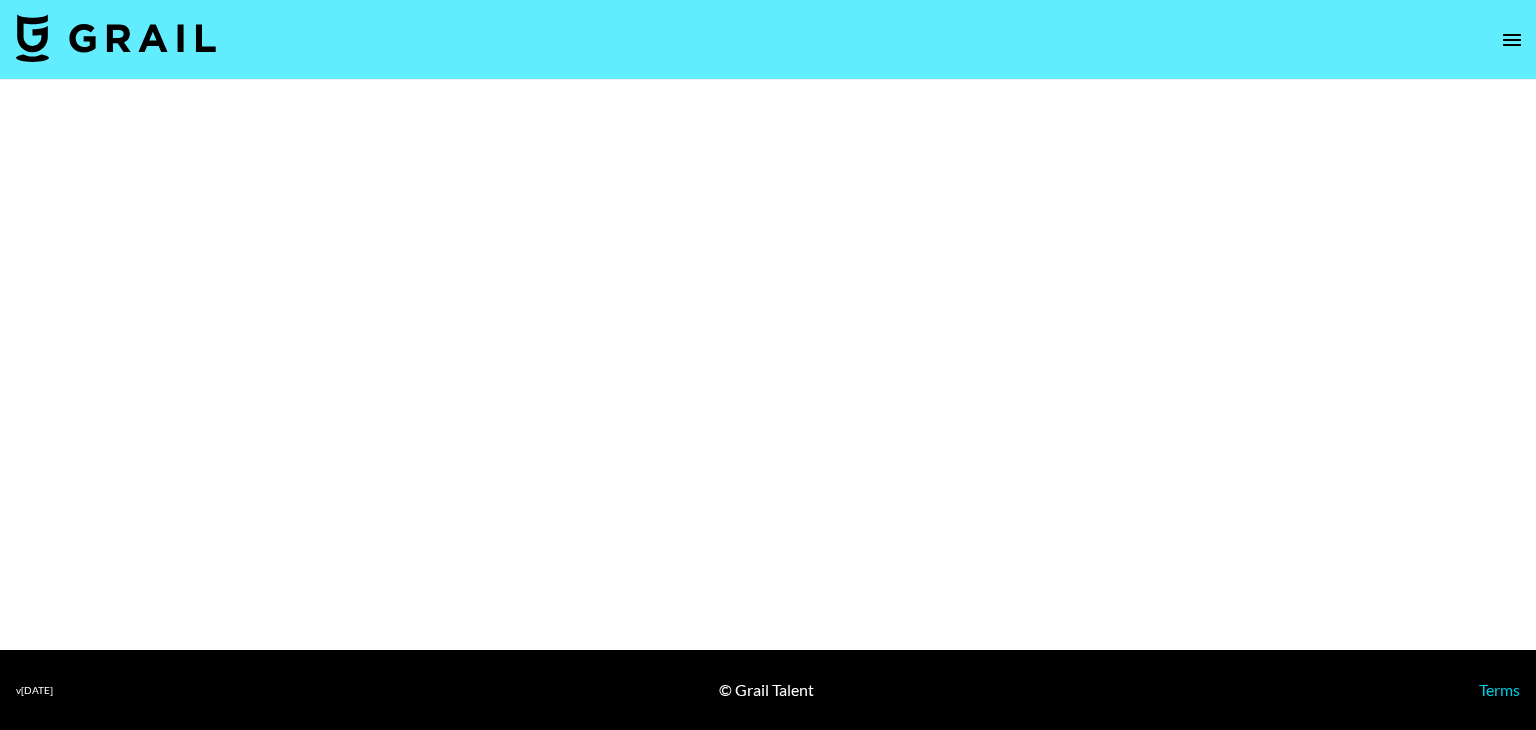 select on "Brand" 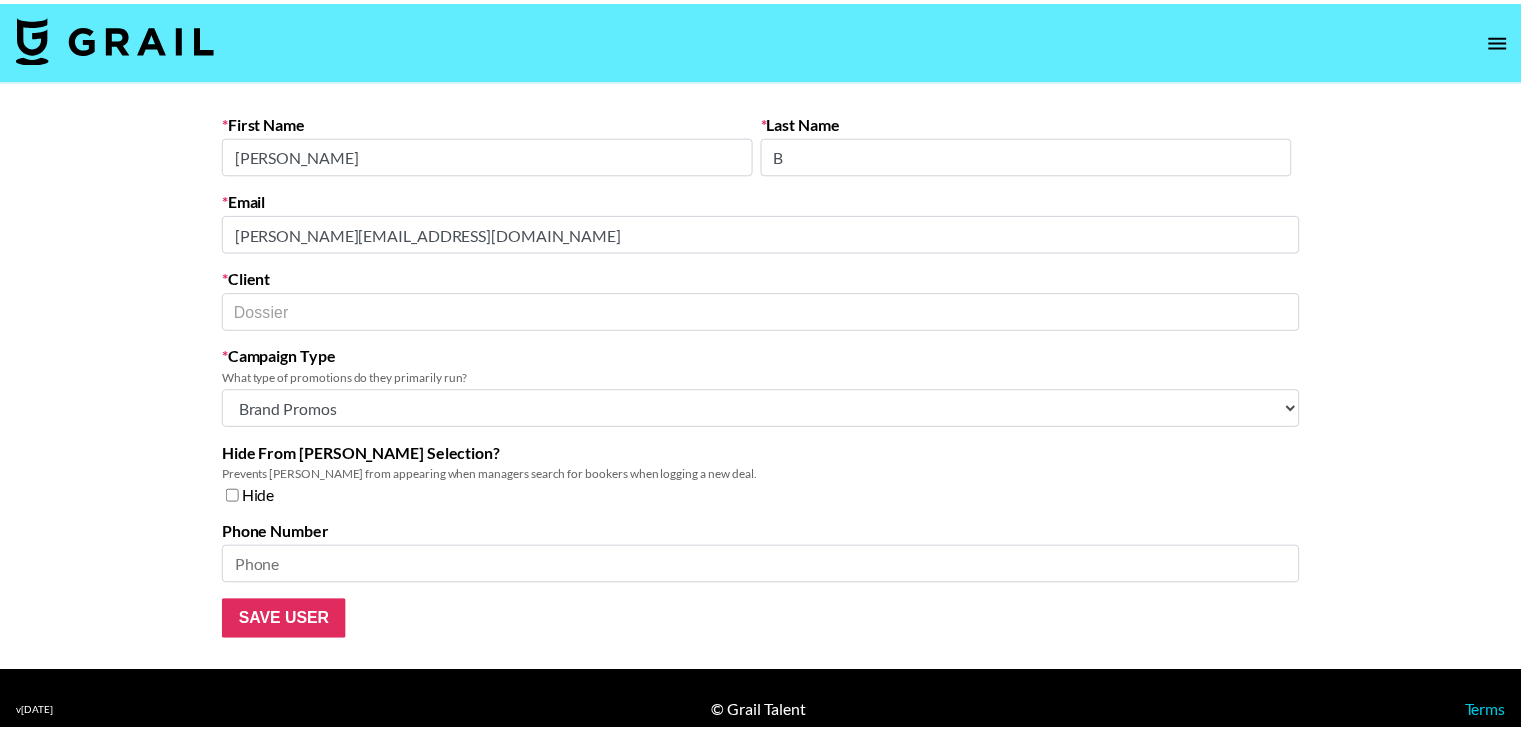 scroll, scrollTop: 0, scrollLeft: 0, axis: both 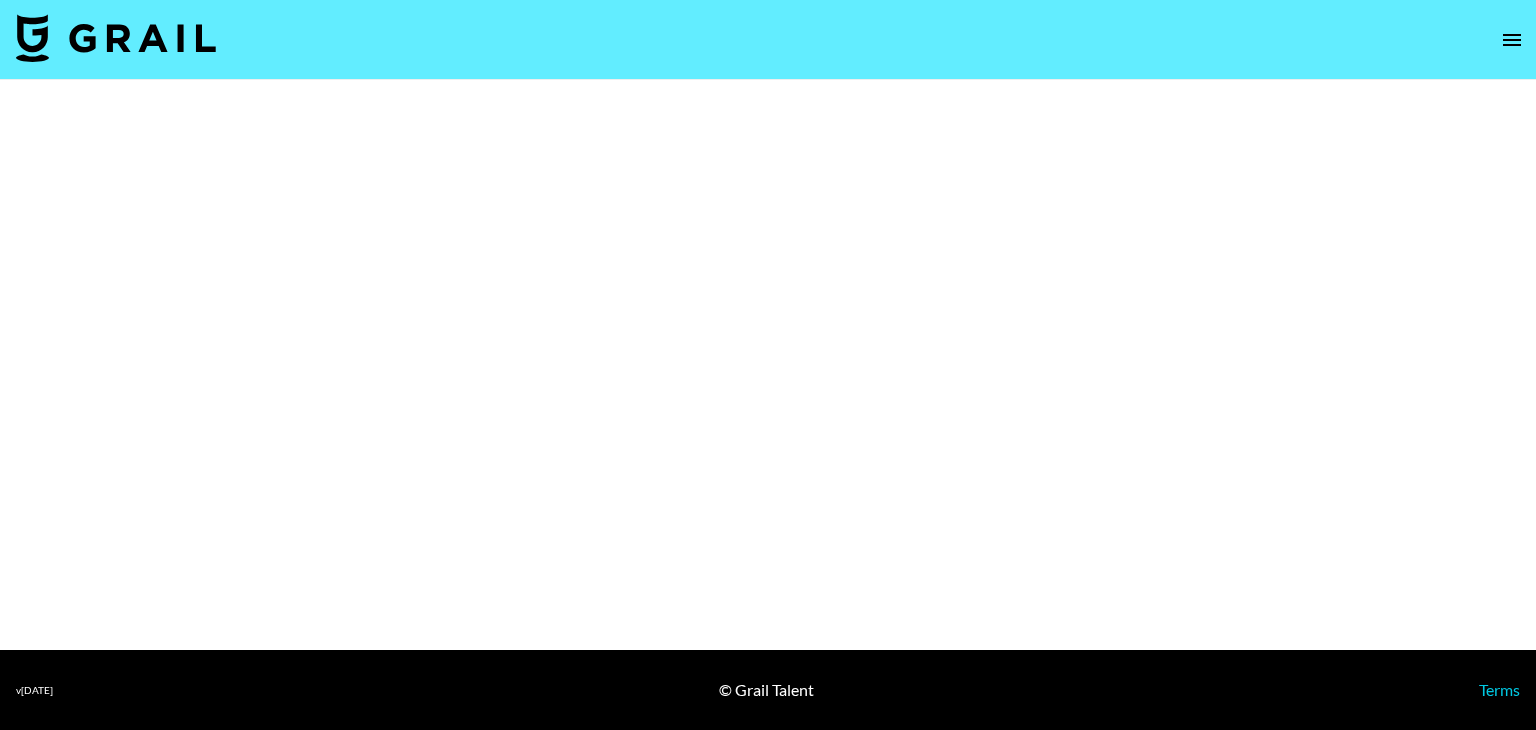 select on "Brand" 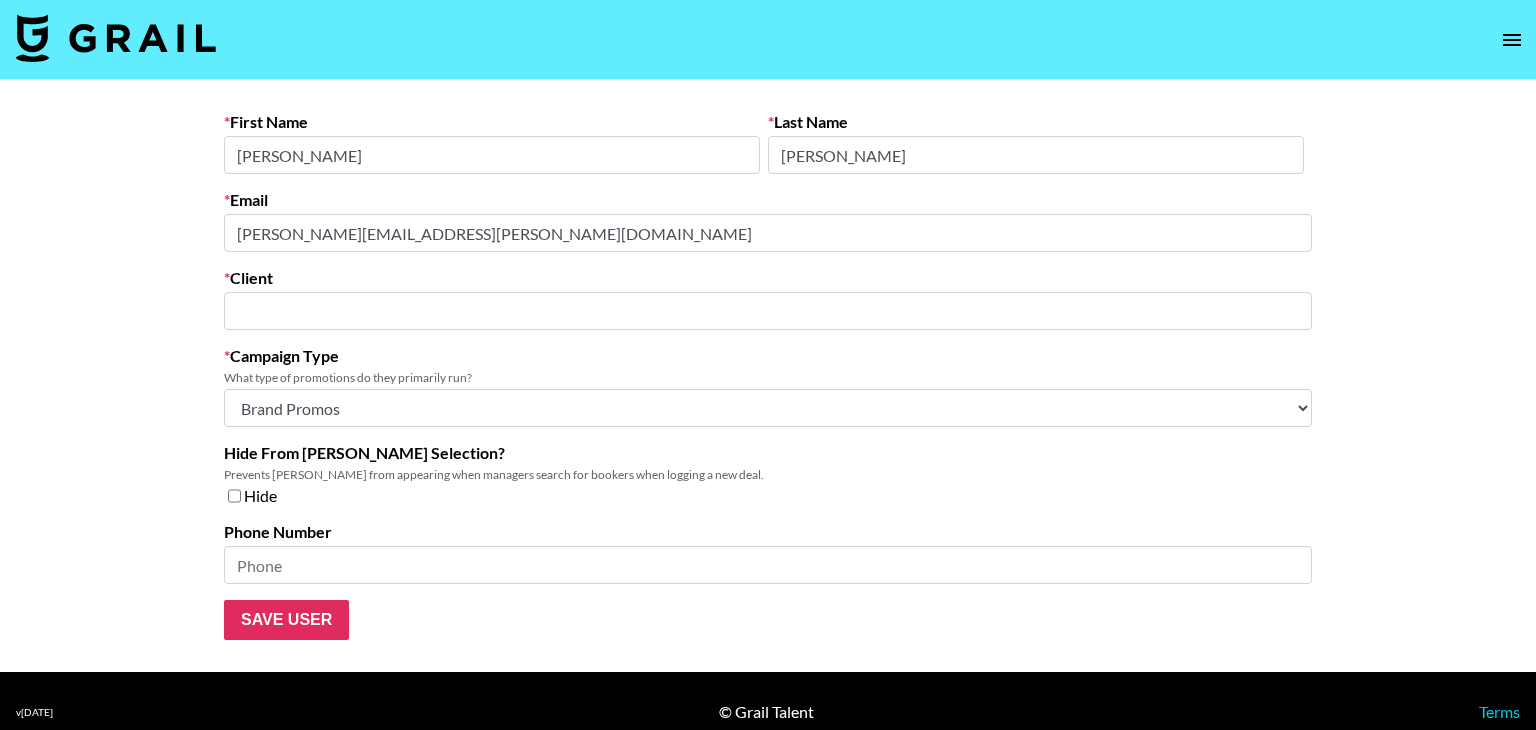 type on "Shibumi Shade" 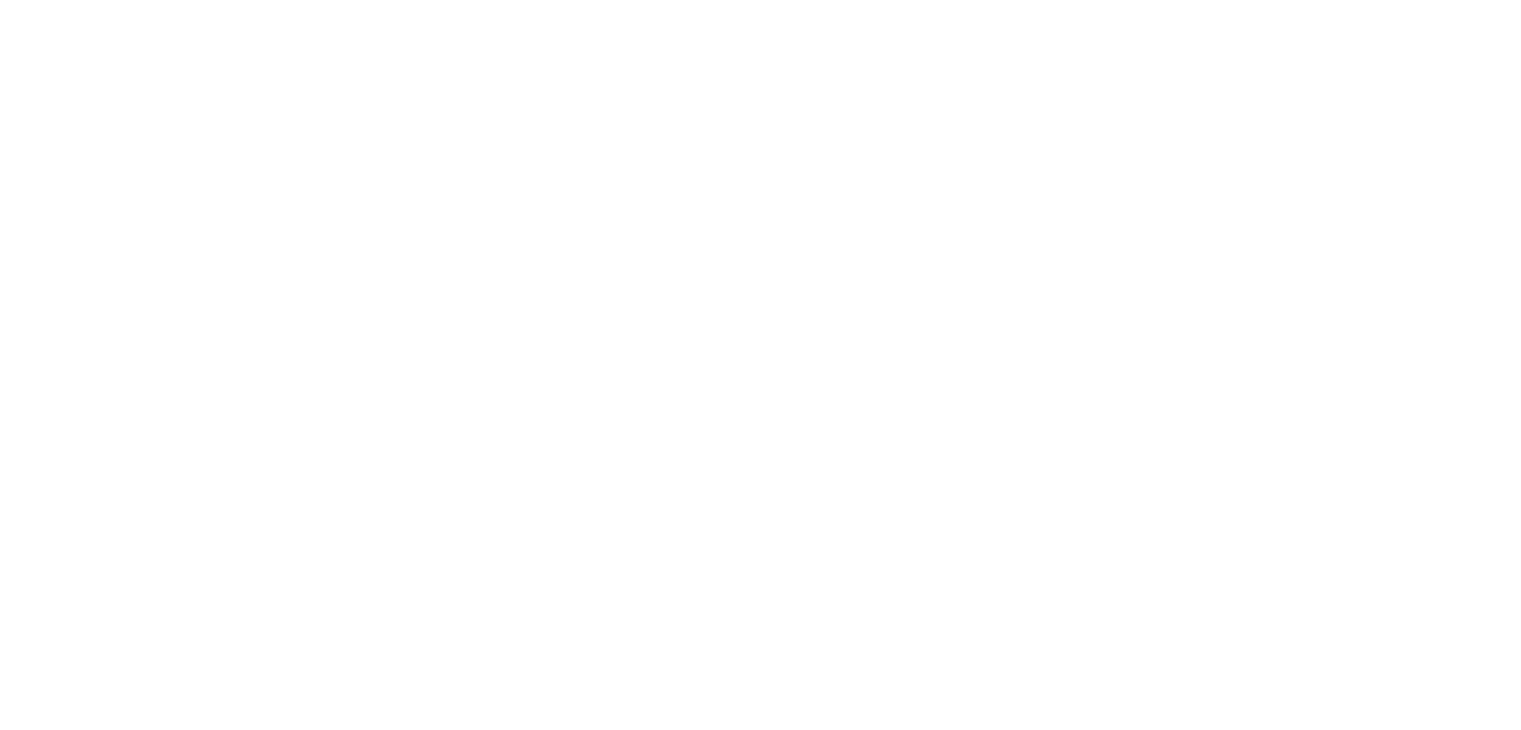 scroll, scrollTop: 0, scrollLeft: 0, axis: both 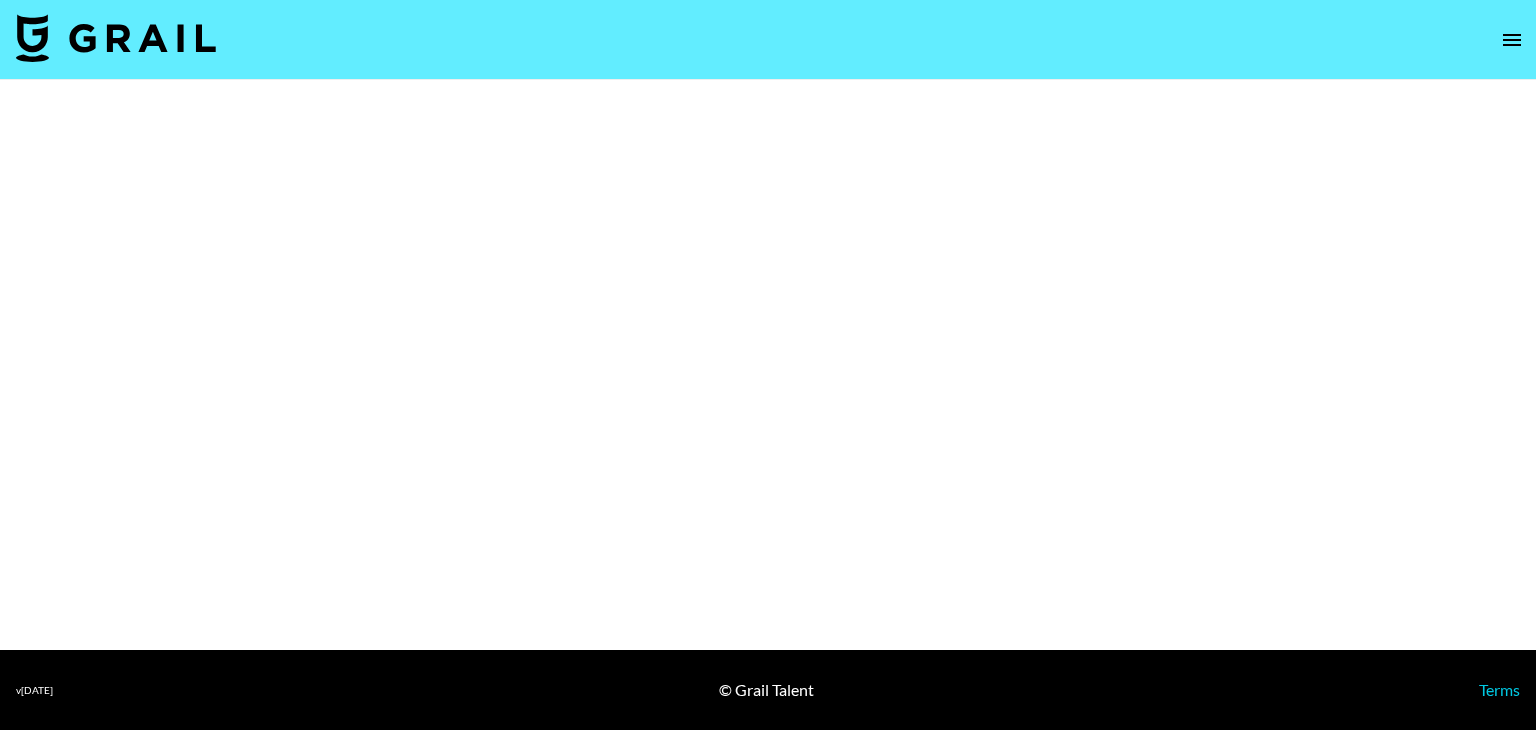 select on "Brand" 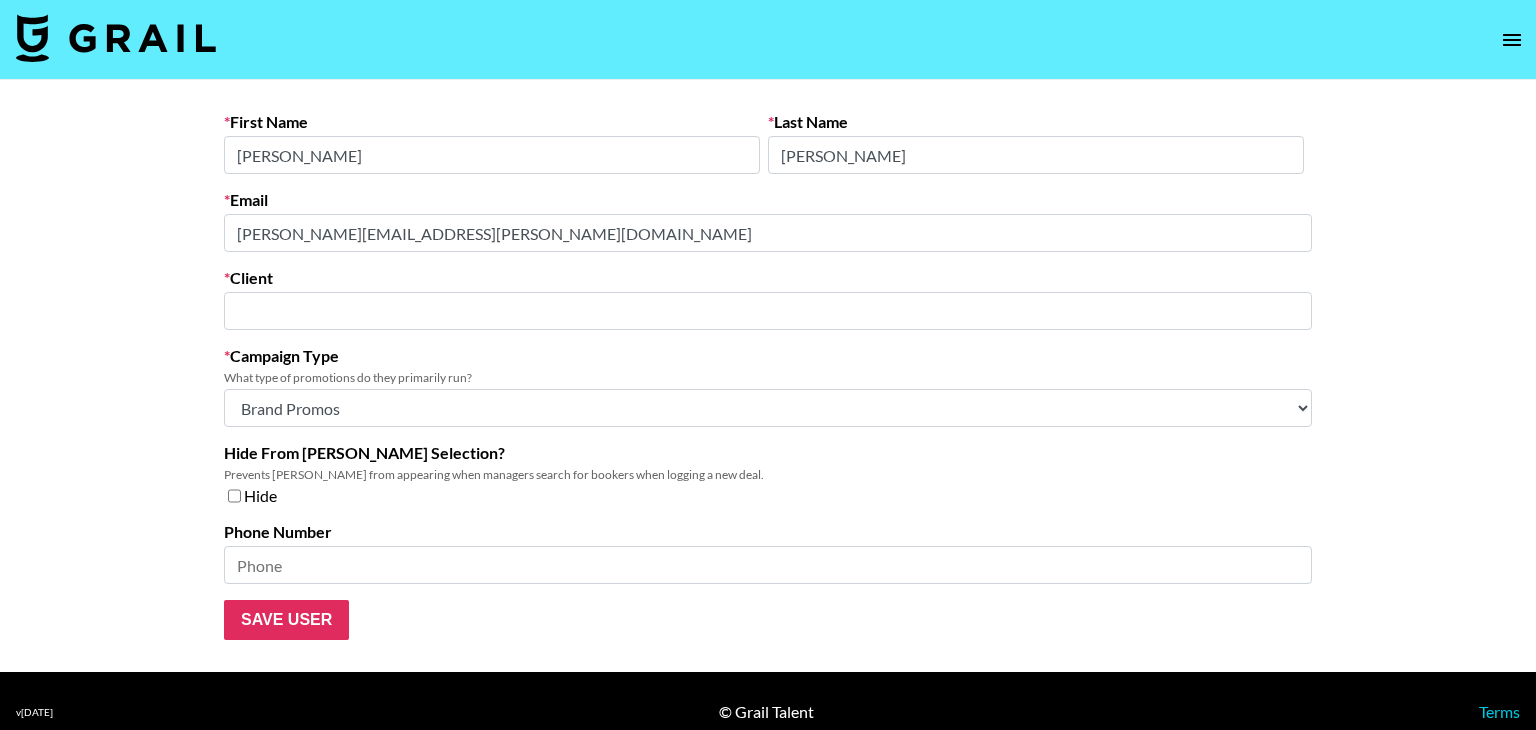 type on "OneFluential Inc" 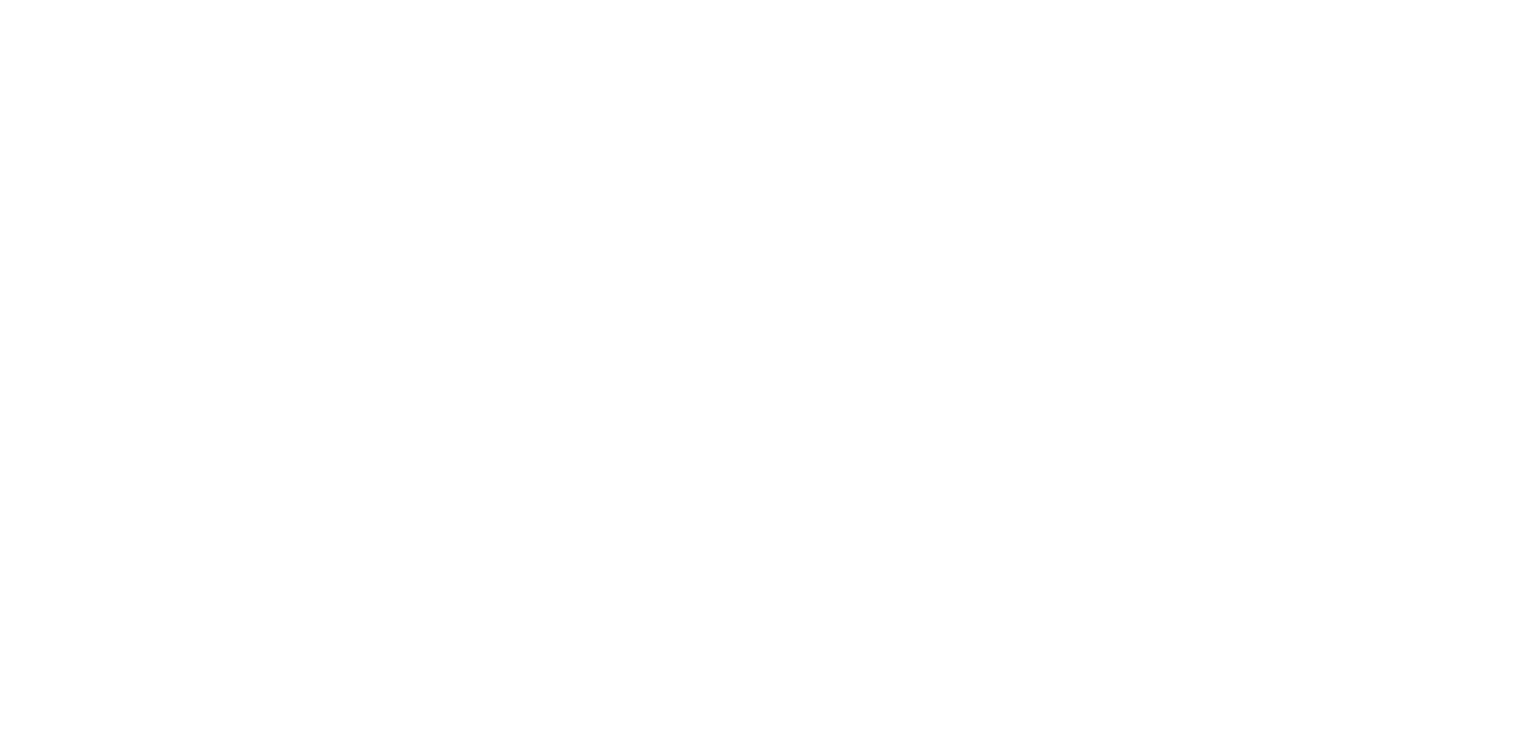 scroll, scrollTop: 0, scrollLeft: 0, axis: both 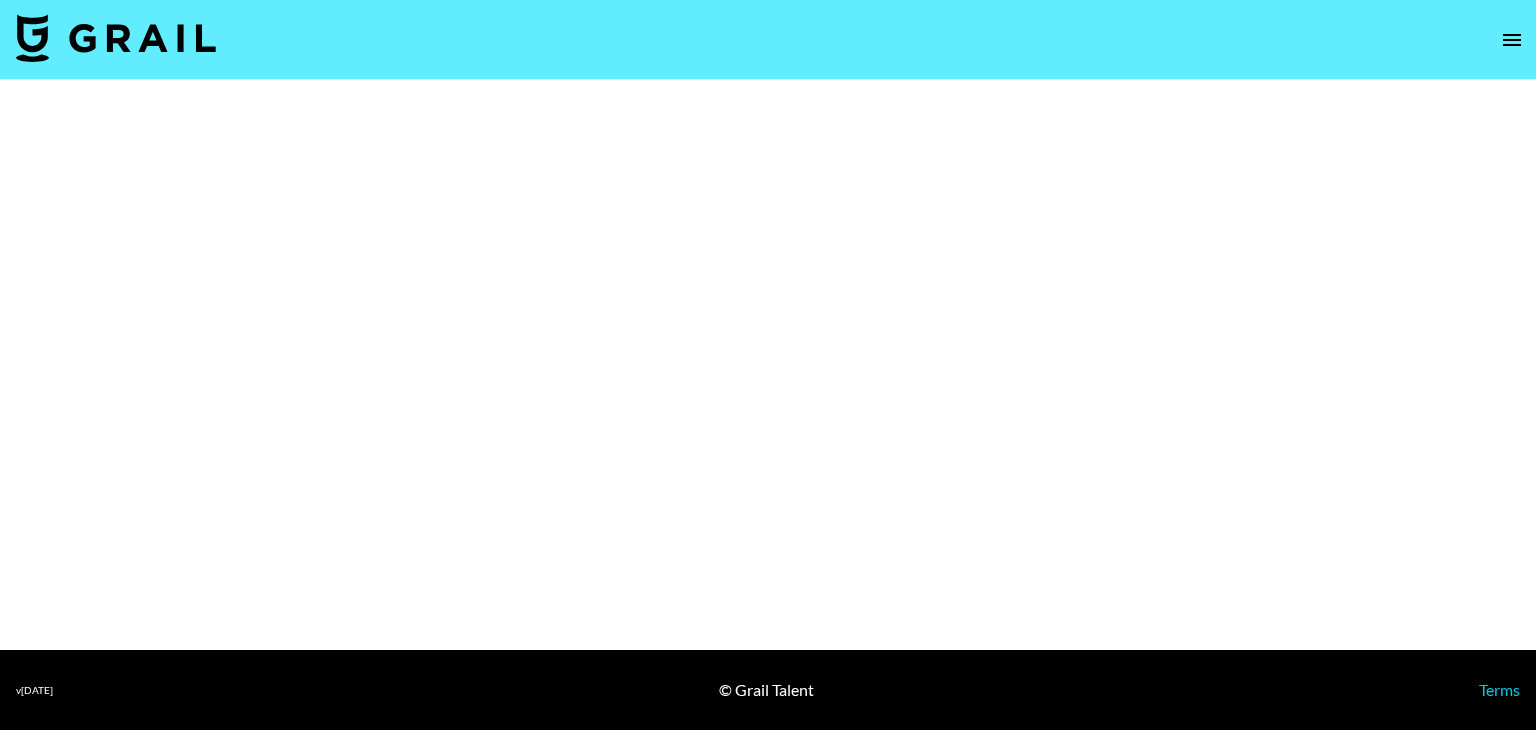 select on "Brand" 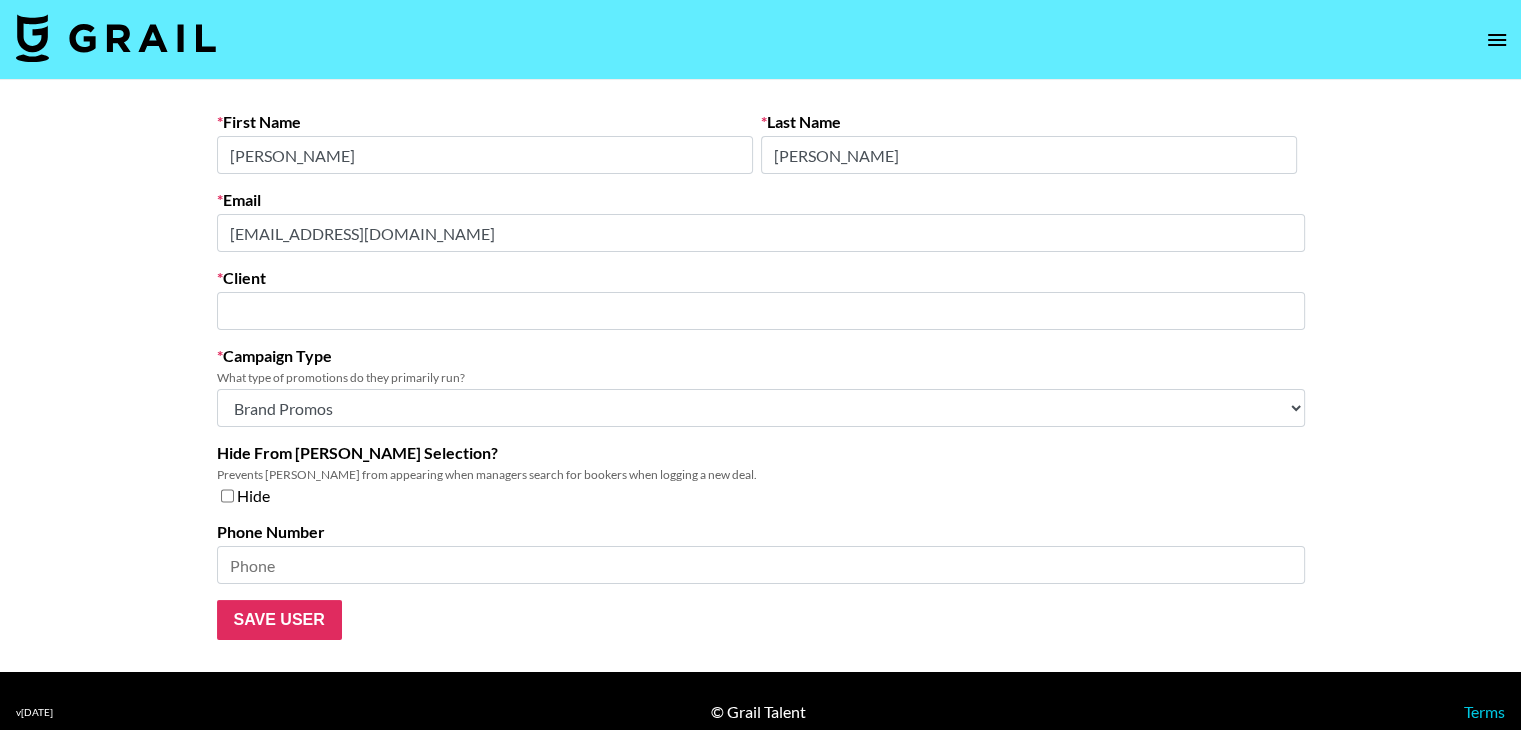 type on "OneFluential Inc" 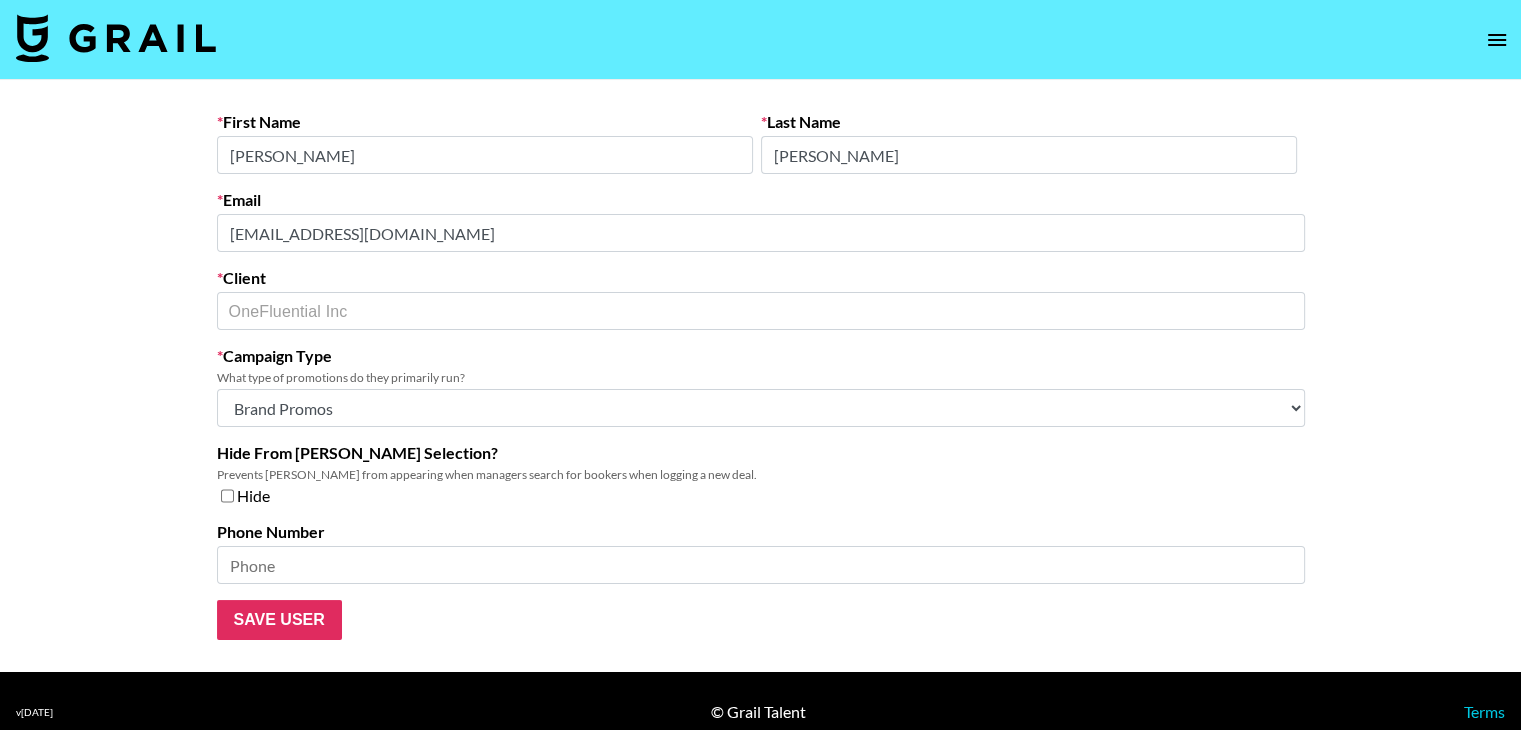 click on "What type of promotions do they primarily run?" at bounding box center [761, 377] 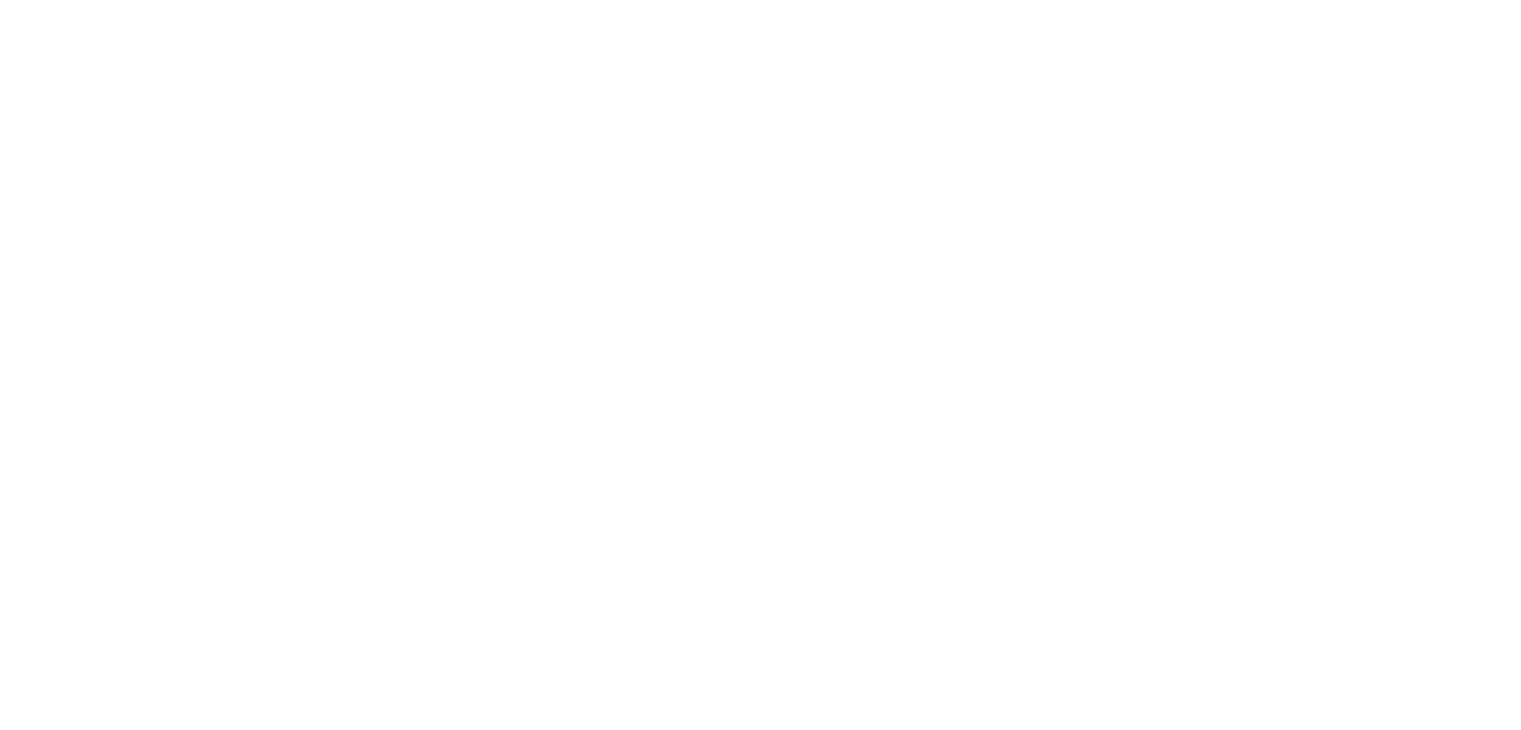 scroll, scrollTop: 0, scrollLeft: 0, axis: both 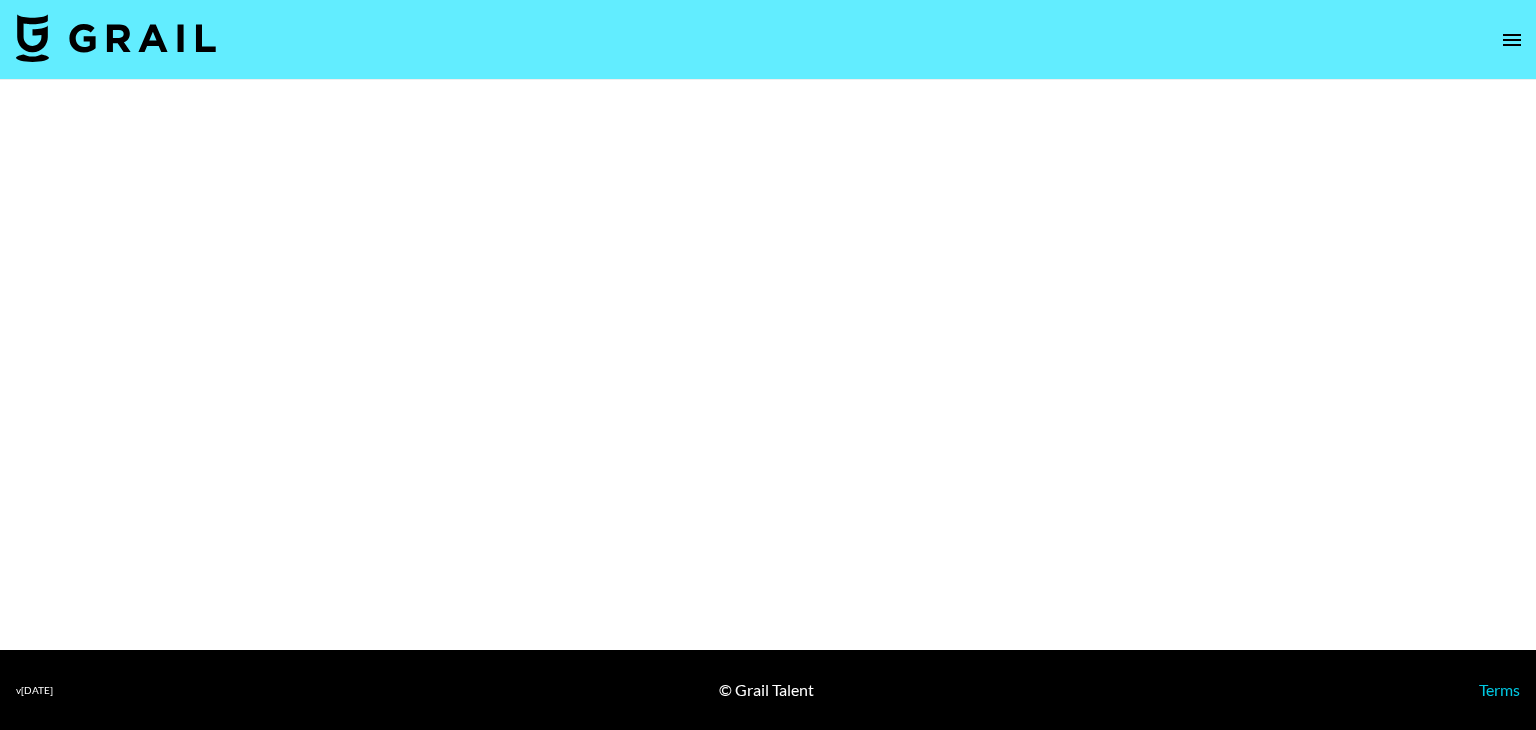 select on "Brand" 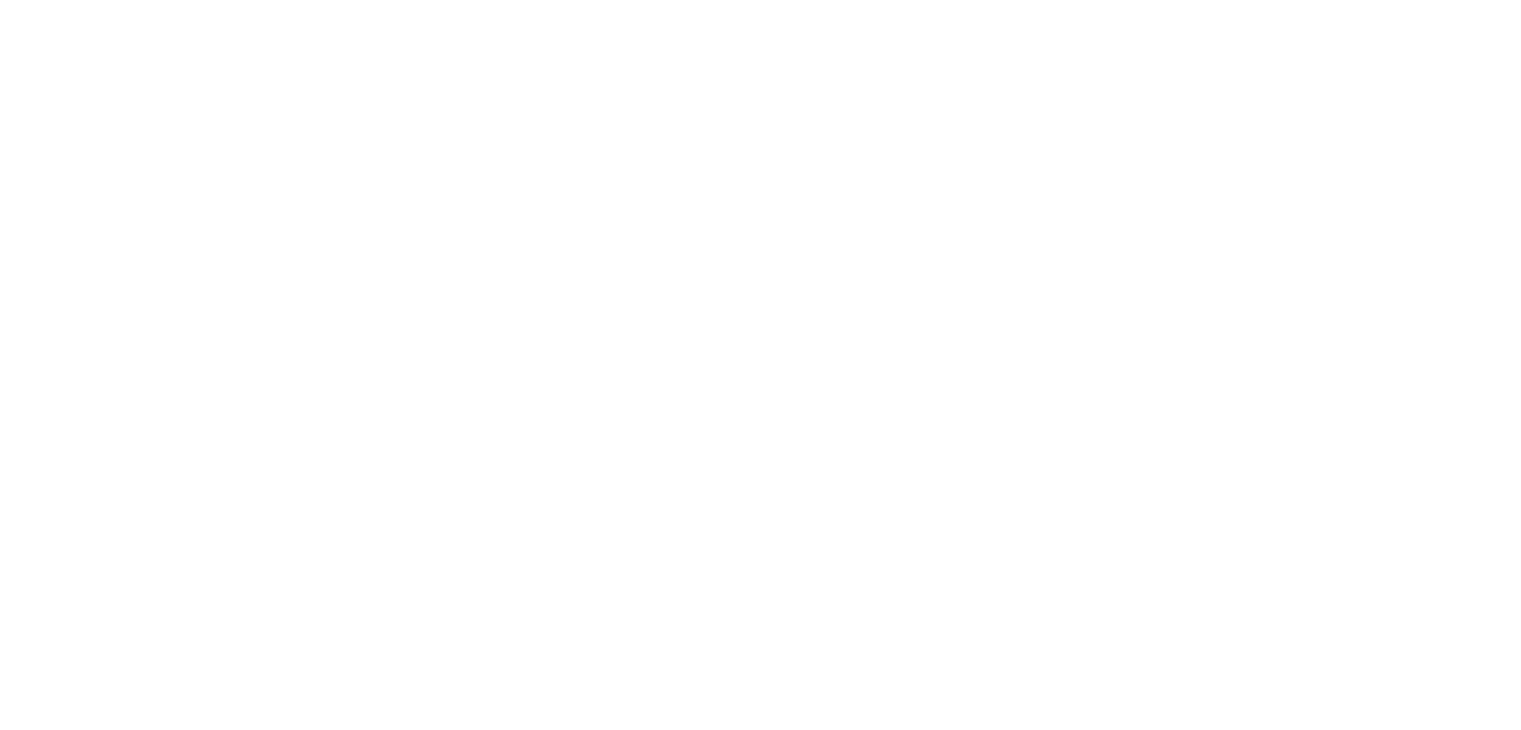 scroll, scrollTop: 0, scrollLeft: 0, axis: both 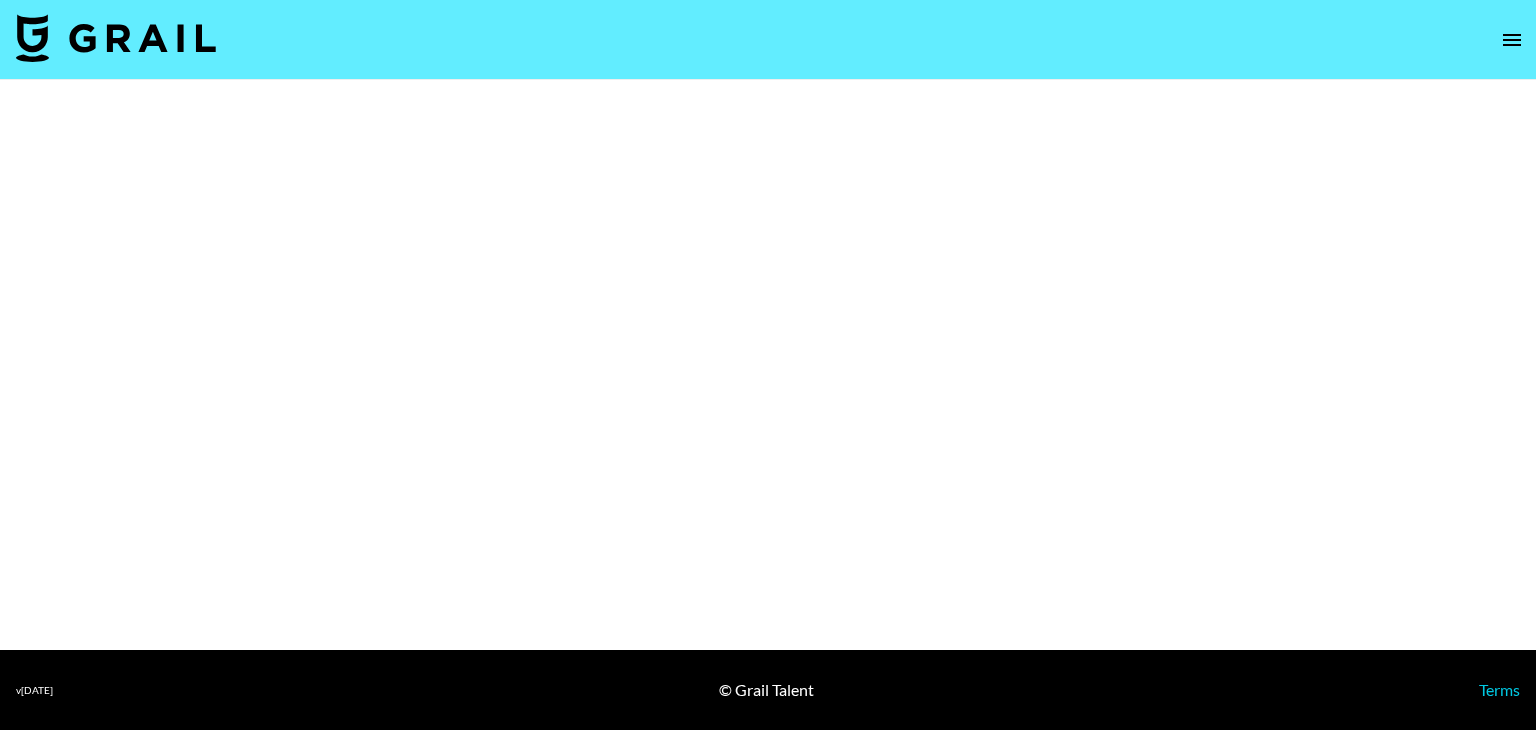 select on "Brand" 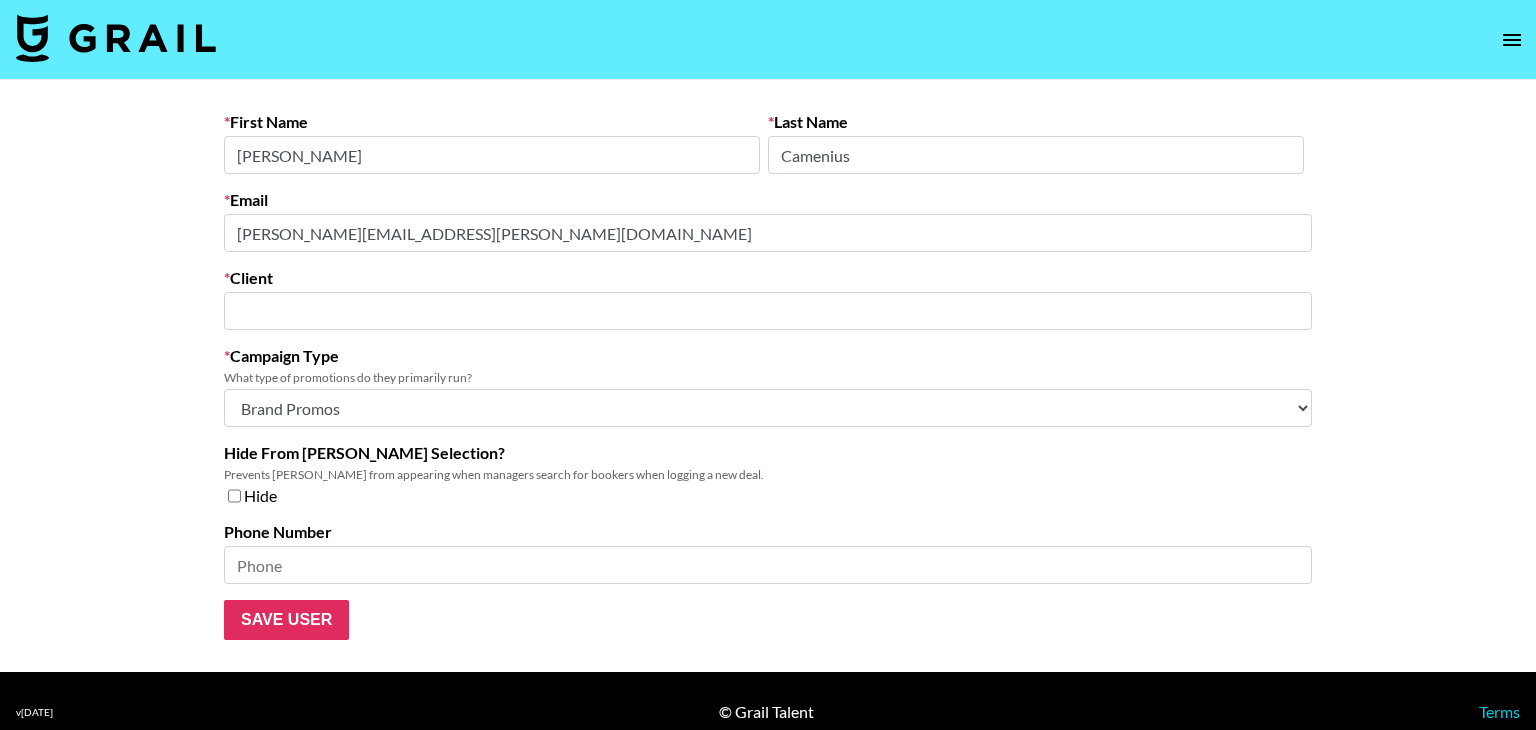 type on "[PERSON_NAME] [PERSON_NAME] Foods USA, Inc." 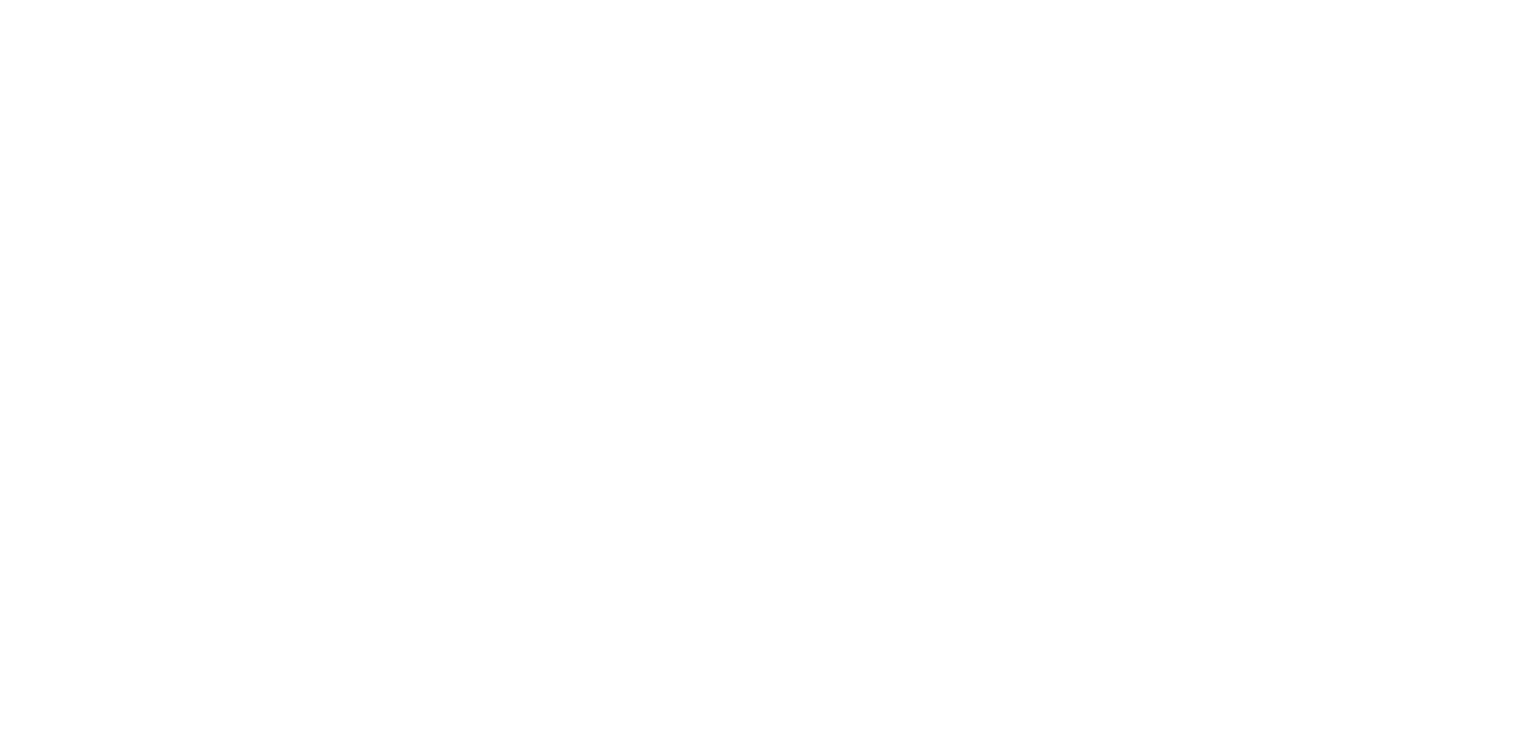 scroll, scrollTop: 0, scrollLeft: 0, axis: both 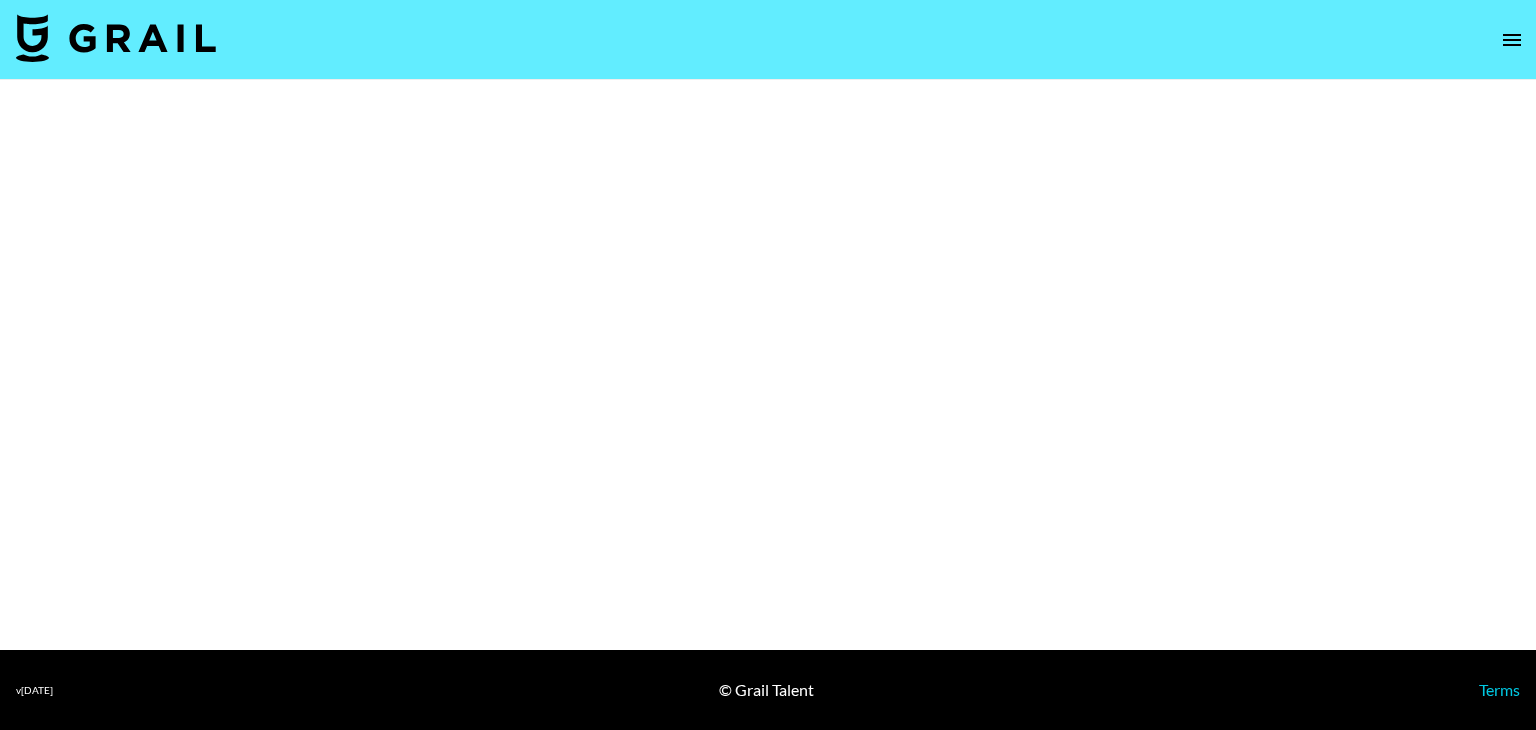 select on "Brand" 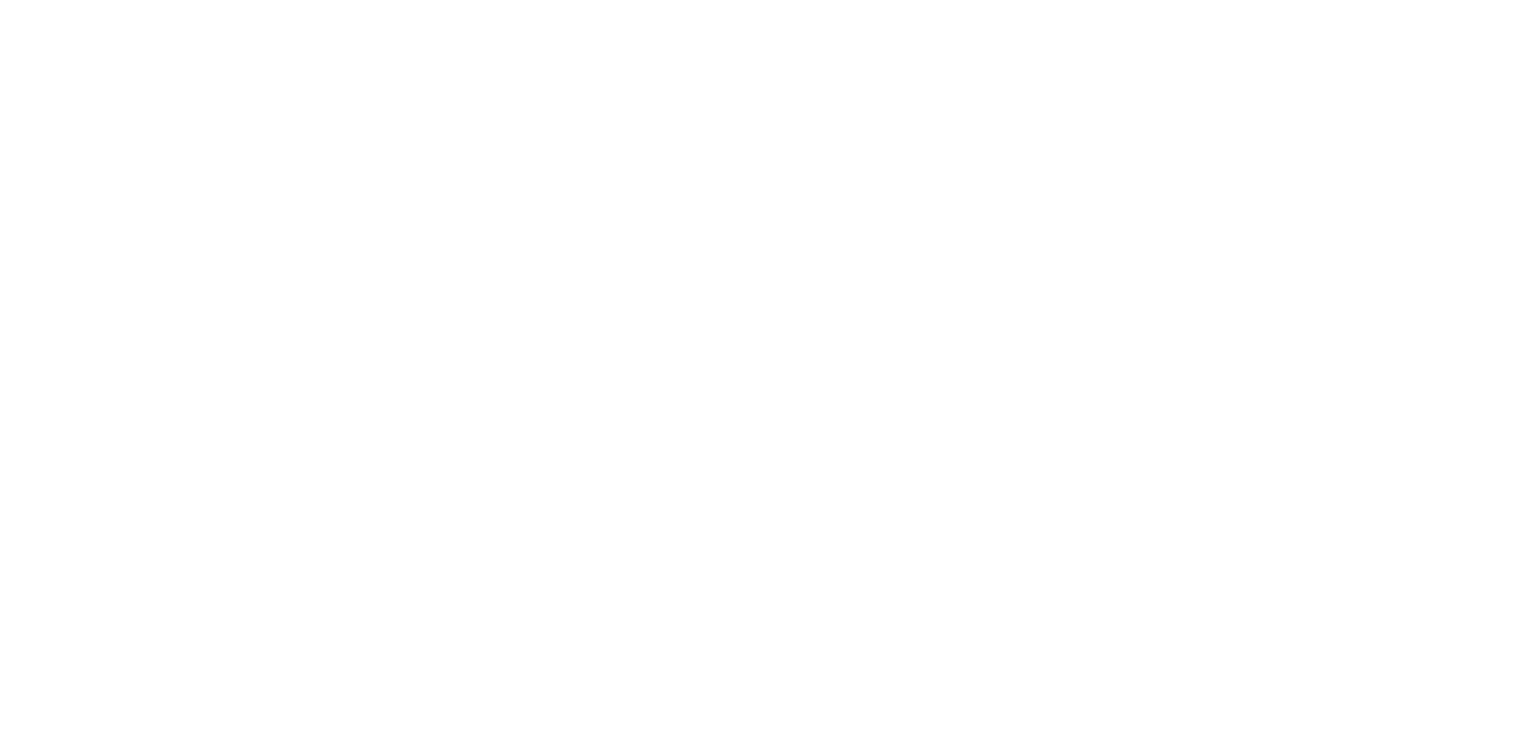 scroll, scrollTop: 0, scrollLeft: 0, axis: both 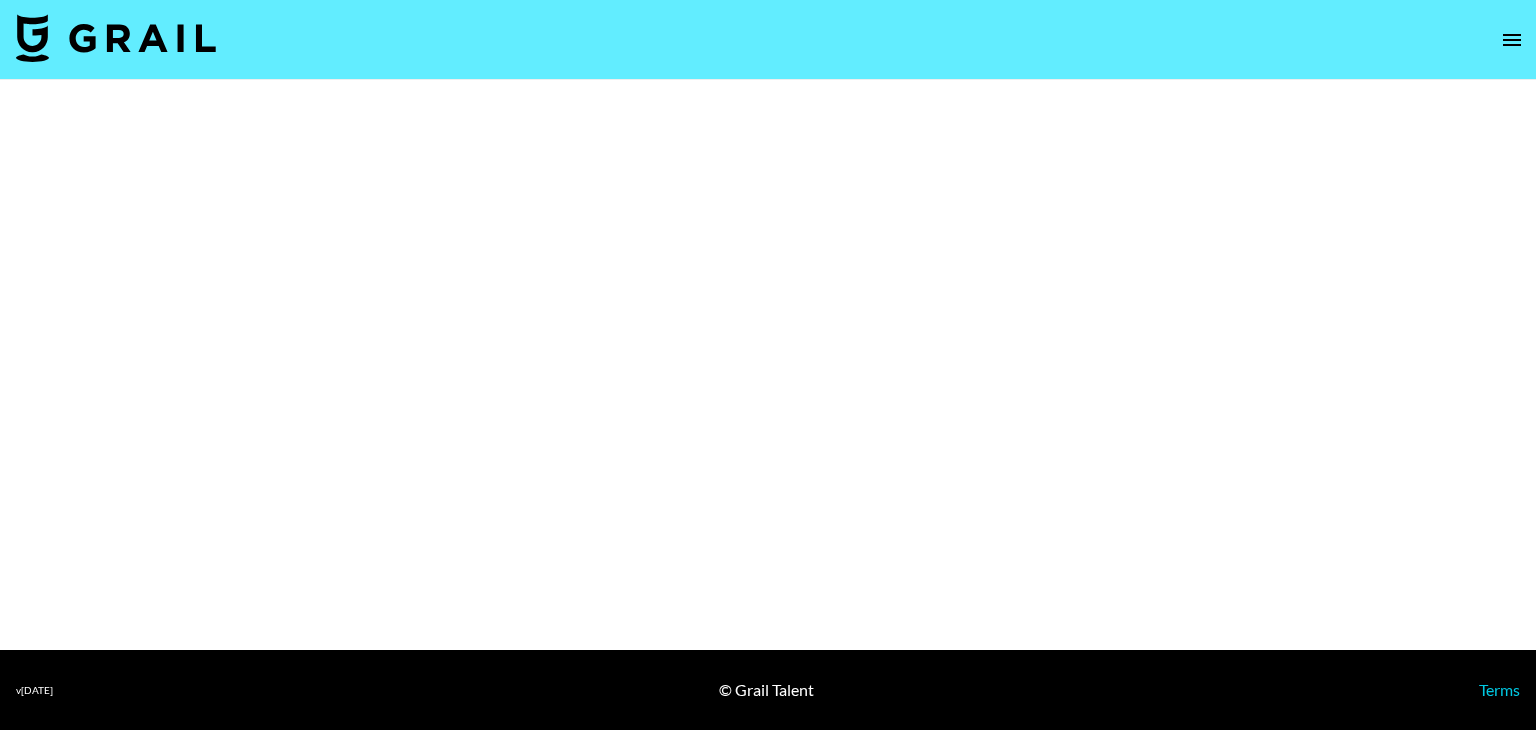 select on "Brand" 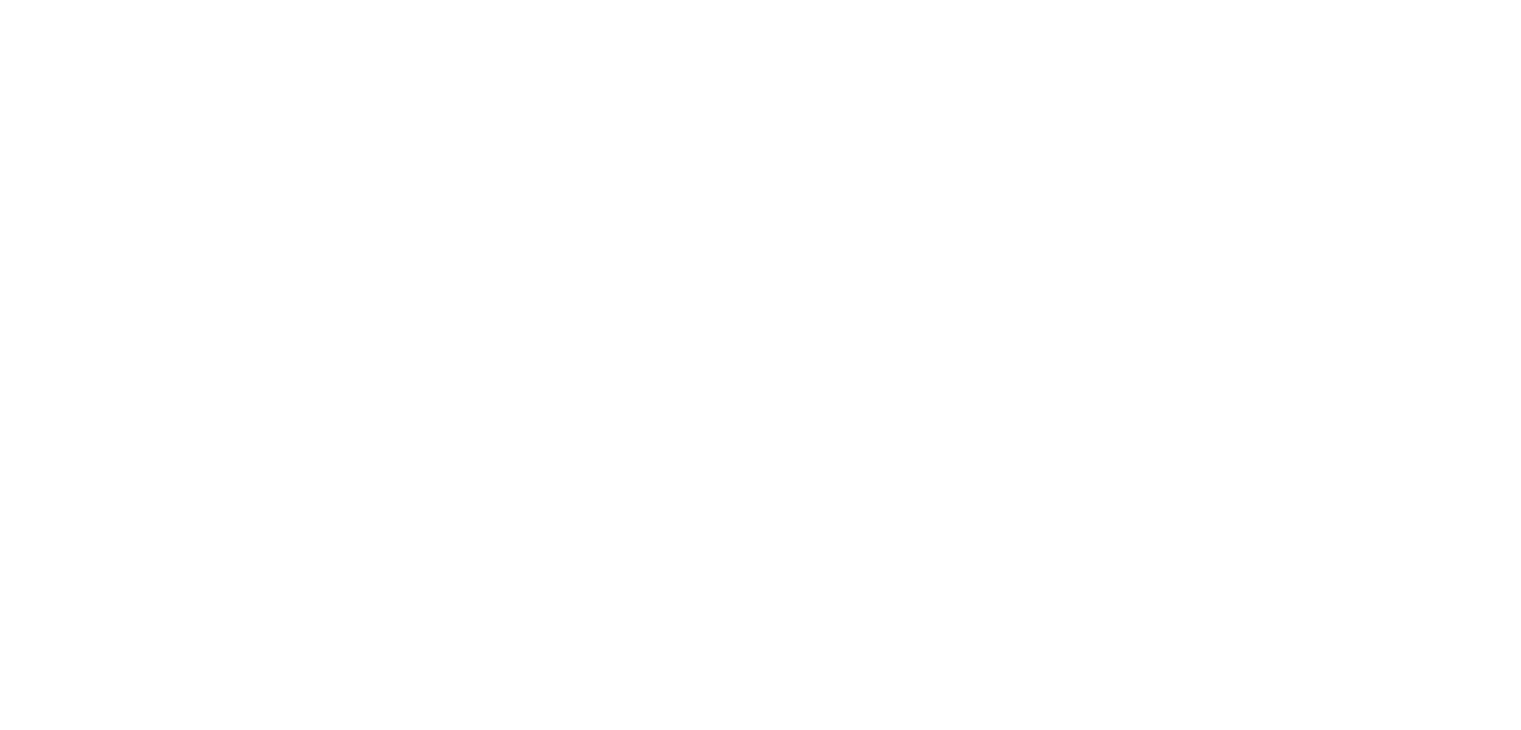 scroll, scrollTop: 0, scrollLeft: 0, axis: both 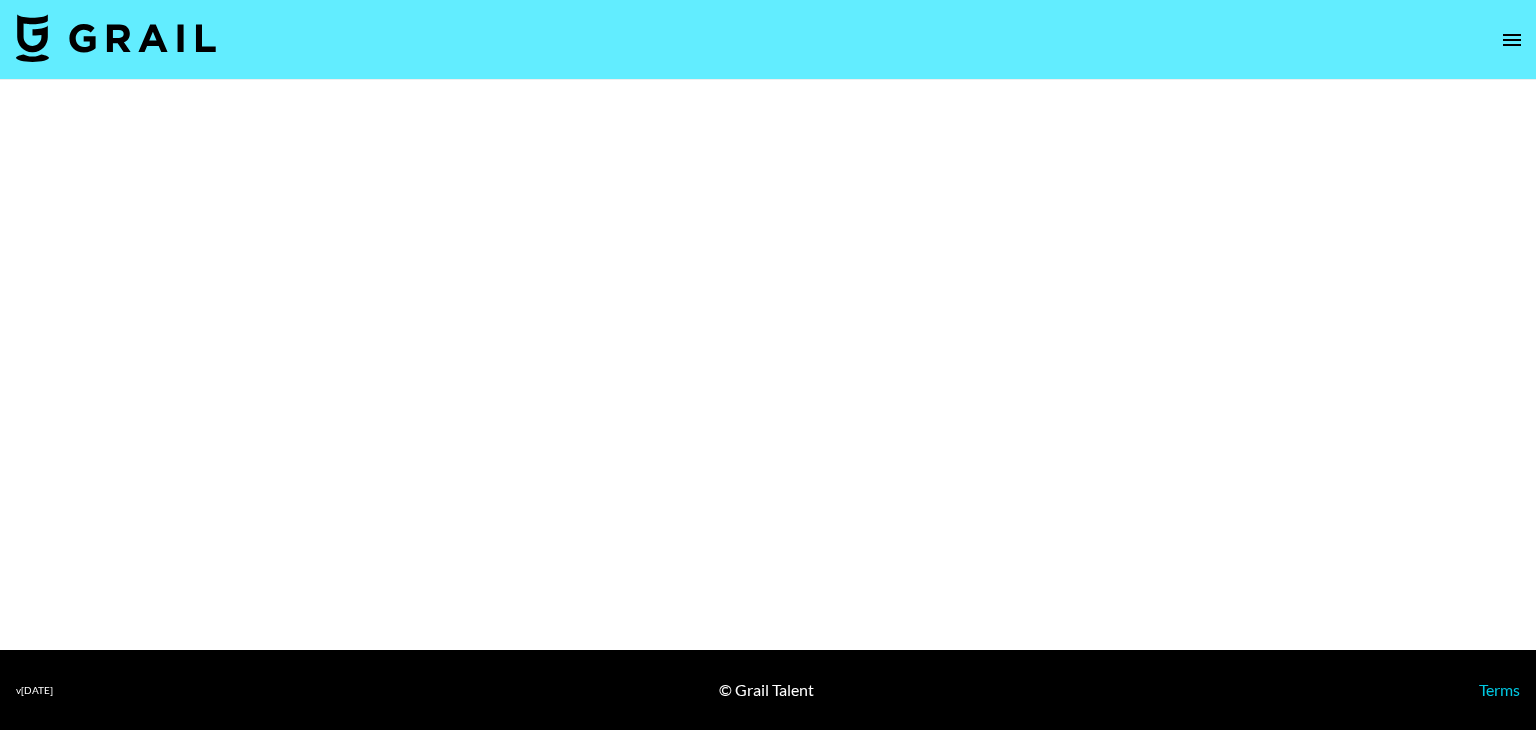 select on "Brand" 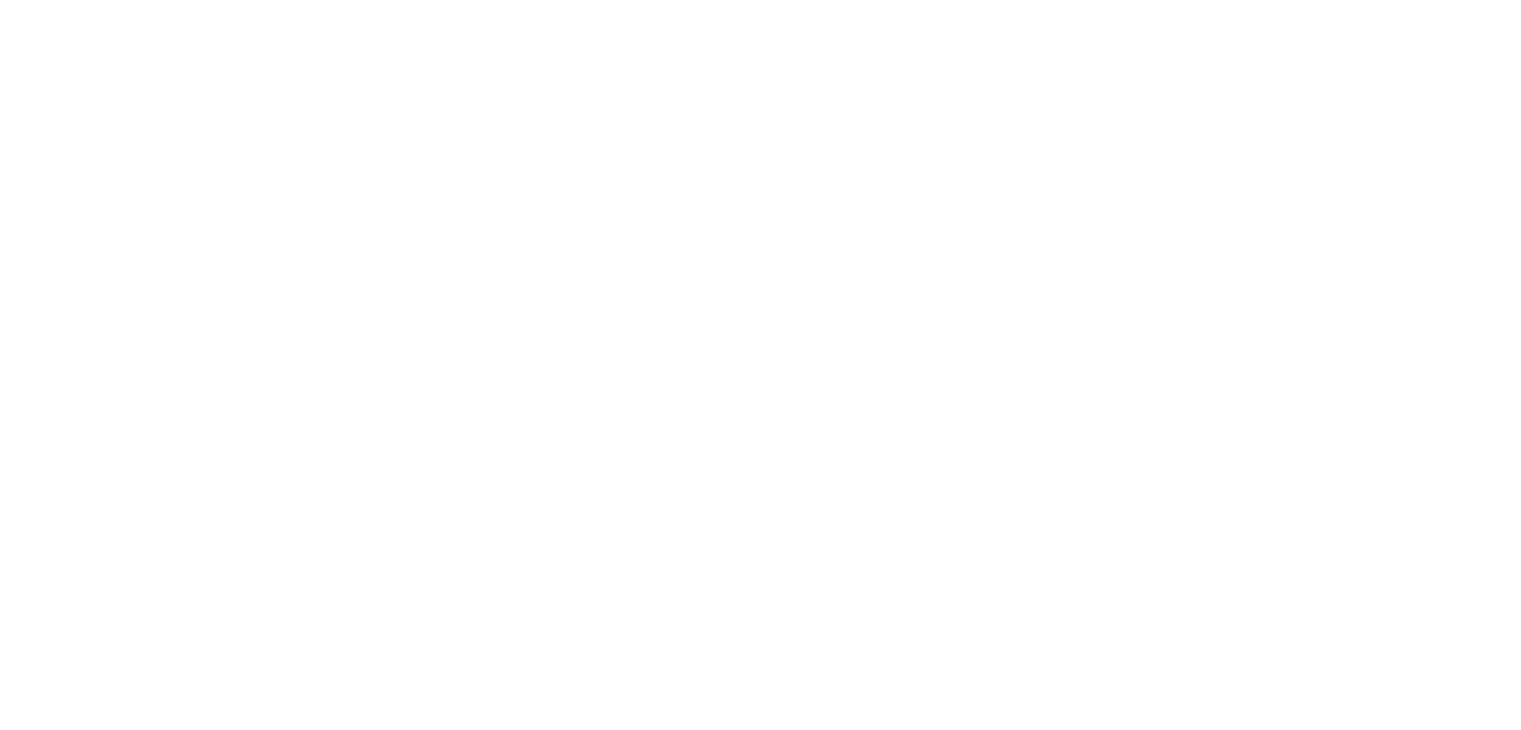 scroll, scrollTop: 0, scrollLeft: 0, axis: both 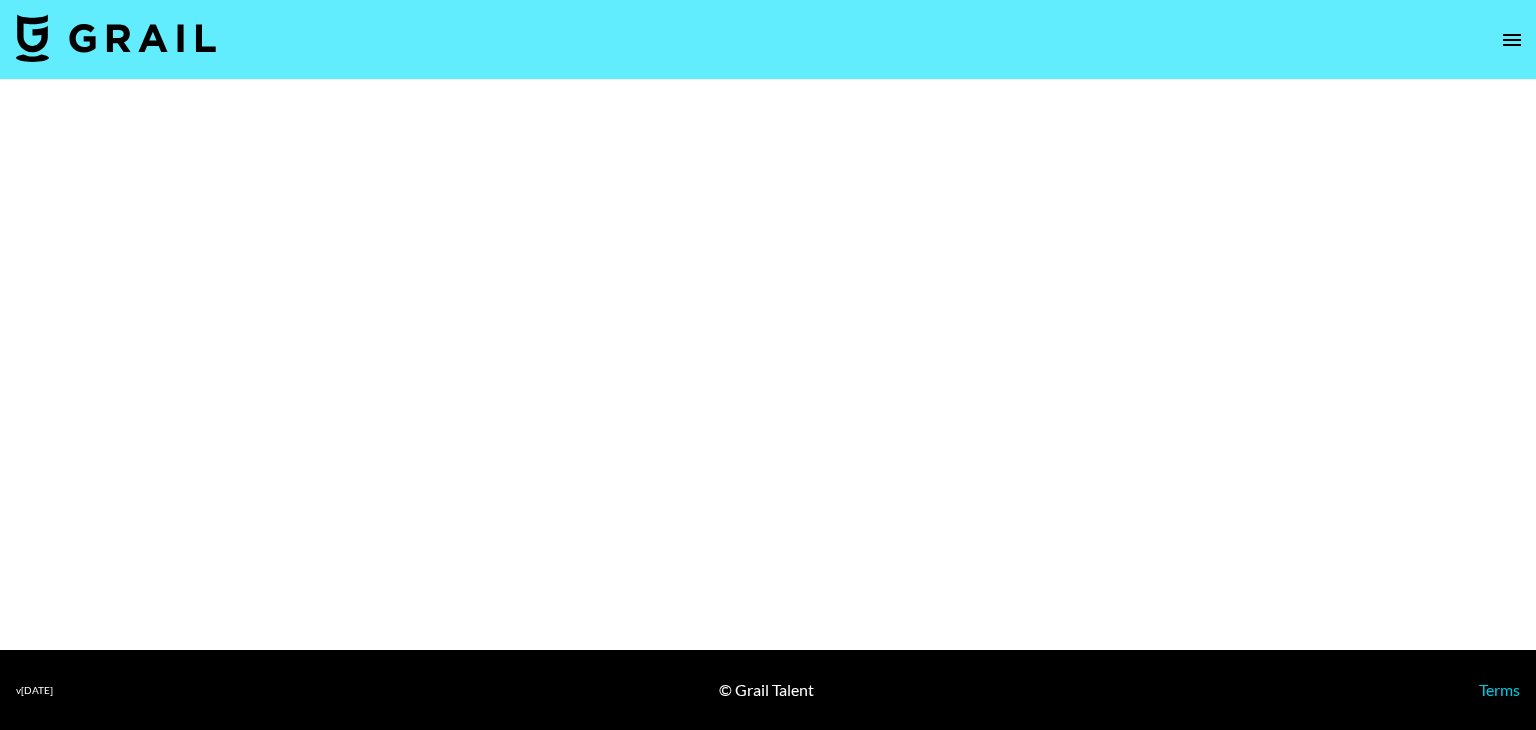 select on "Brand" 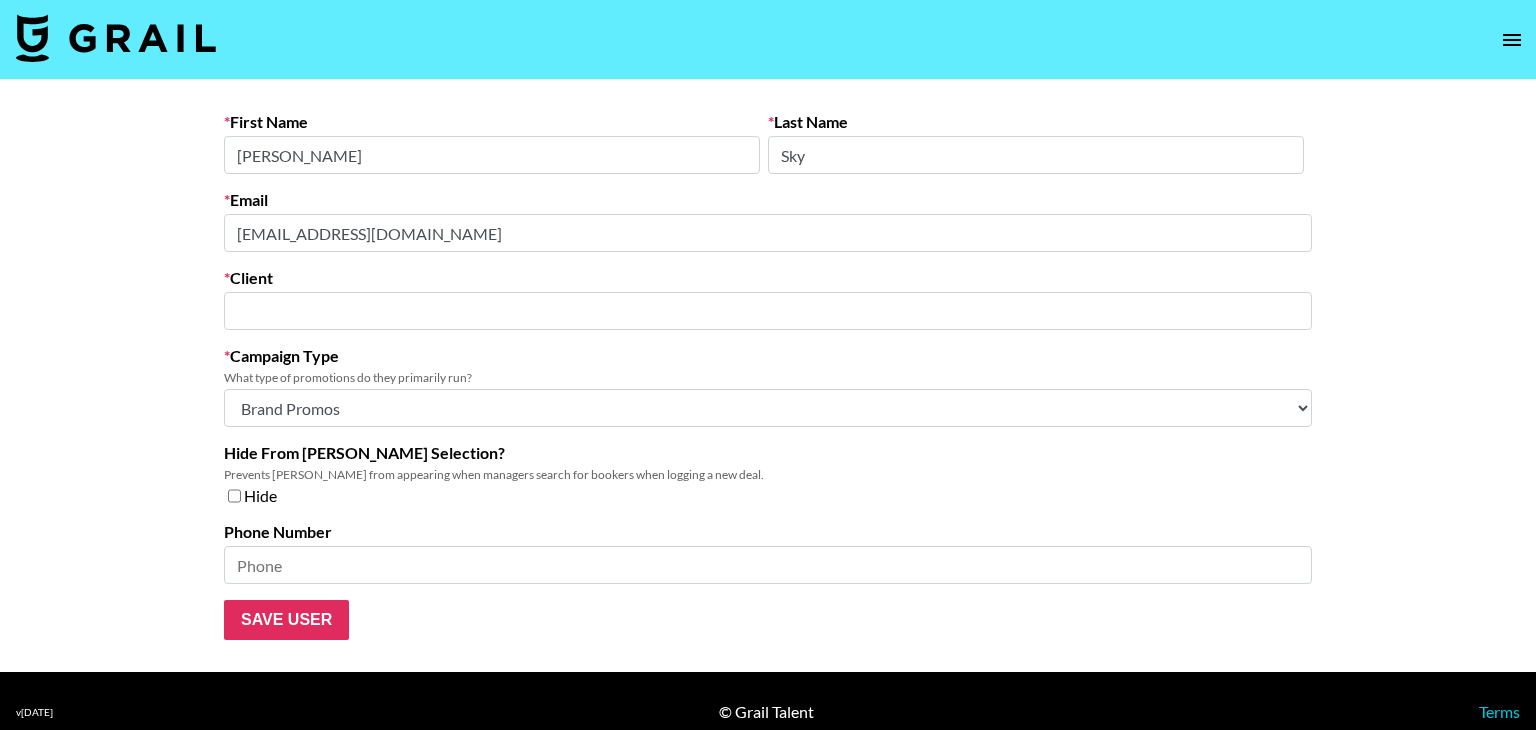 type on "Origins" 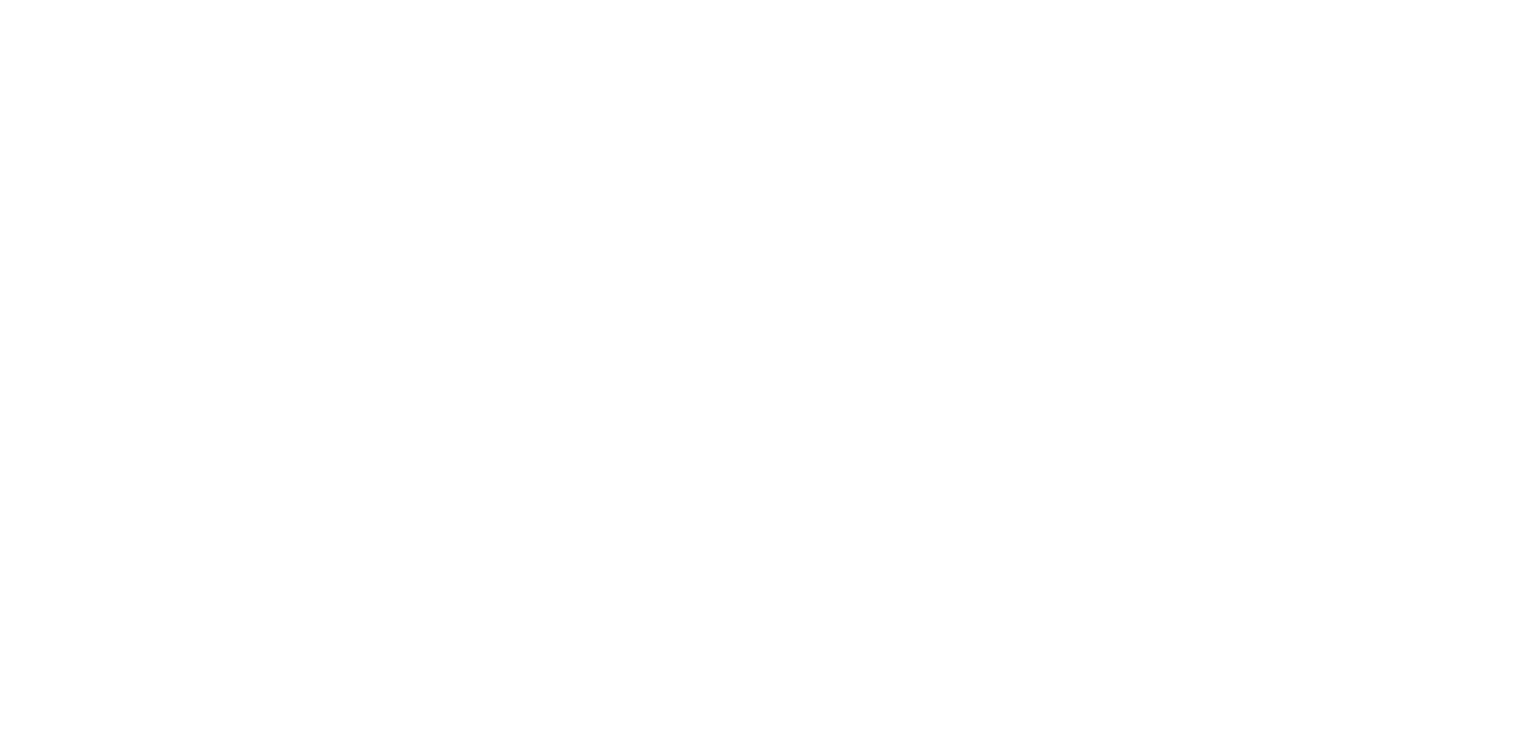 scroll, scrollTop: 0, scrollLeft: 0, axis: both 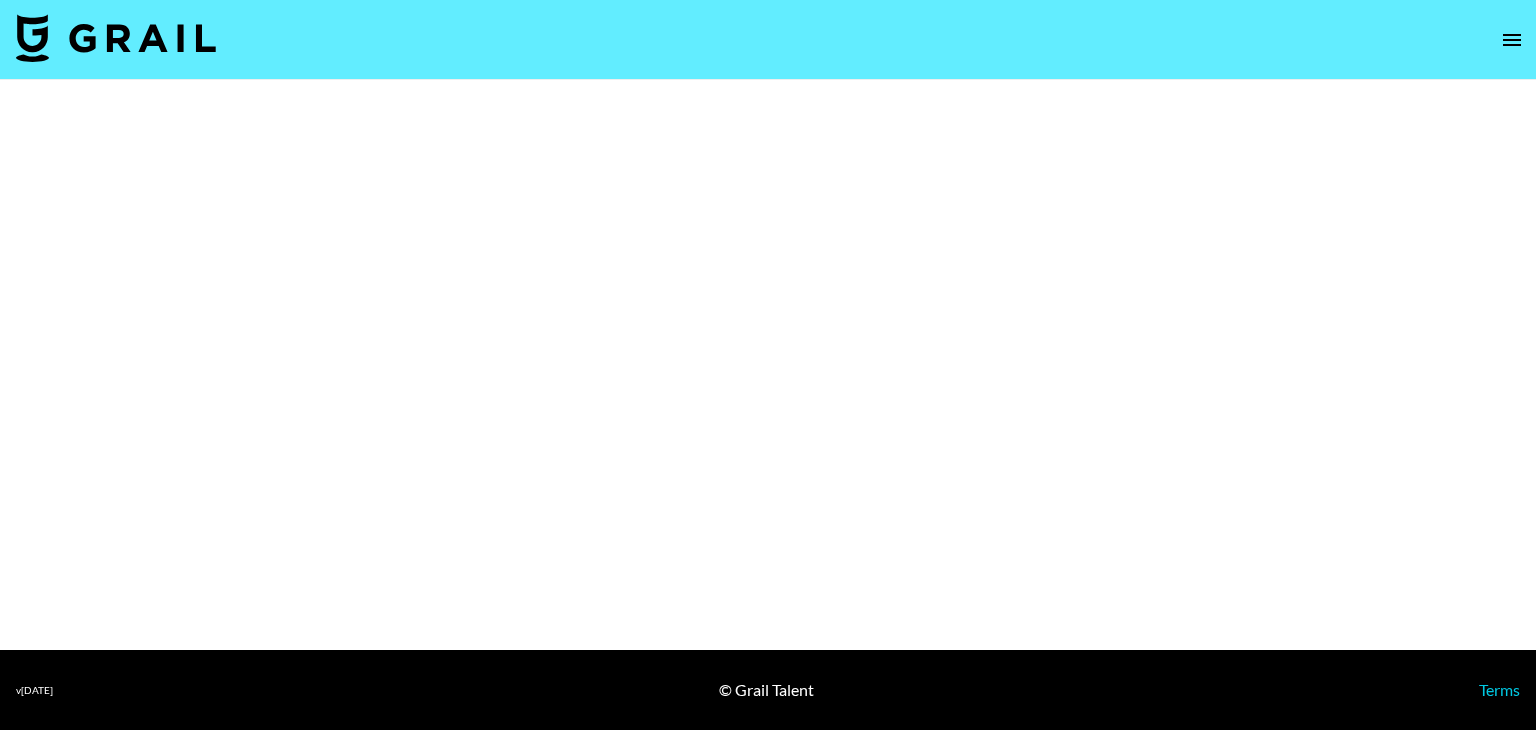 select on "Brand" 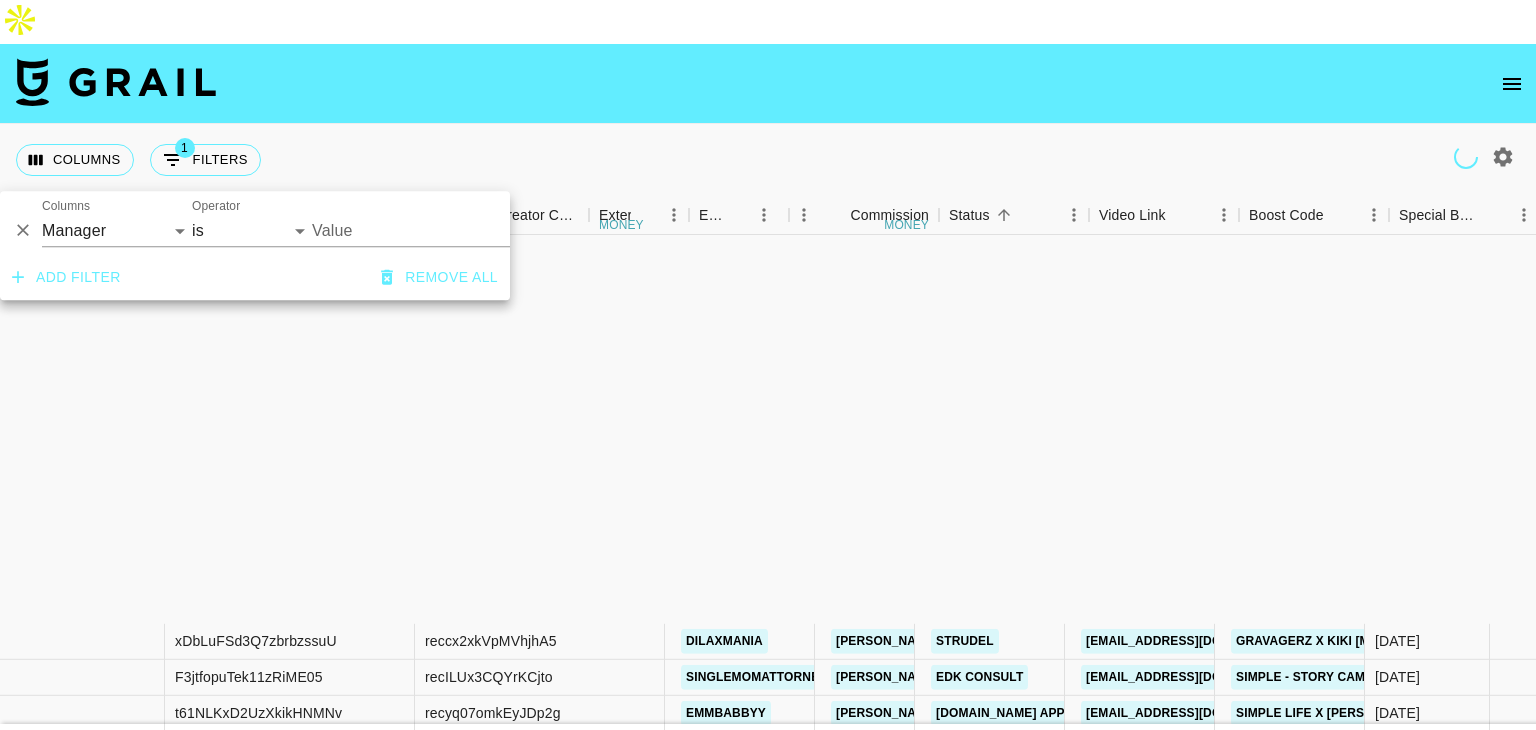 scroll, scrollTop: 0, scrollLeft: 0, axis: both 